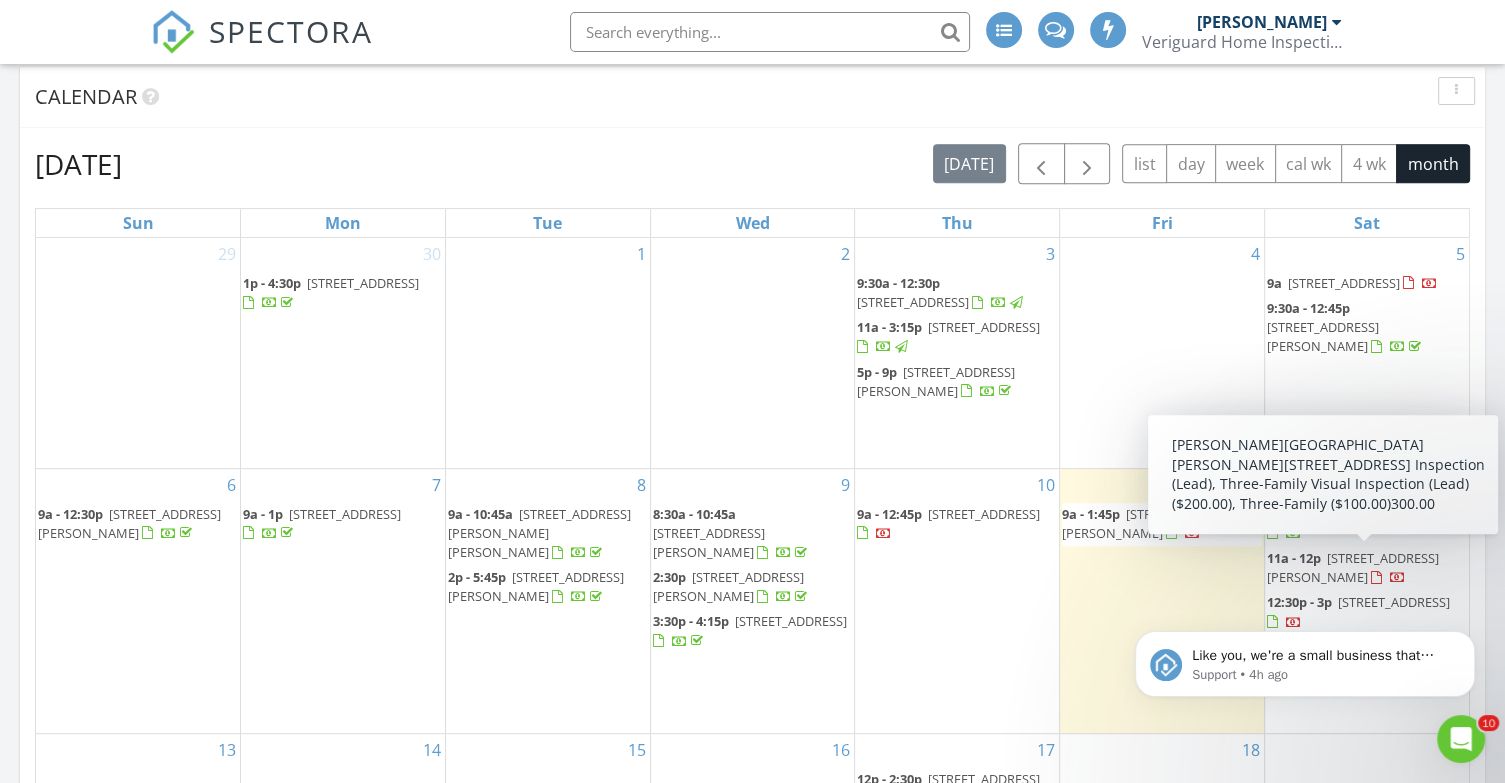 scroll, scrollTop: 0, scrollLeft: 0, axis: both 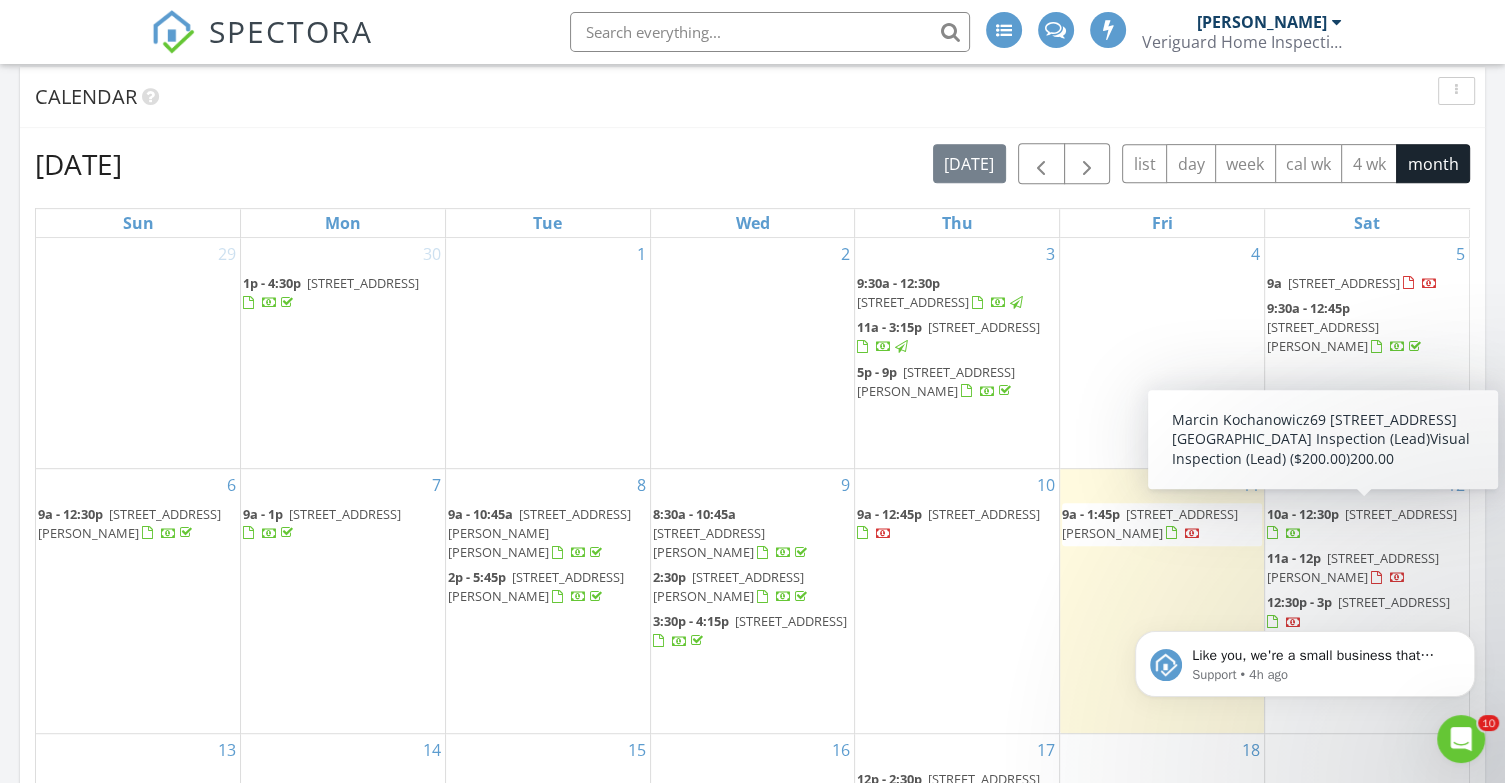 click on "69 Alden St 2nd floor, Wallington 07057" at bounding box center (1401, 514) 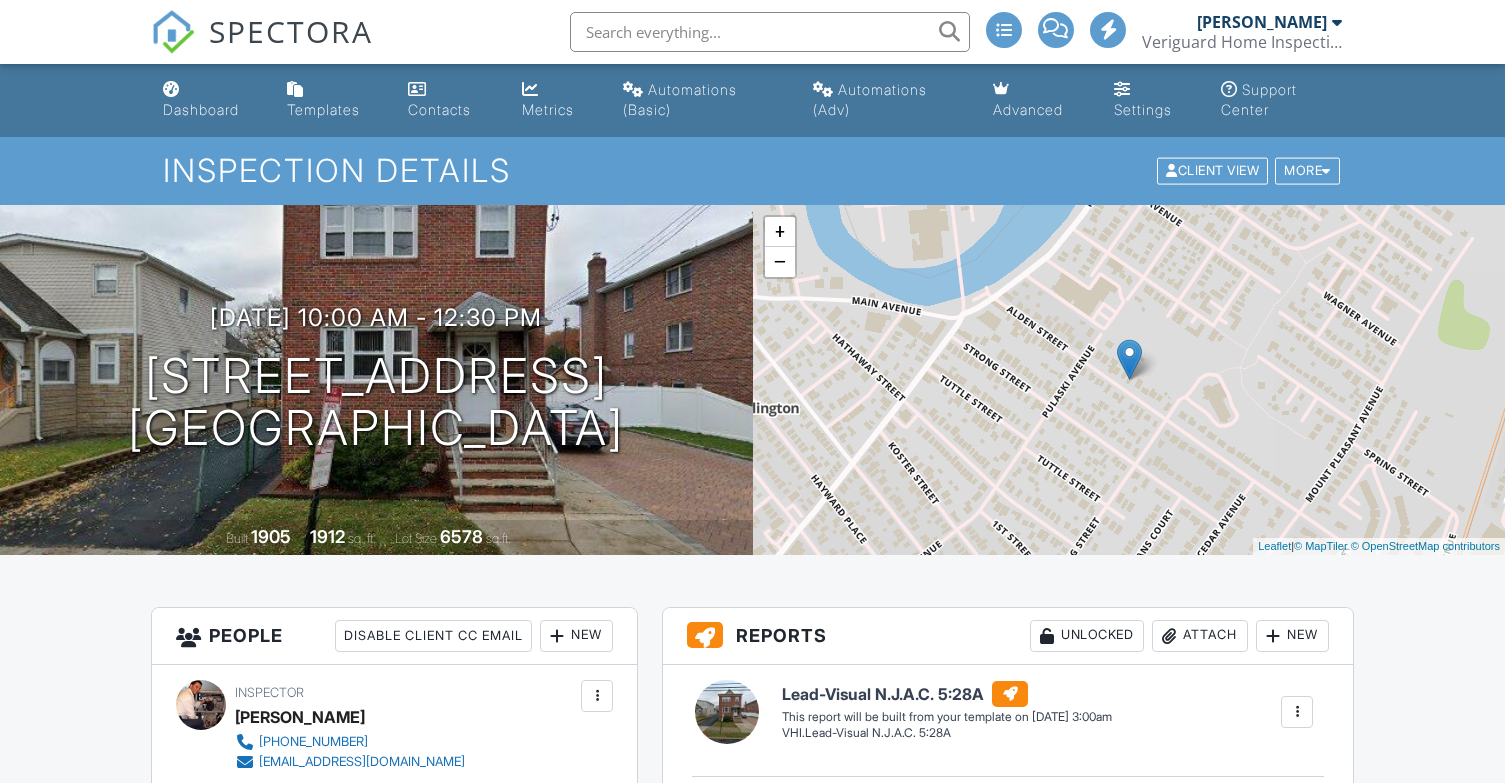 scroll, scrollTop: 0, scrollLeft: 0, axis: both 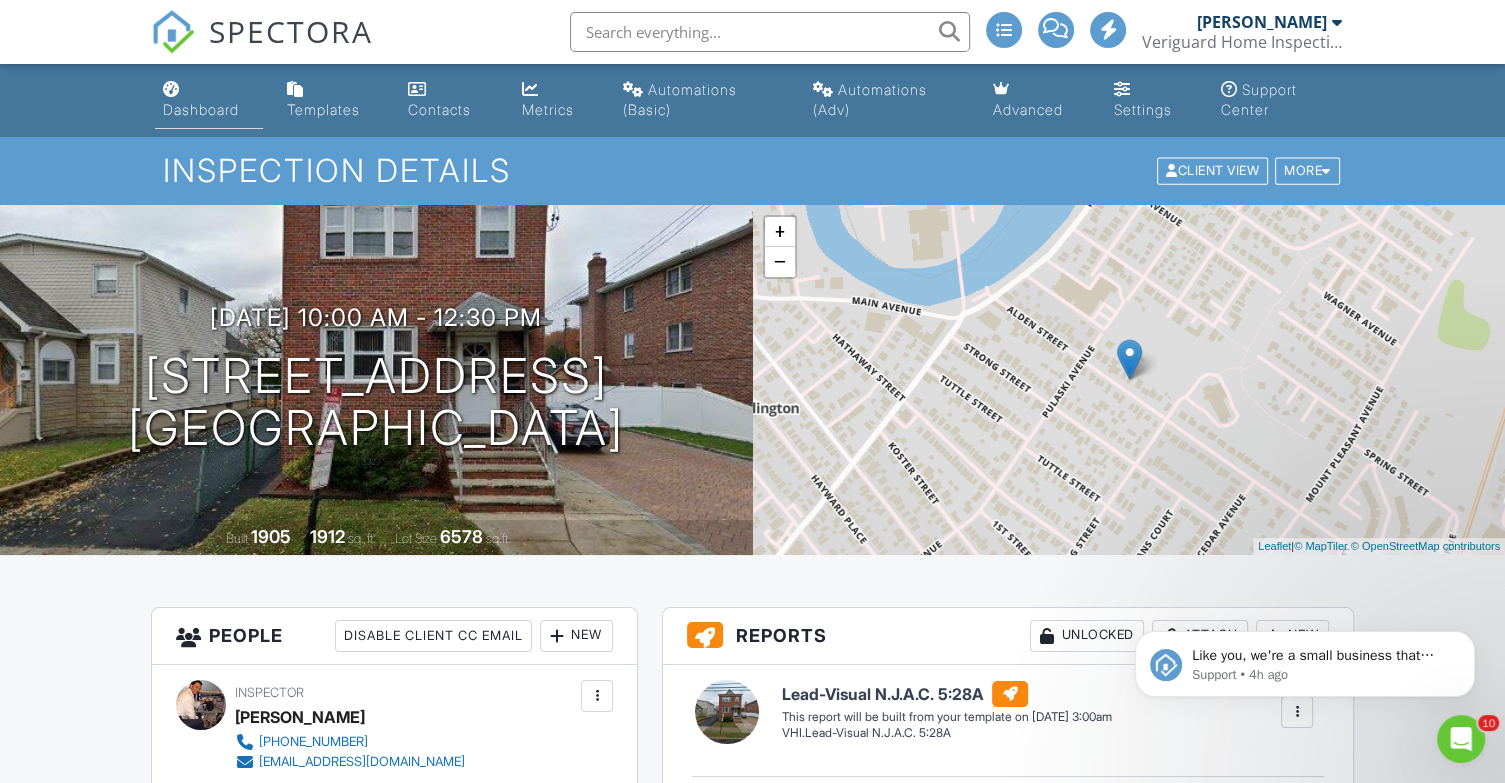 click on "Dashboard" at bounding box center (201, 109) 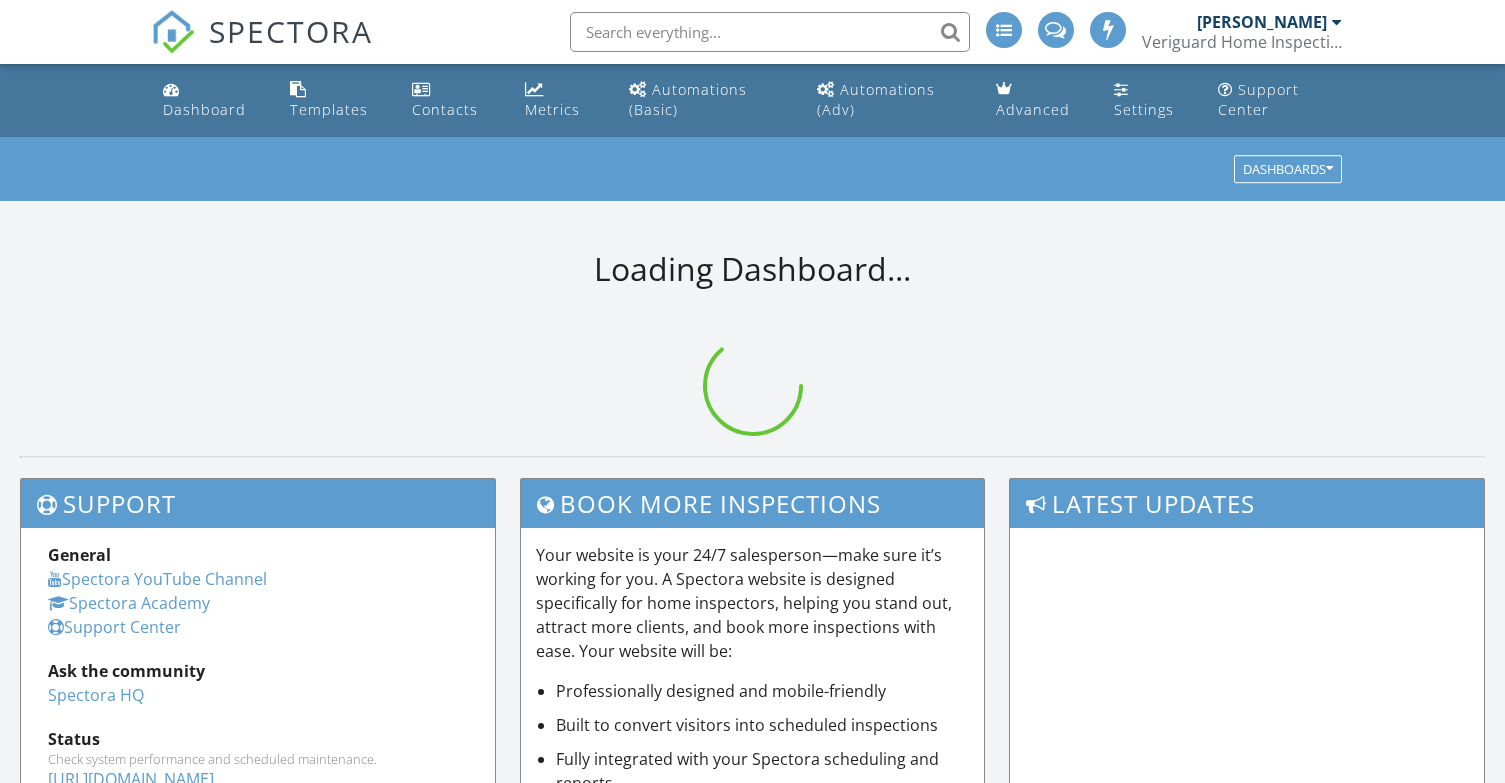 scroll, scrollTop: 0, scrollLeft: 0, axis: both 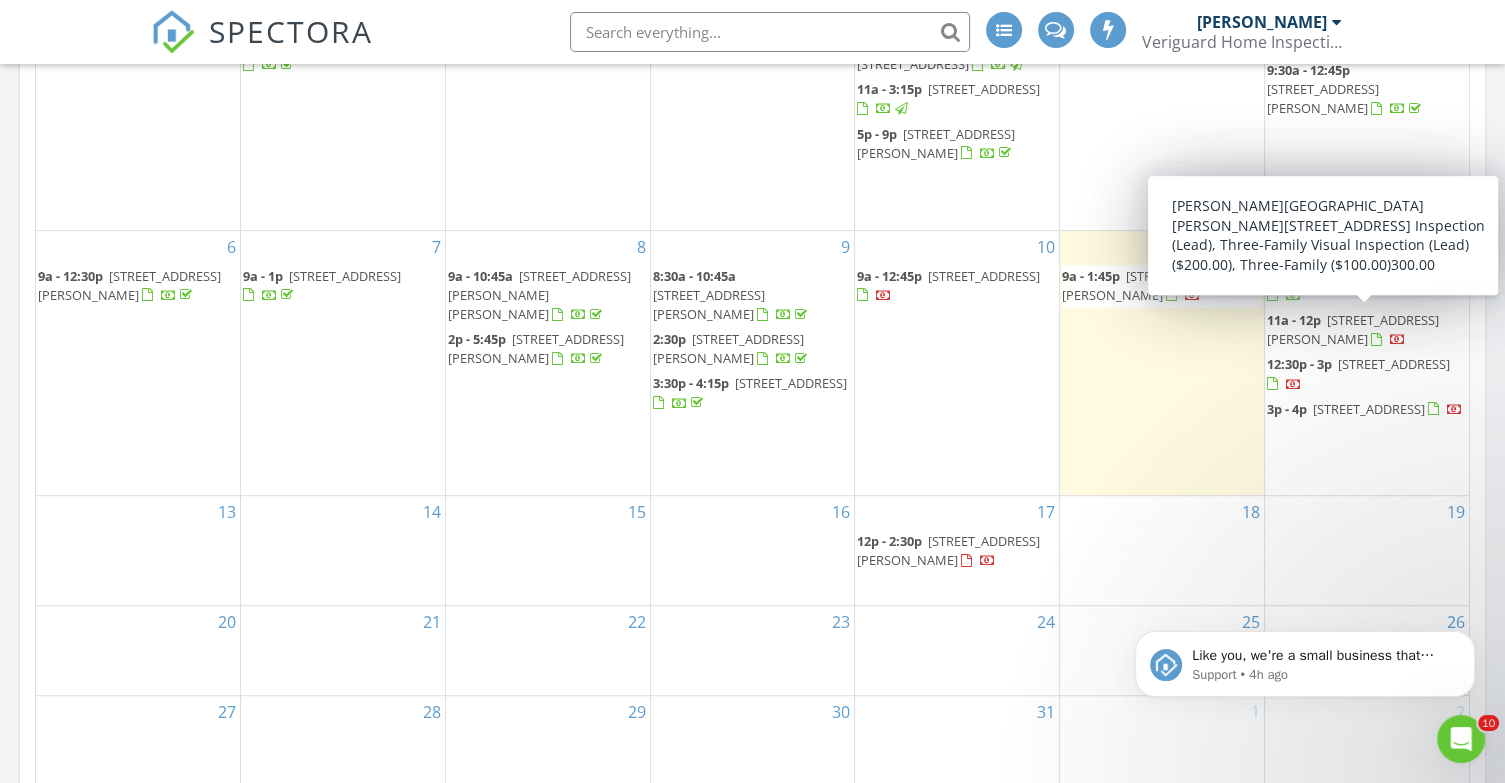 click on "66 Mitchell St, Lodi 07644" at bounding box center [1353, 329] 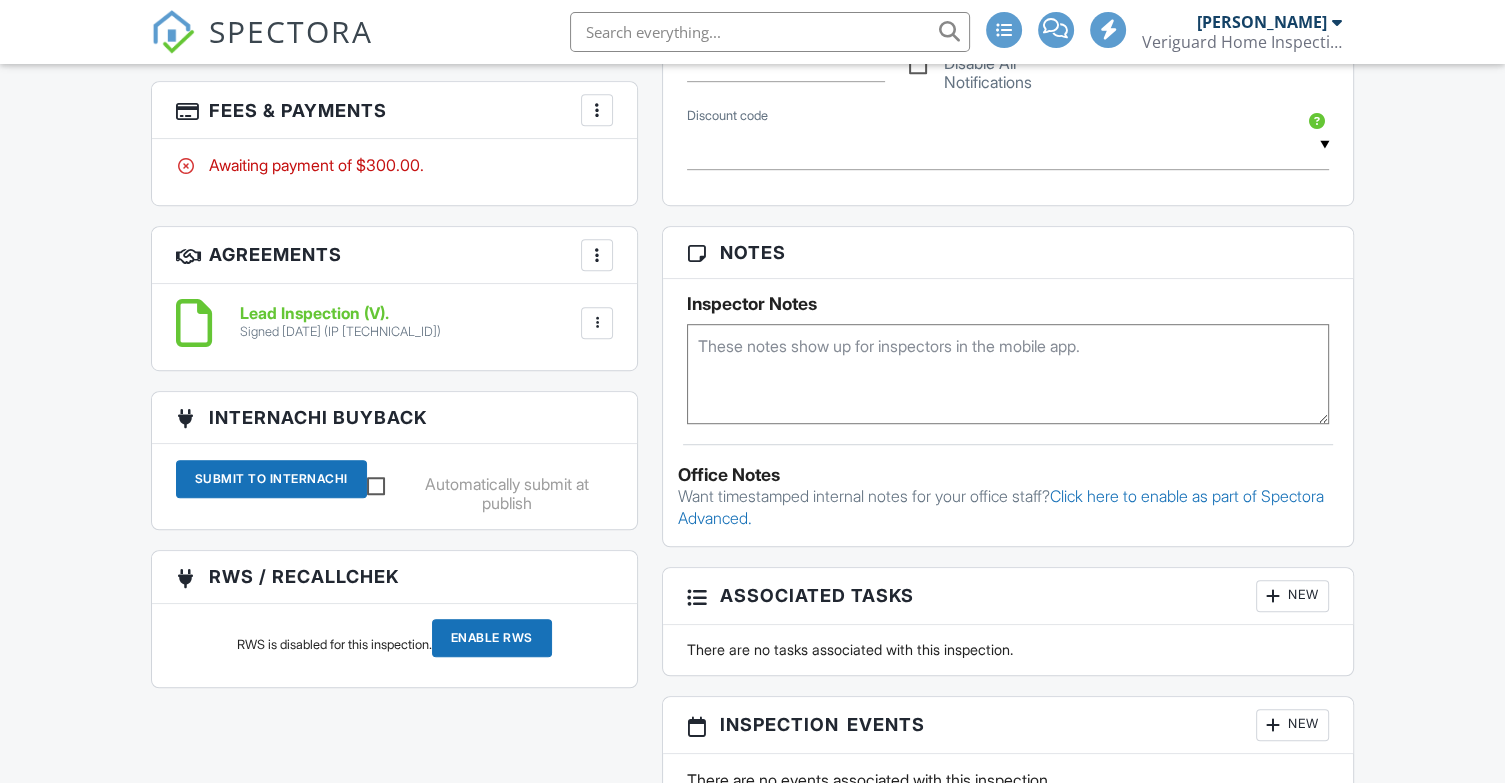scroll, scrollTop: 1166, scrollLeft: 0, axis: vertical 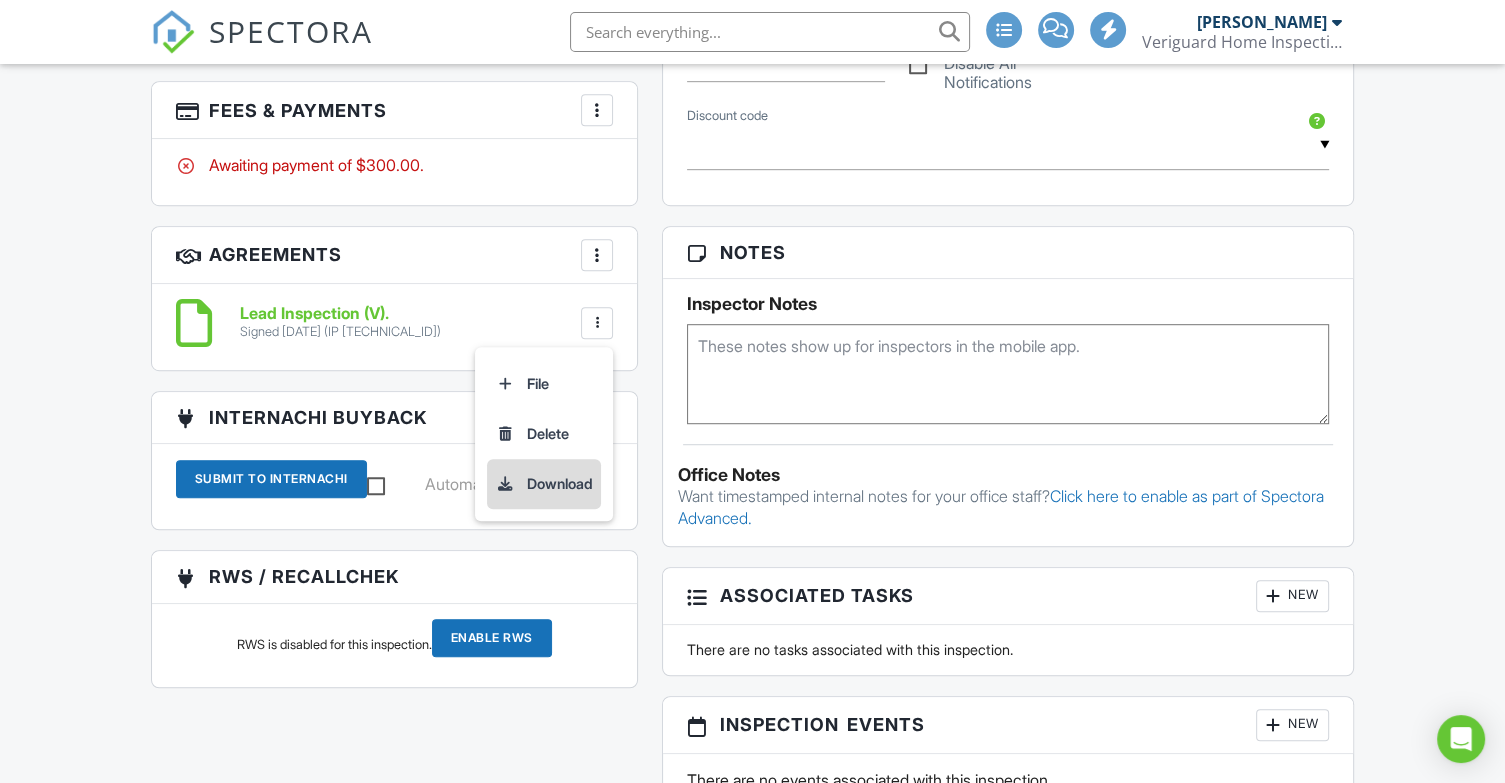 click on "Download" at bounding box center [544, 484] 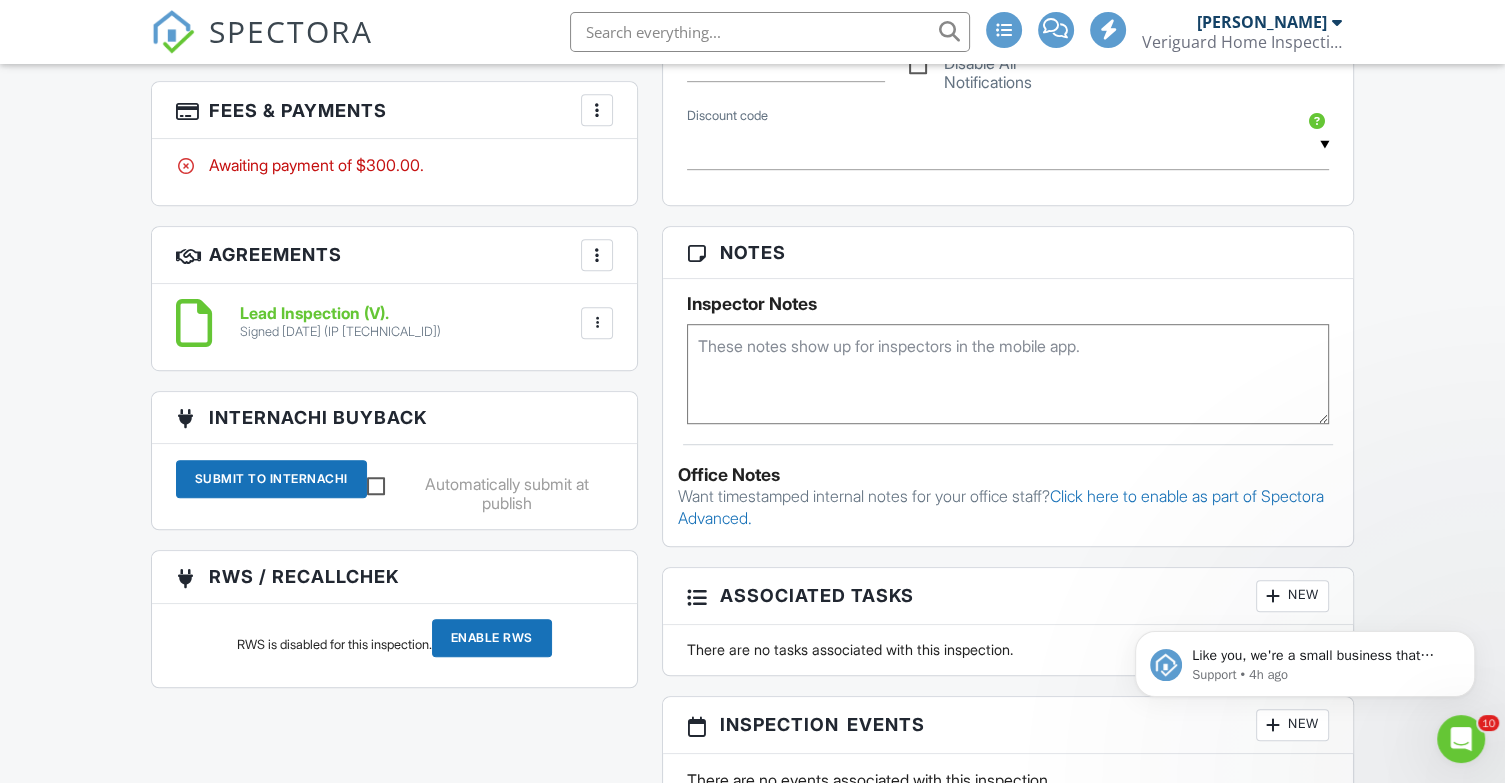 scroll, scrollTop: 0, scrollLeft: 0, axis: both 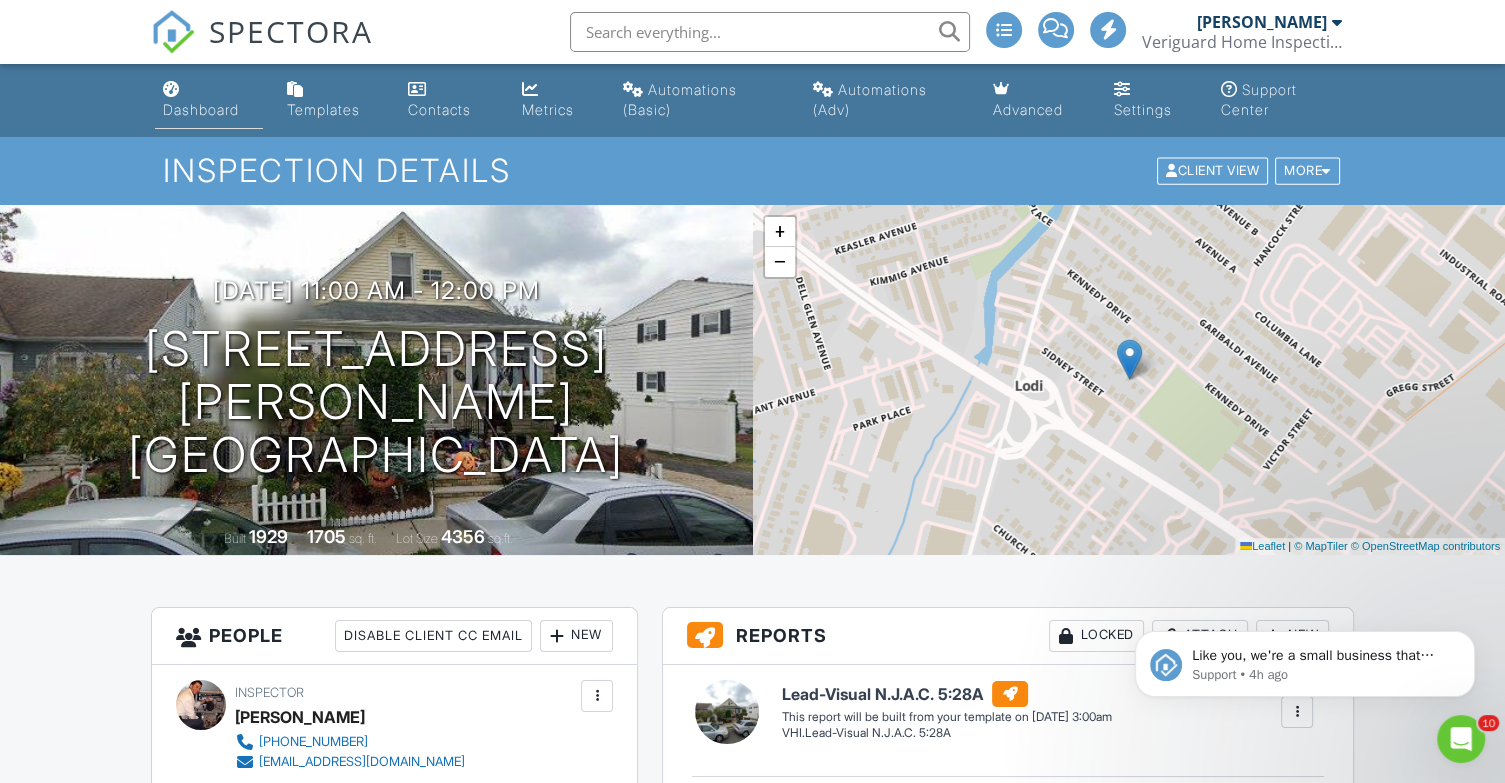 click on "Dashboard" at bounding box center (201, 109) 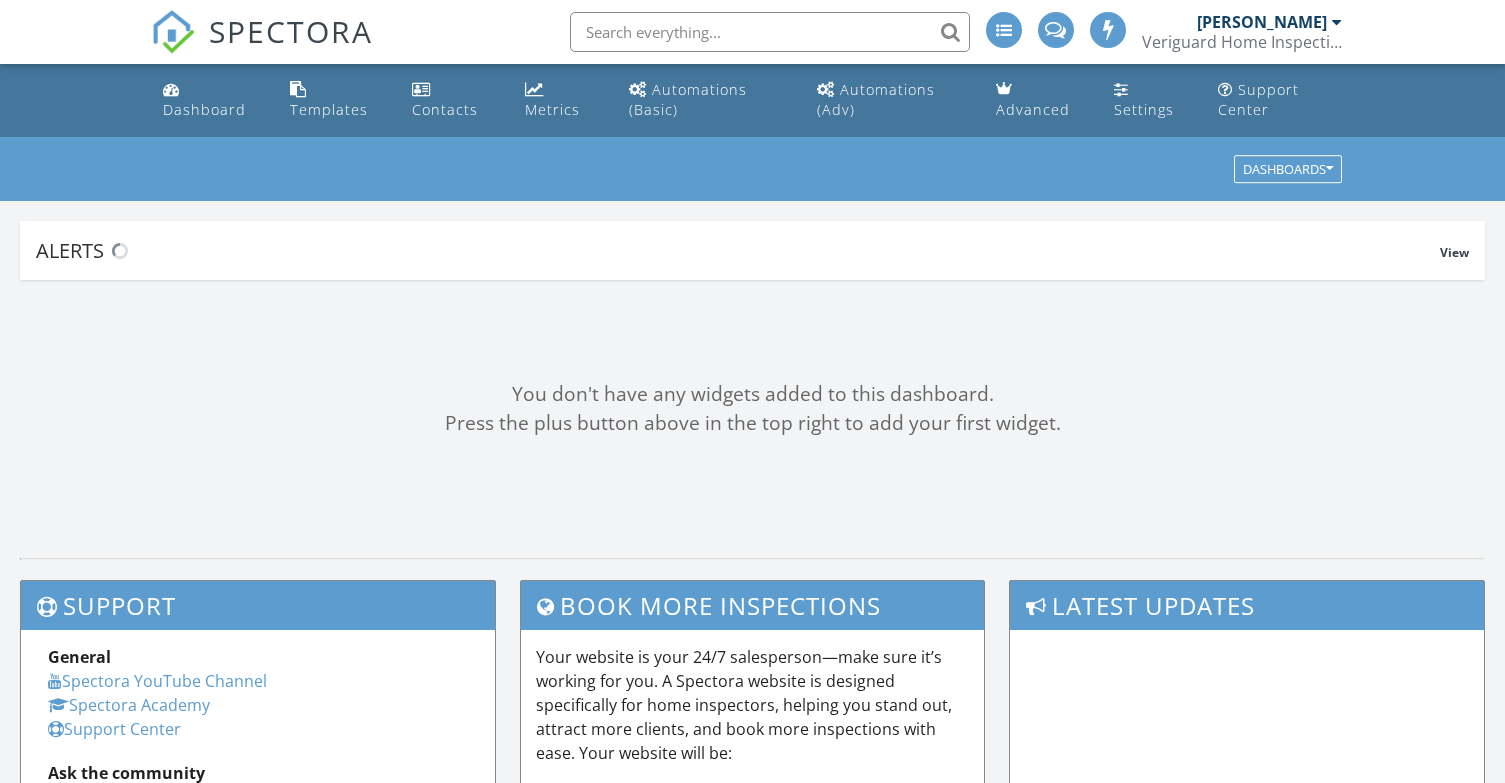 scroll, scrollTop: 0, scrollLeft: 0, axis: both 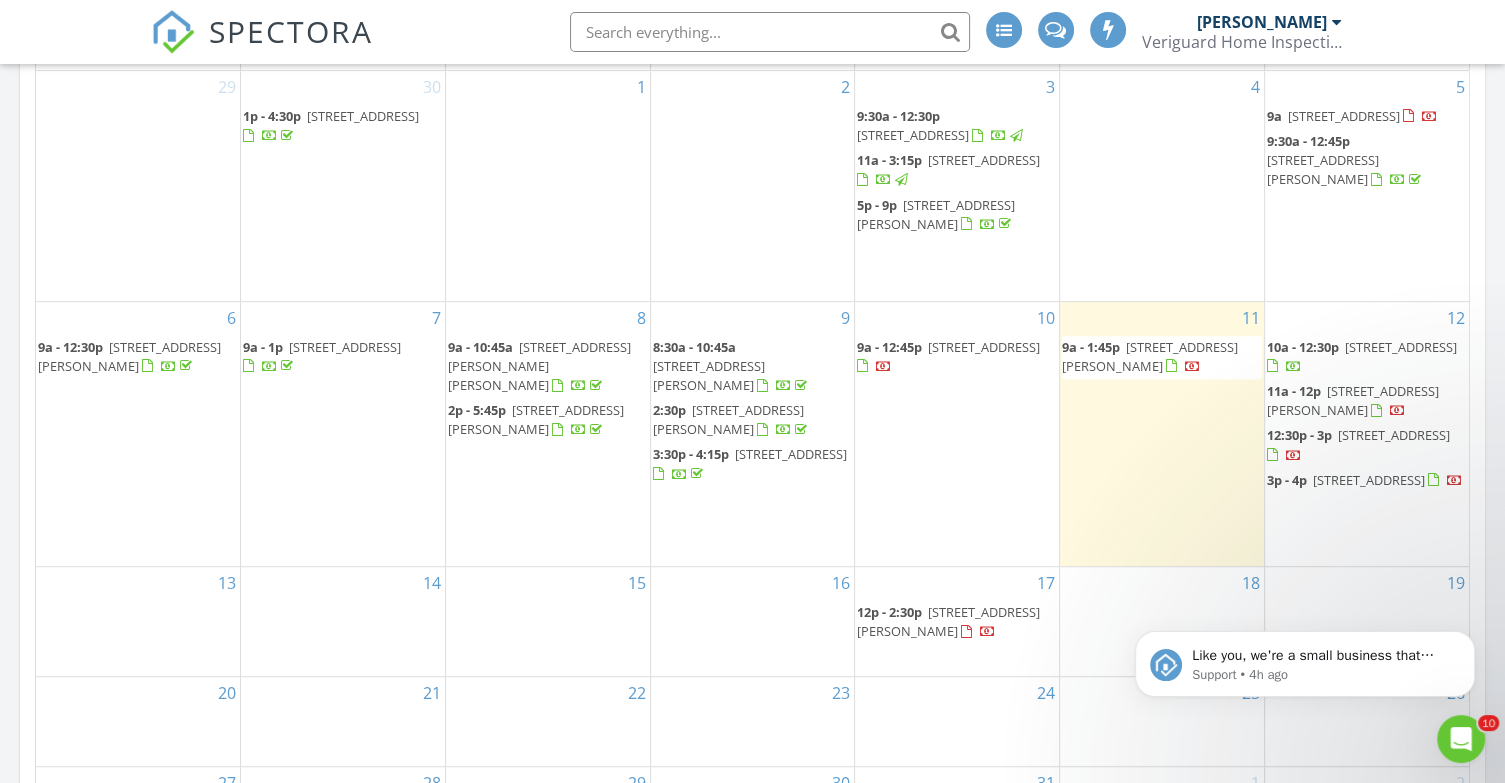 click on "[STREET_ADDRESS]" at bounding box center (1394, 435) 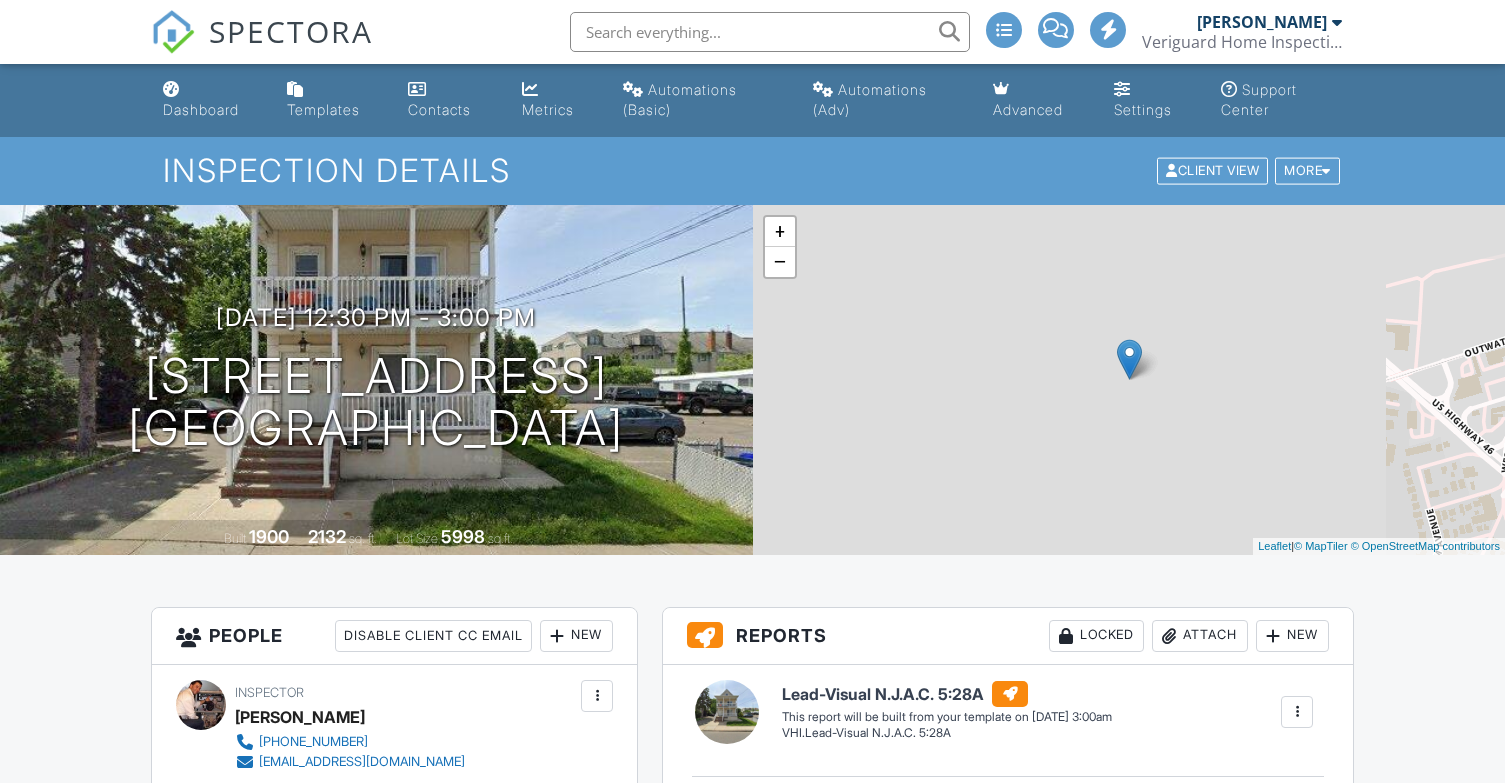 scroll, scrollTop: 333, scrollLeft: 0, axis: vertical 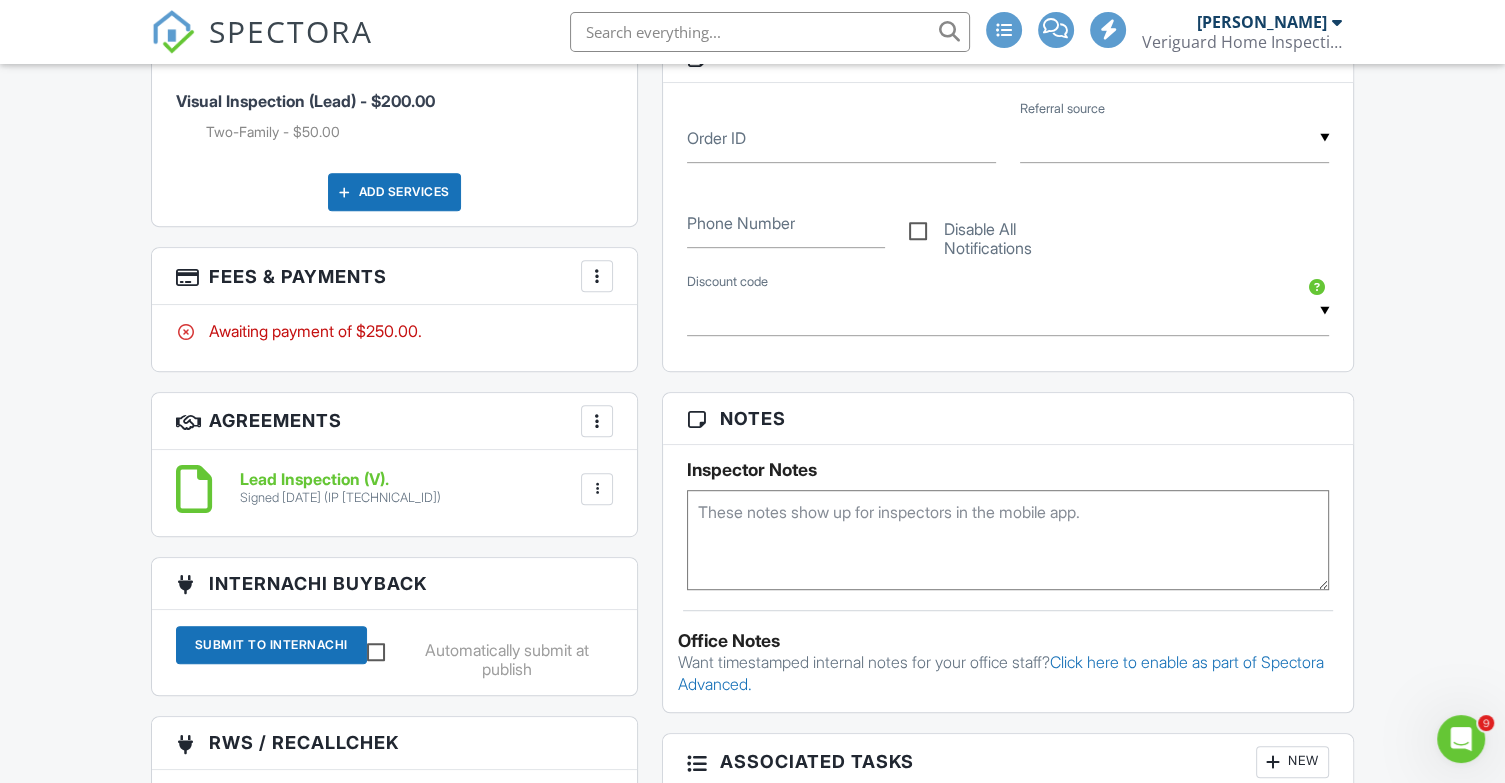 click at bounding box center (597, 489) 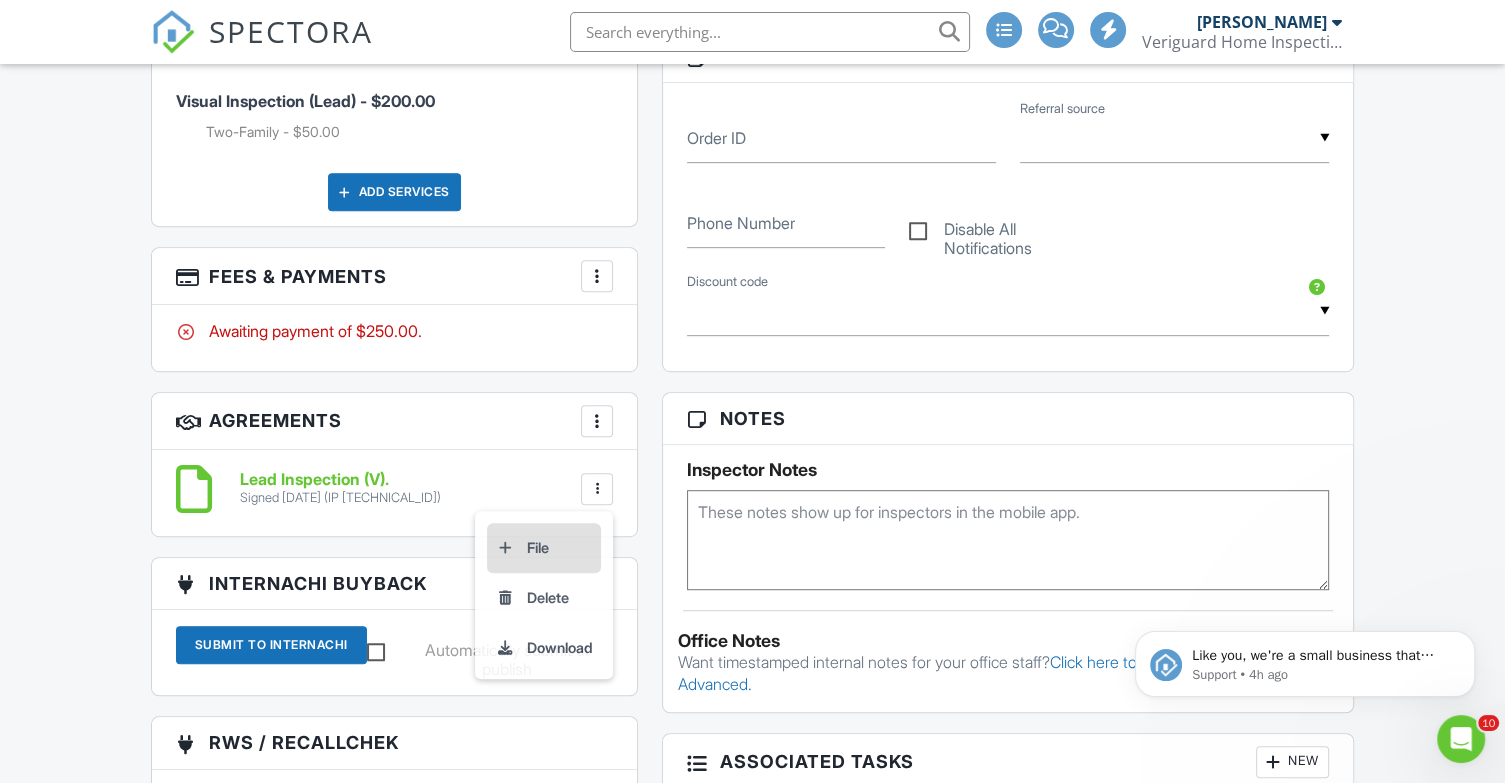 scroll, scrollTop: 0, scrollLeft: 0, axis: both 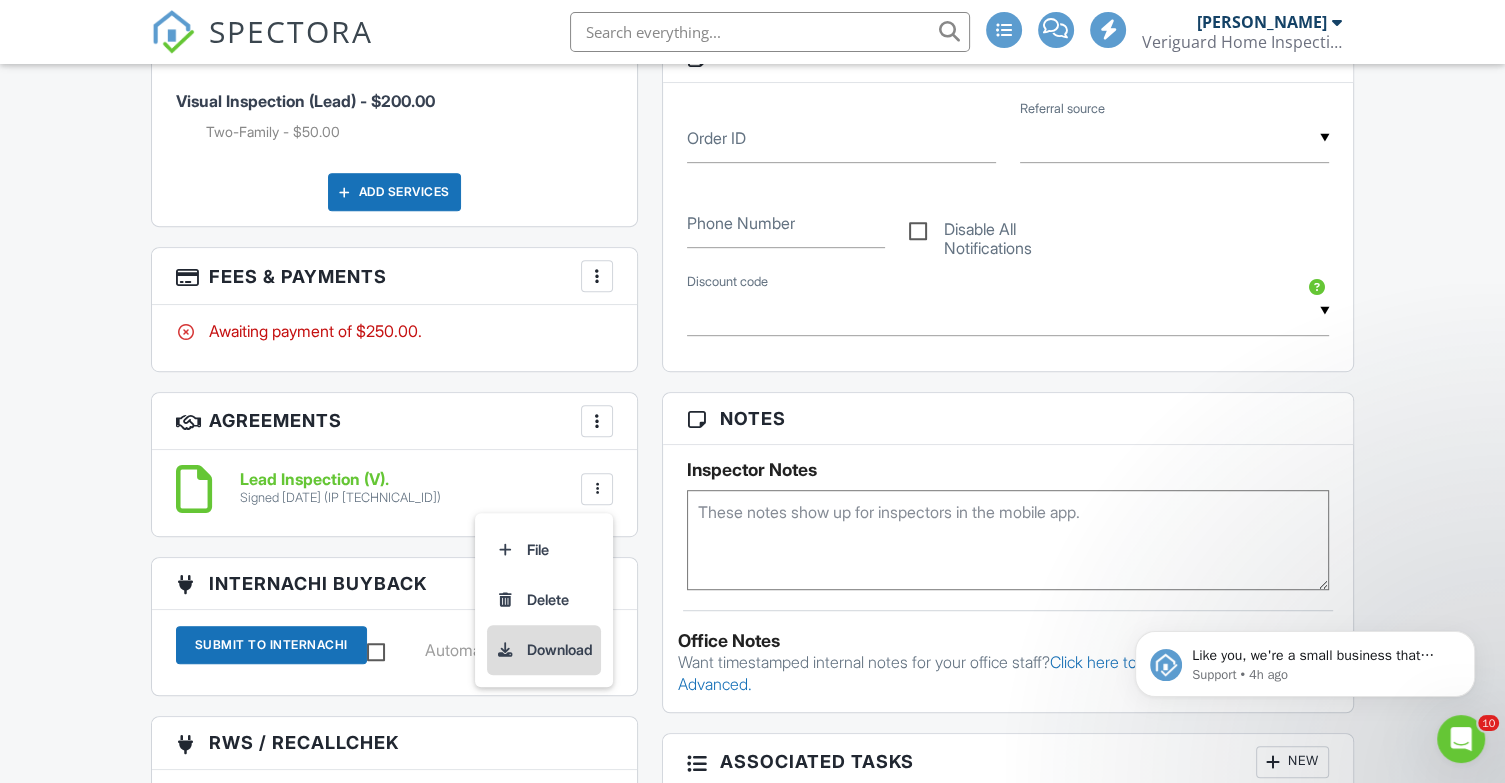 click on "Download" at bounding box center (544, 650) 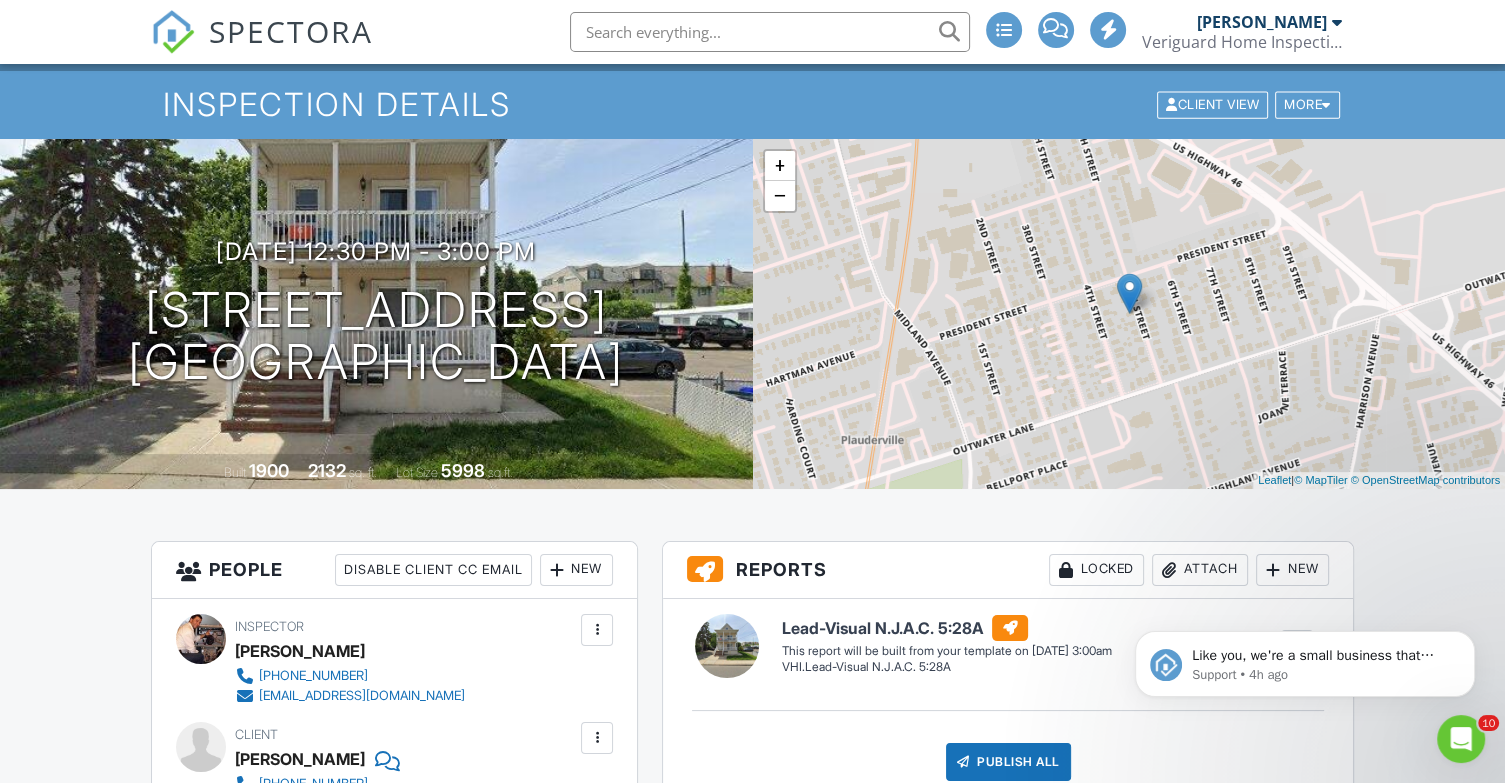 scroll, scrollTop: 0, scrollLeft: 0, axis: both 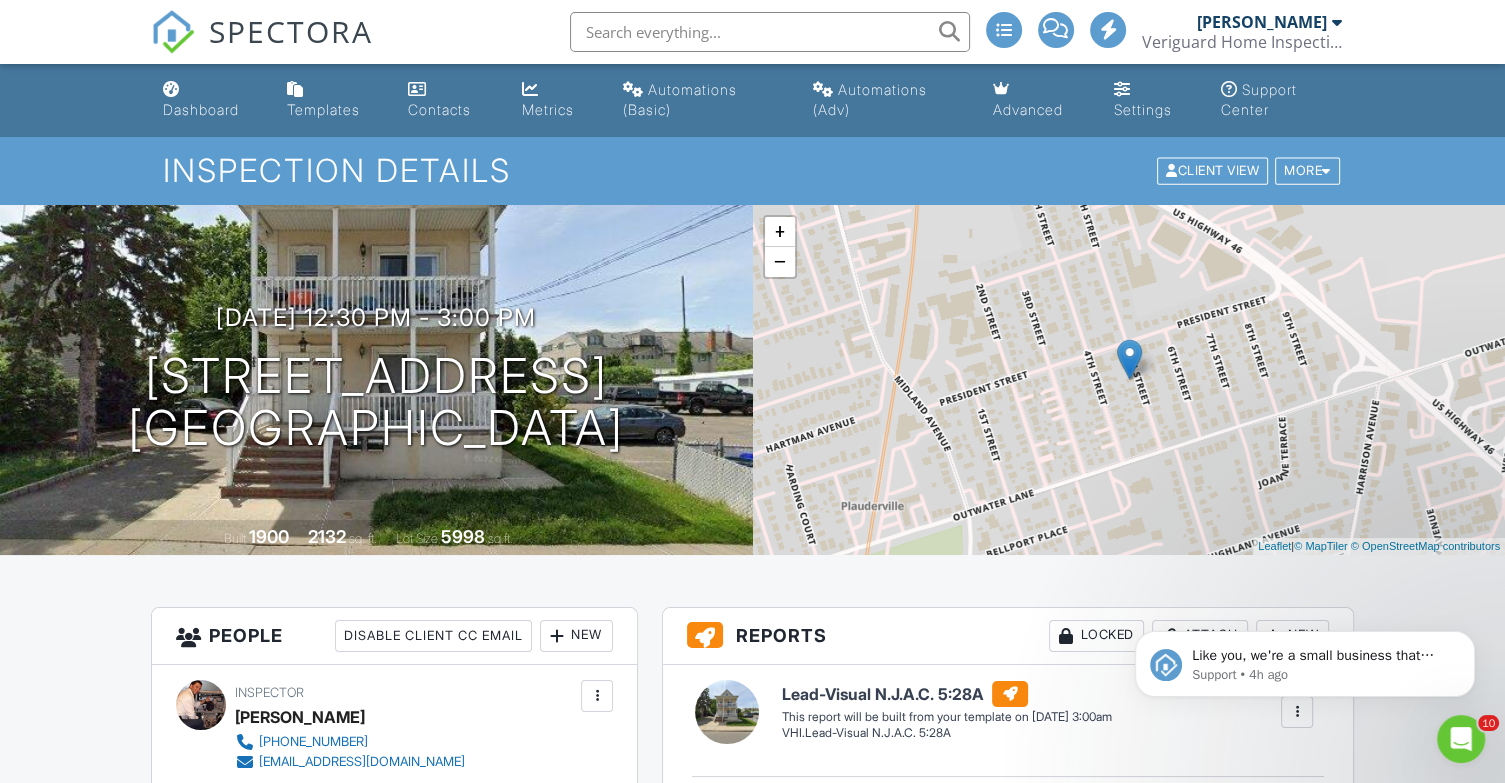 drag, startPoint x: 200, startPoint y: 101, endPoint x: 210, endPoint y: 107, distance: 11.661903 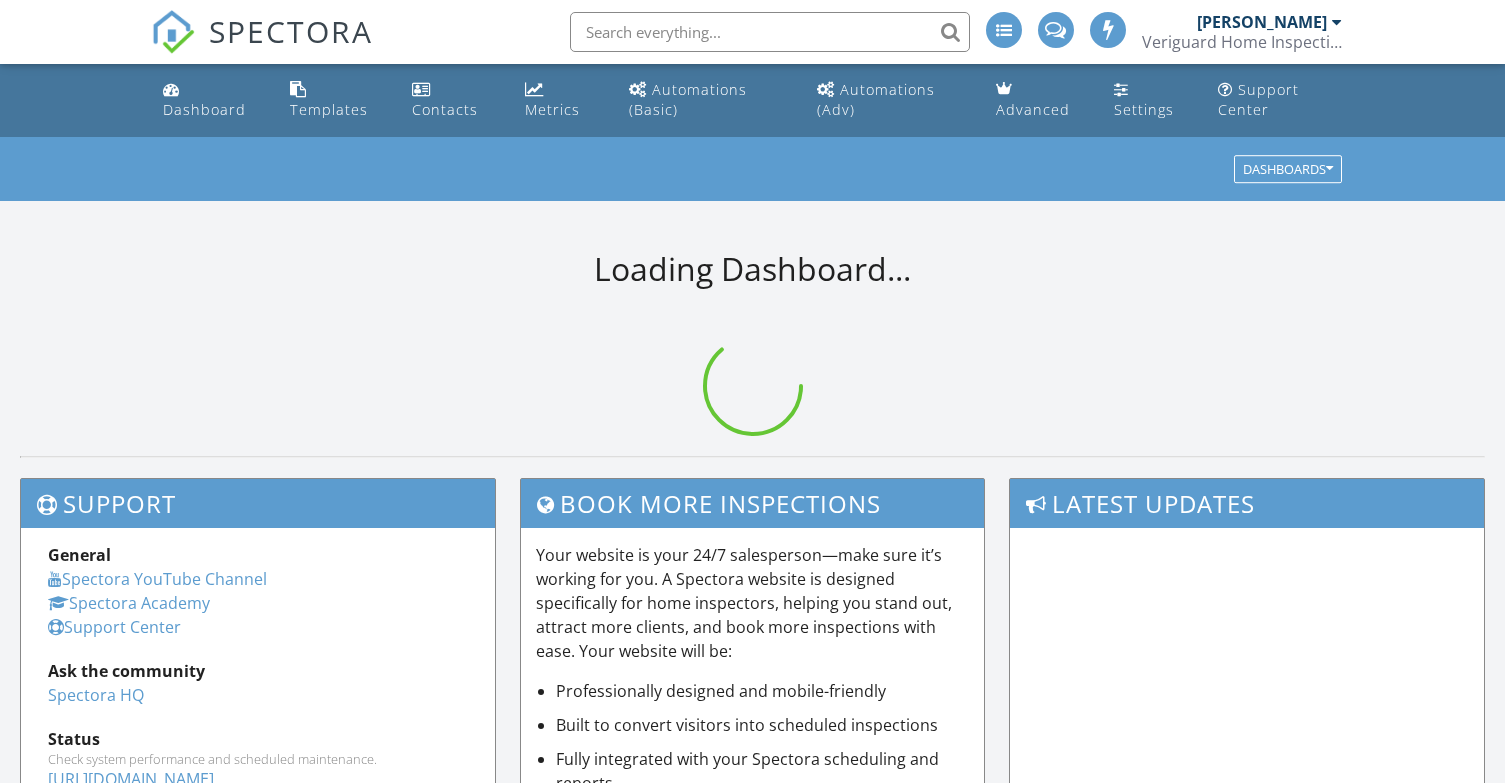 scroll, scrollTop: 0, scrollLeft: 0, axis: both 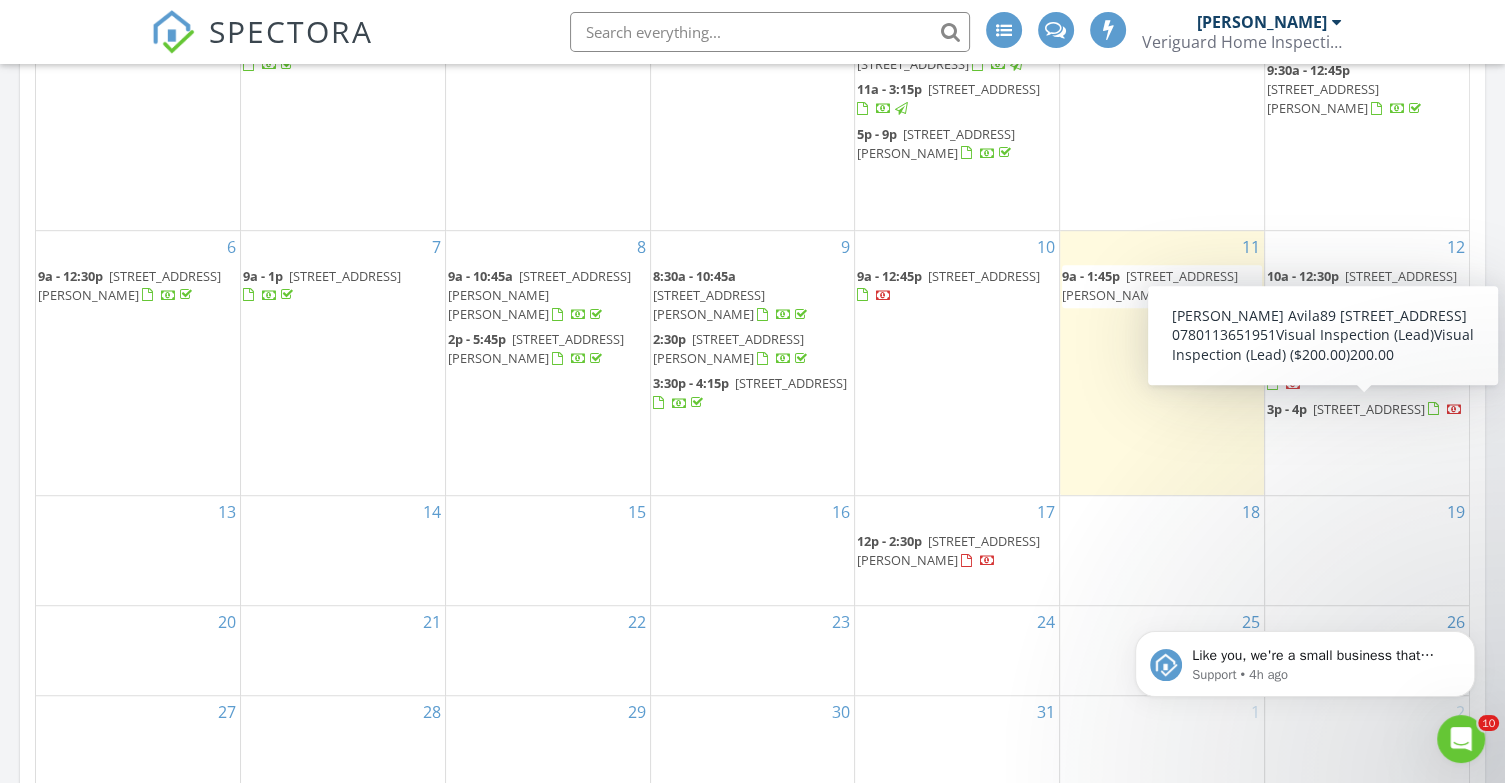 click on "89 Hillside Ave, Dover 07801" at bounding box center [1369, 409] 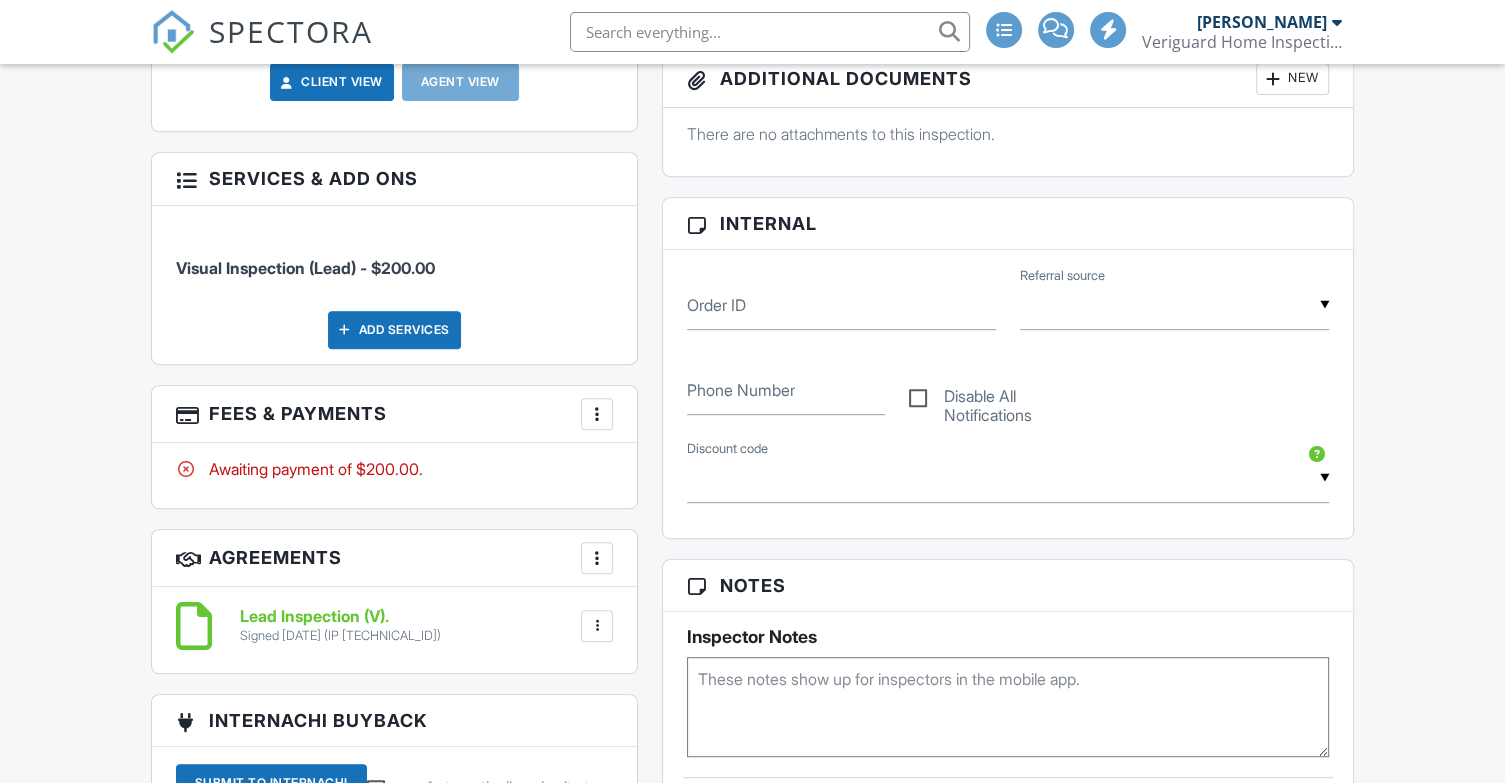 scroll, scrollTop: 833, scrollLeft: 0, axis: vertical 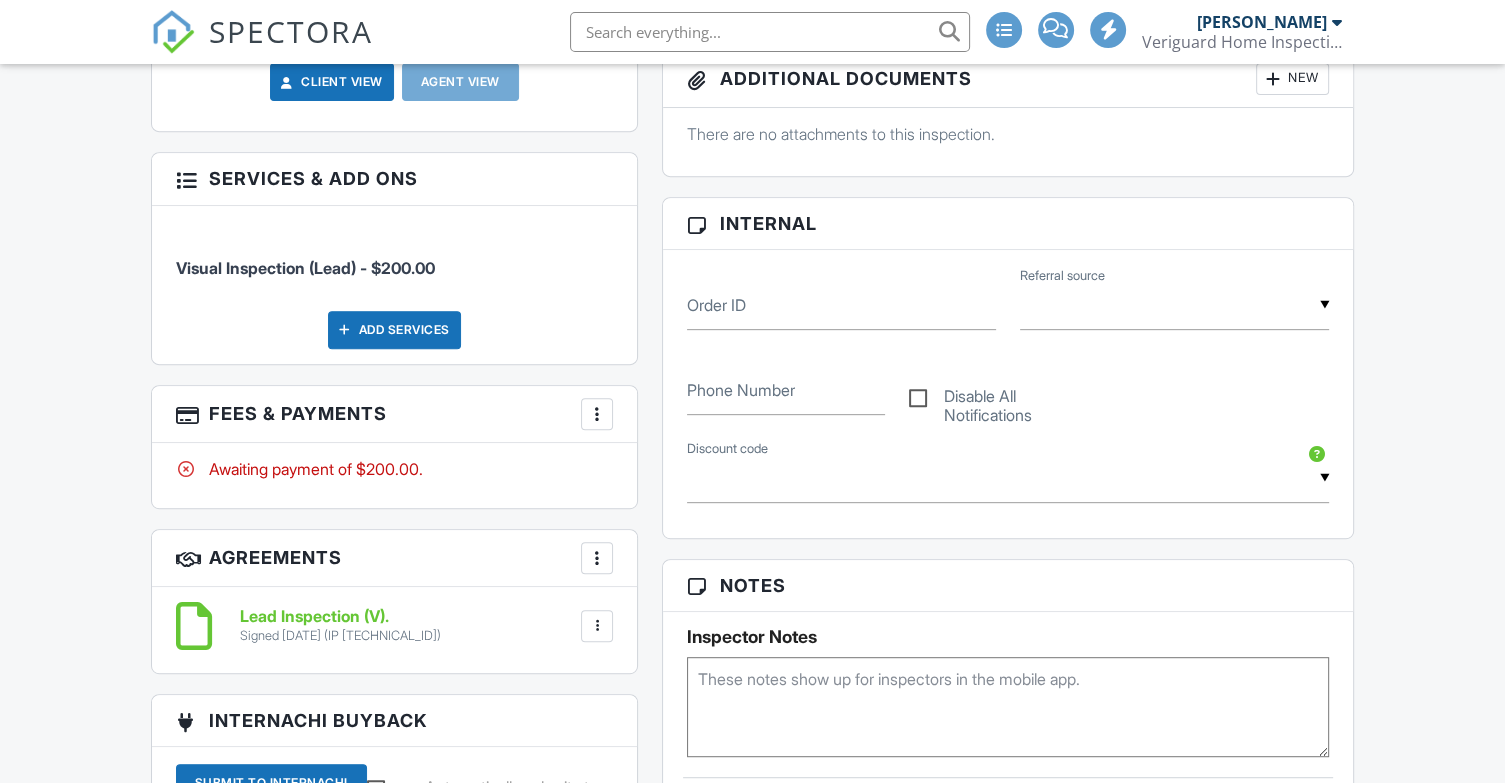 click at bounding box center (597, 626) 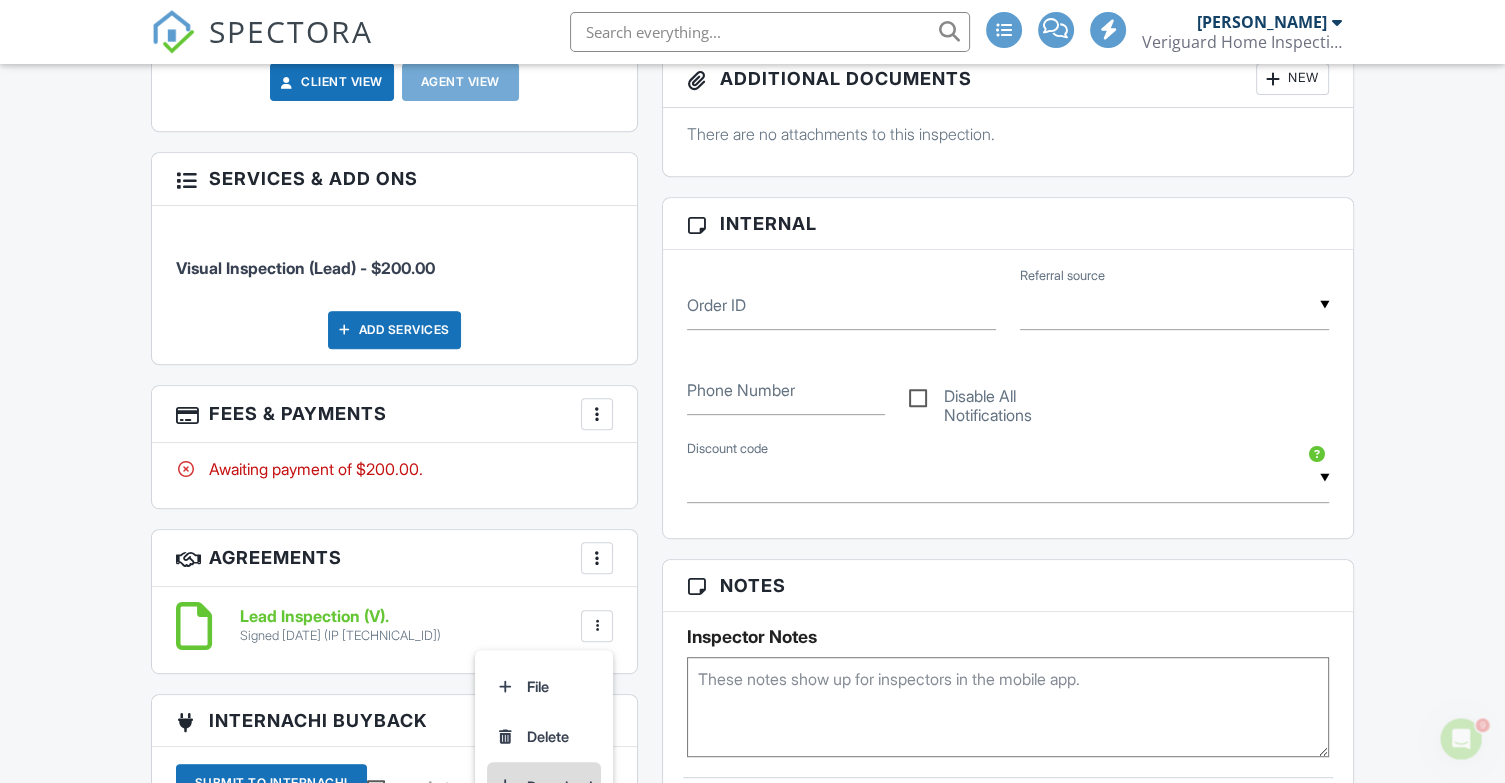 scroll, scrollTop: 0, scrollLeft: 0, axis: both 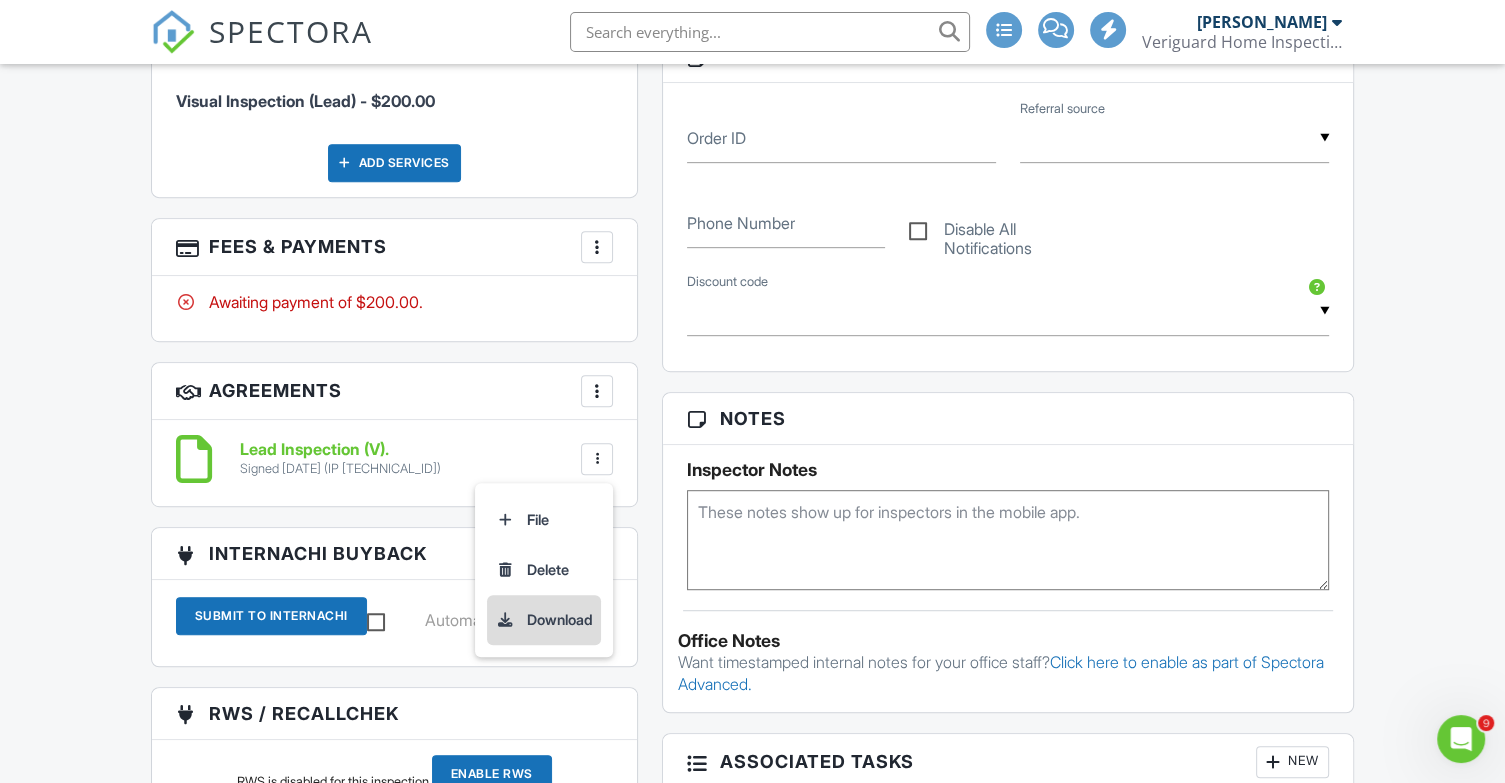 click on "Download" at bounding box center [544, 620] 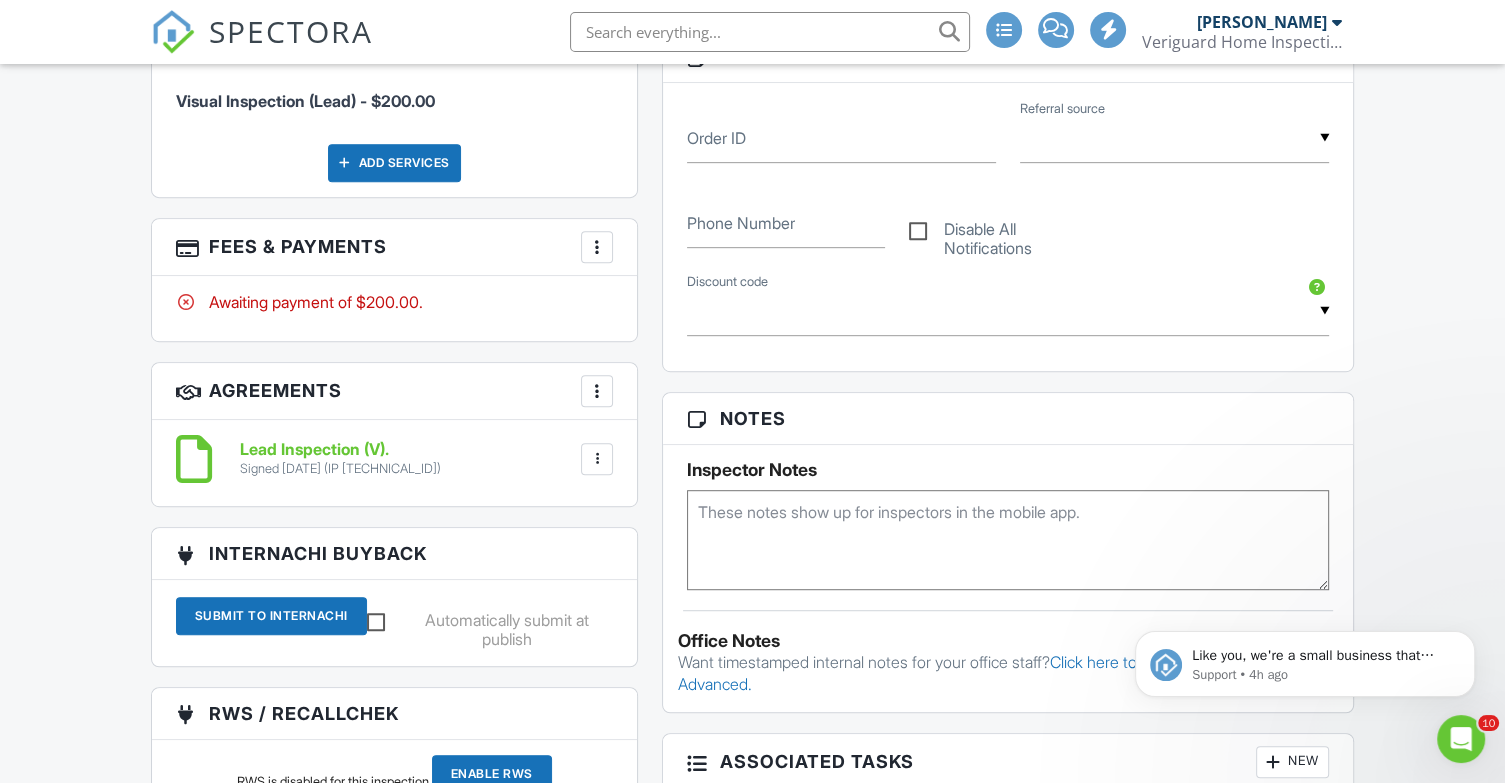 scroll, scrollTop: 0, scrollLeft: 0, axis: both 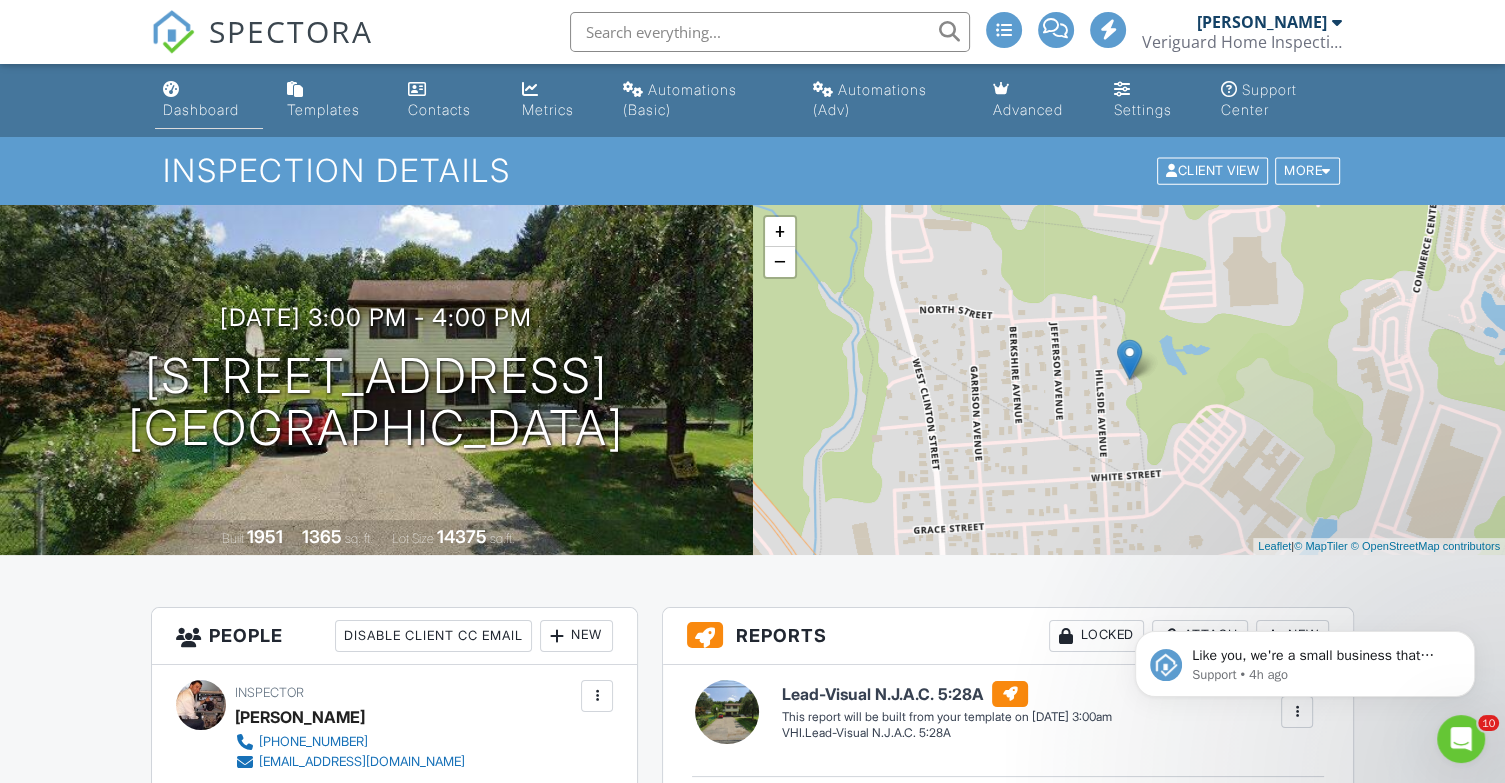 click on "Dashboard" at bounding box center [201, 109] 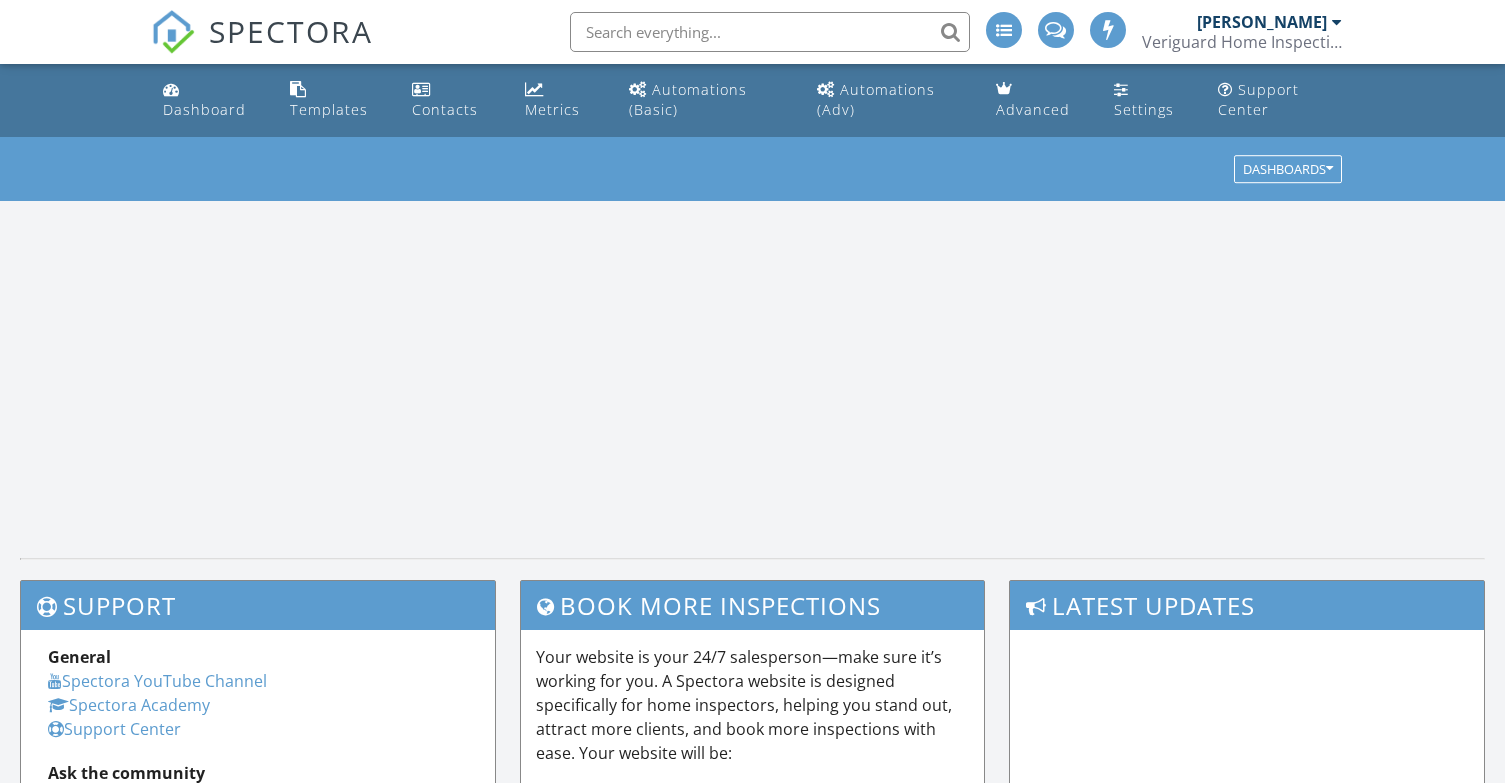 scroll, scrollTop: 0, scrollLeft: 0, axis: both 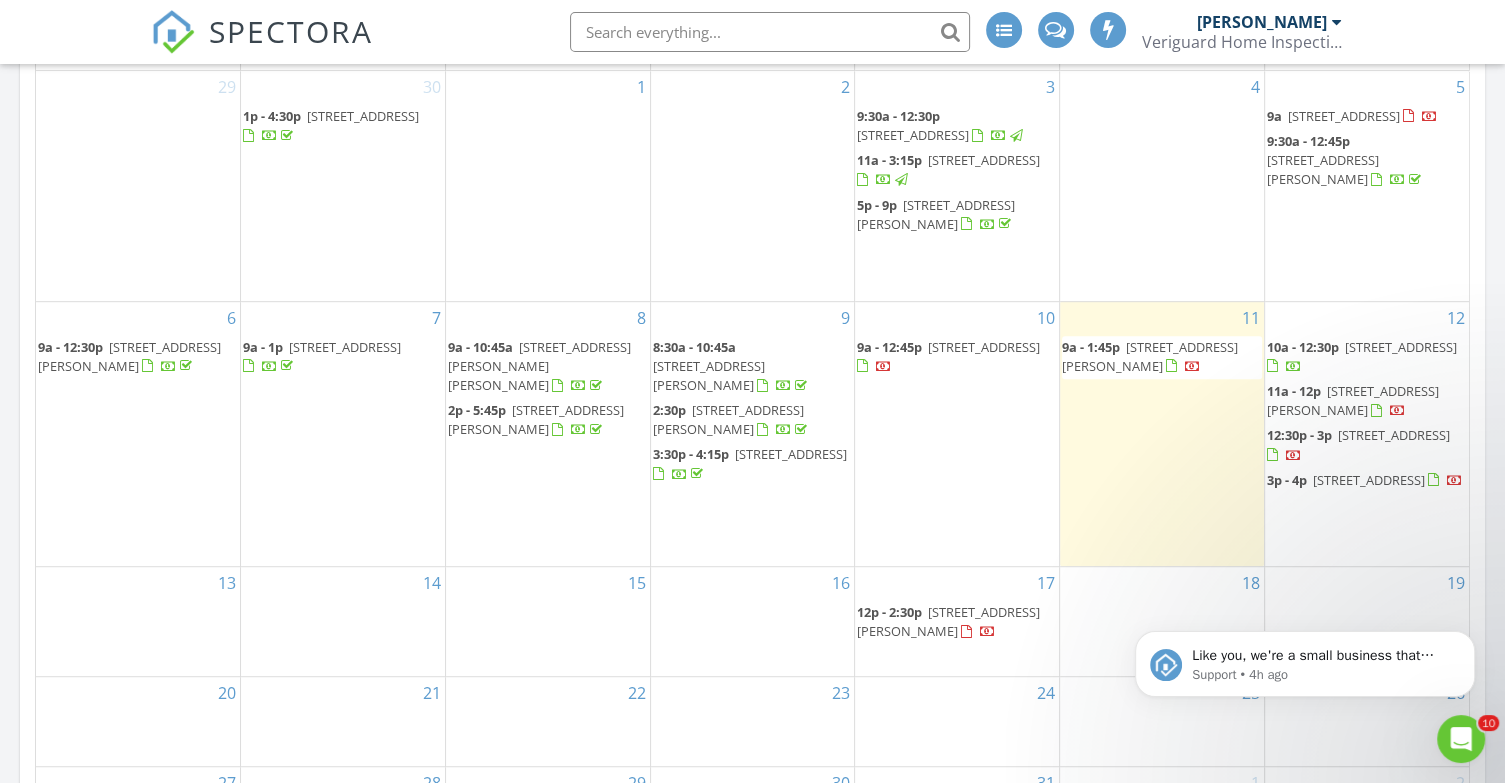 click on "[STREET_ADDRESS][PERSON_NAME]" at bounding box center [1353, 400] 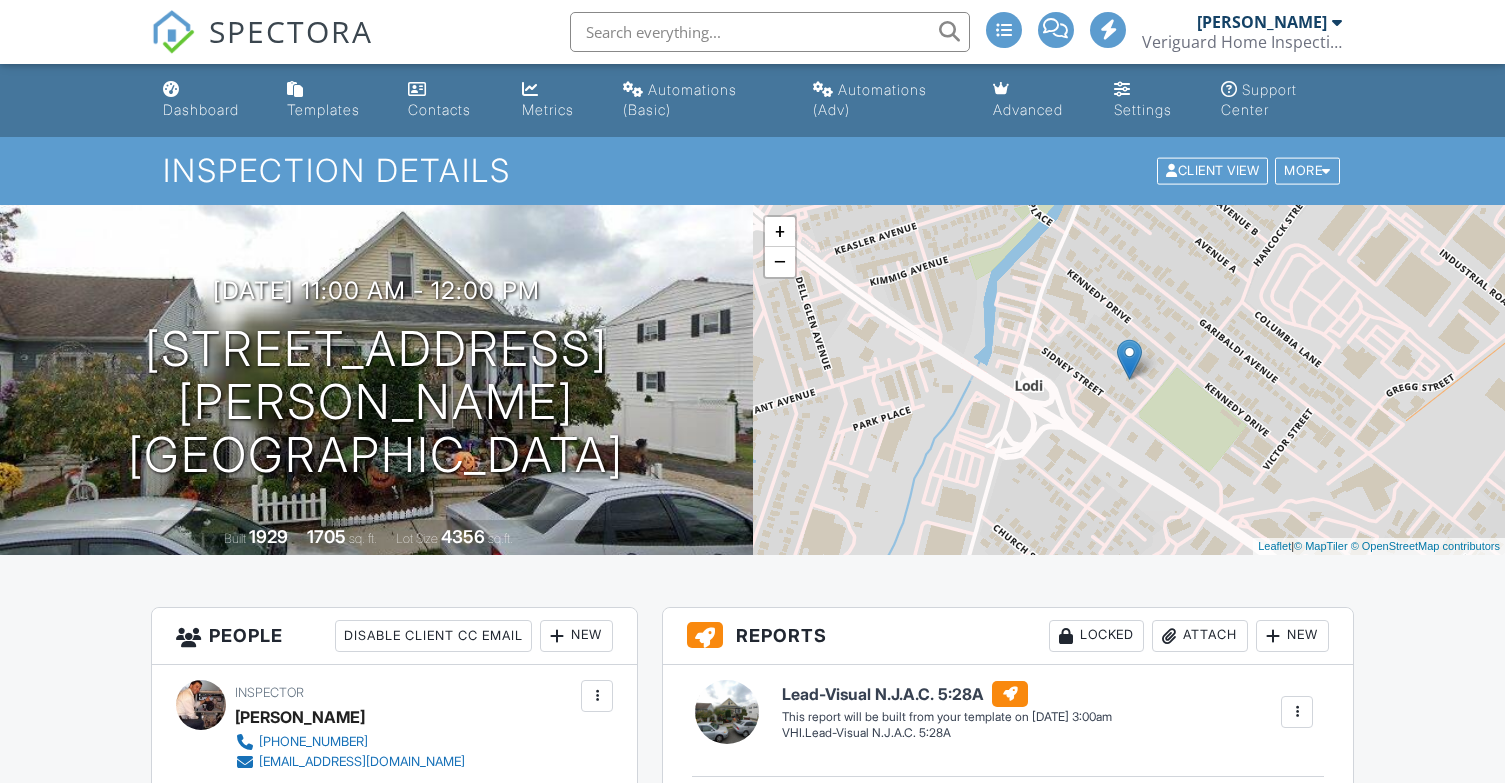 scroll, scrollTop: 333, scrollLeft: 0, axis: vertical 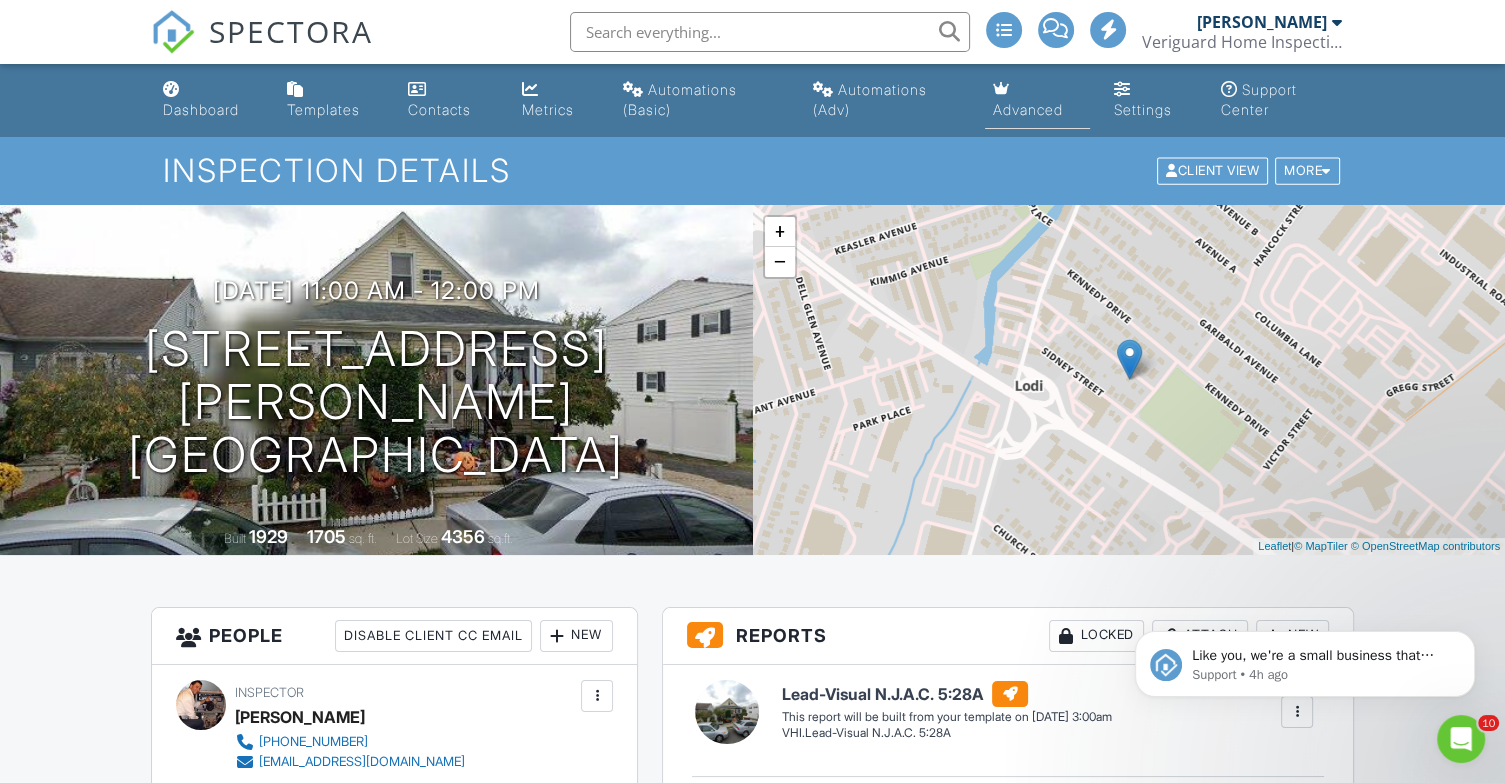 click on "Advanced" at bounding box center (1028, 109) 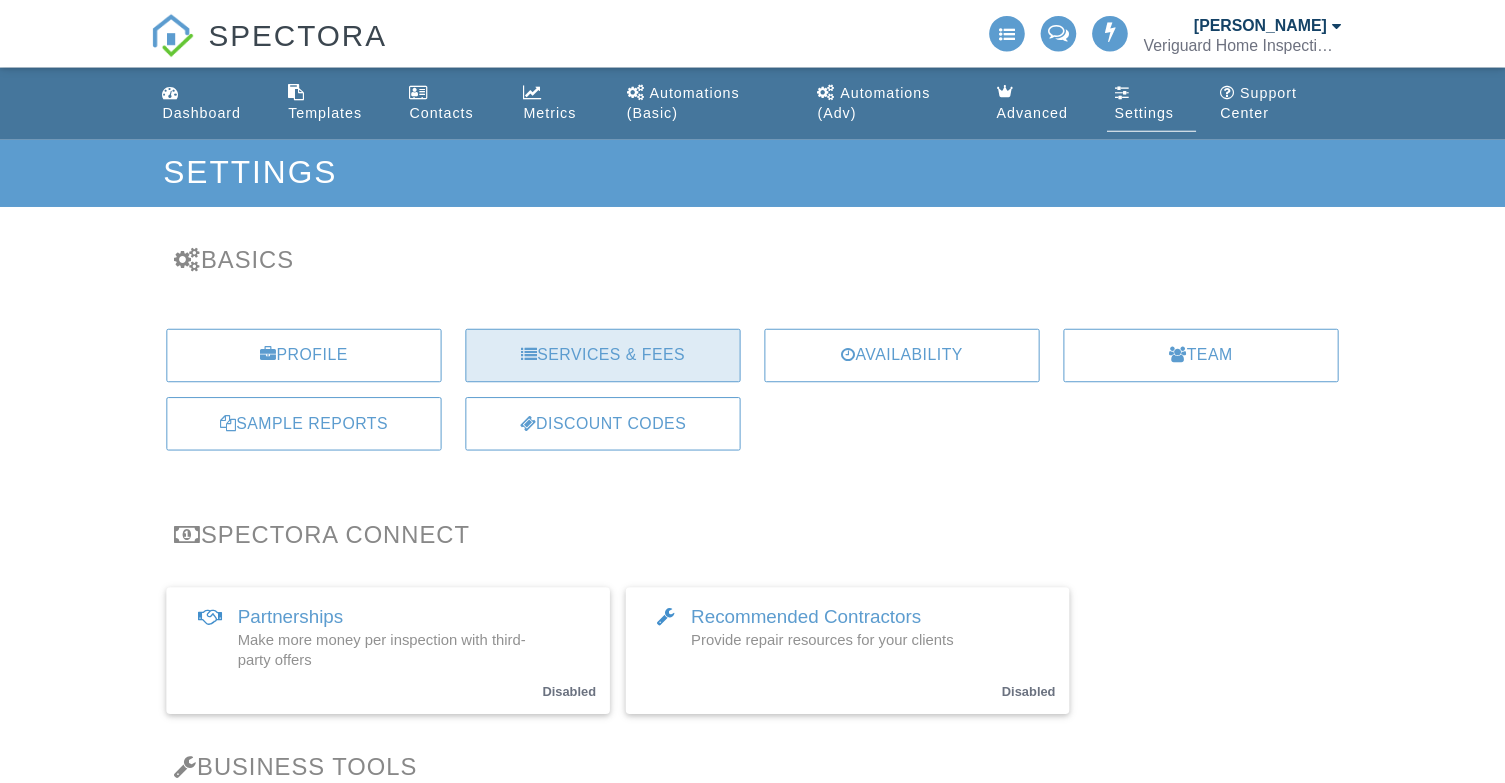 scroll, scrollTop: 0, scrollLeft: 0, axis: both 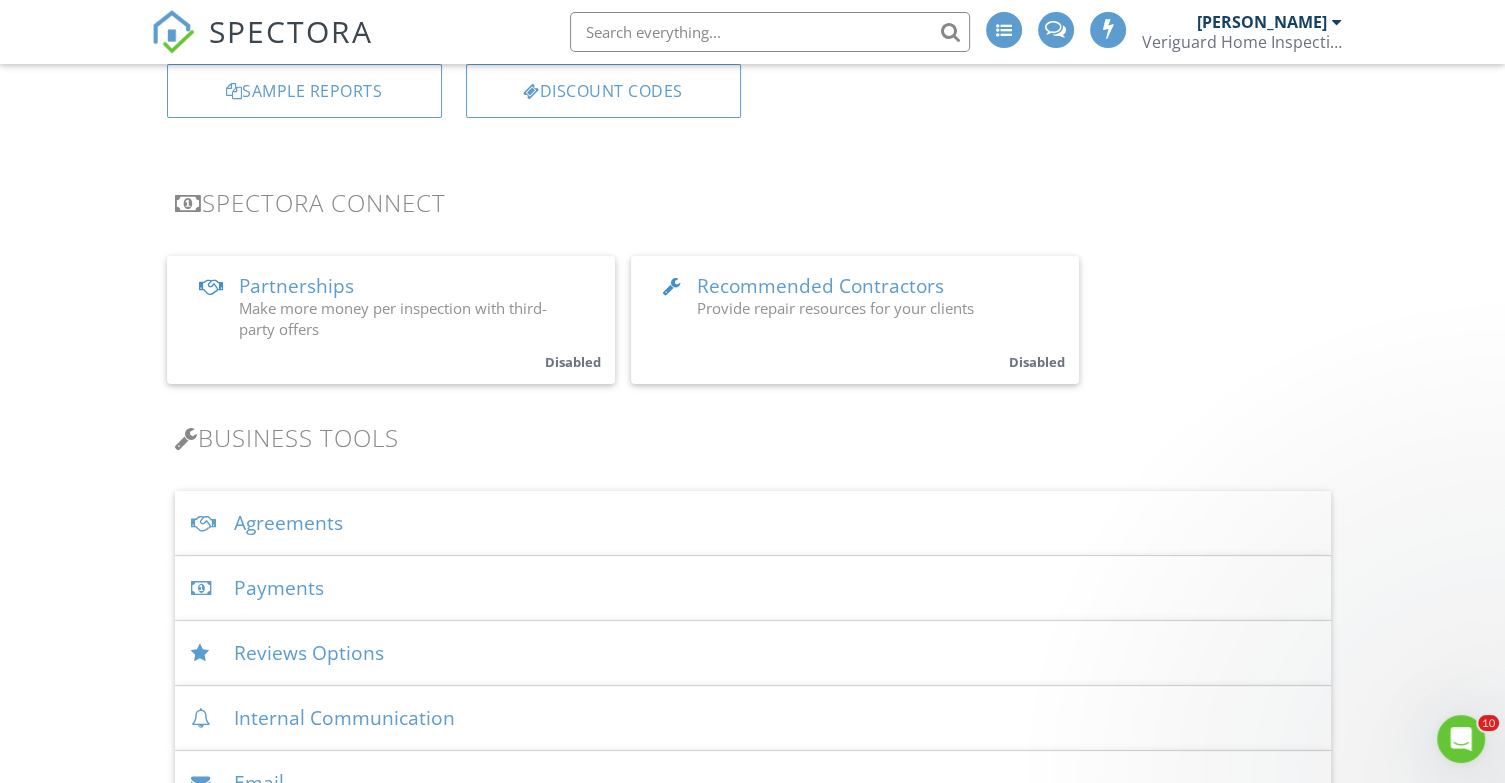 click on "Agreements" at bounding box center (753, 523) 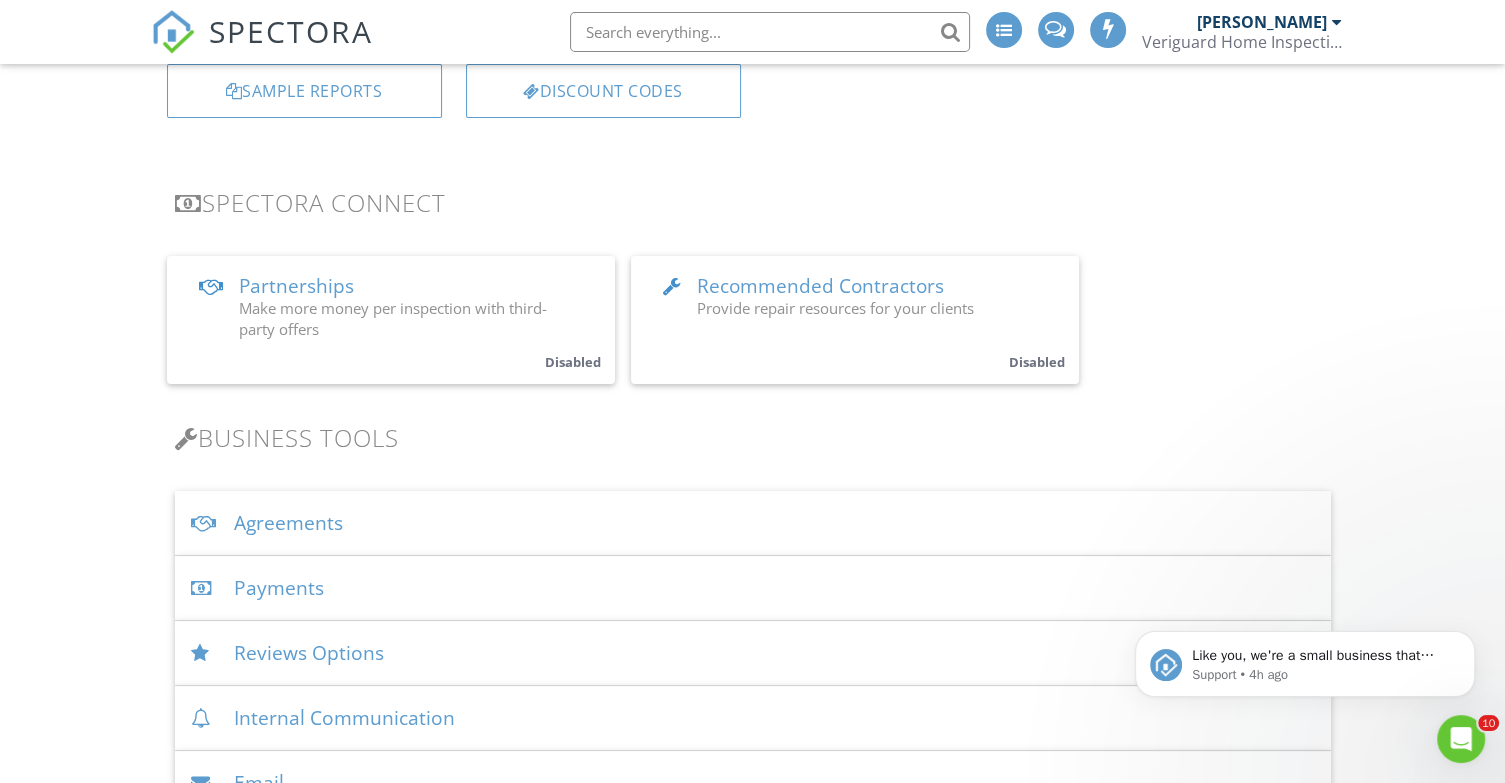 scroll, scrollTop: 0, scrollLeft: 0, axis: both 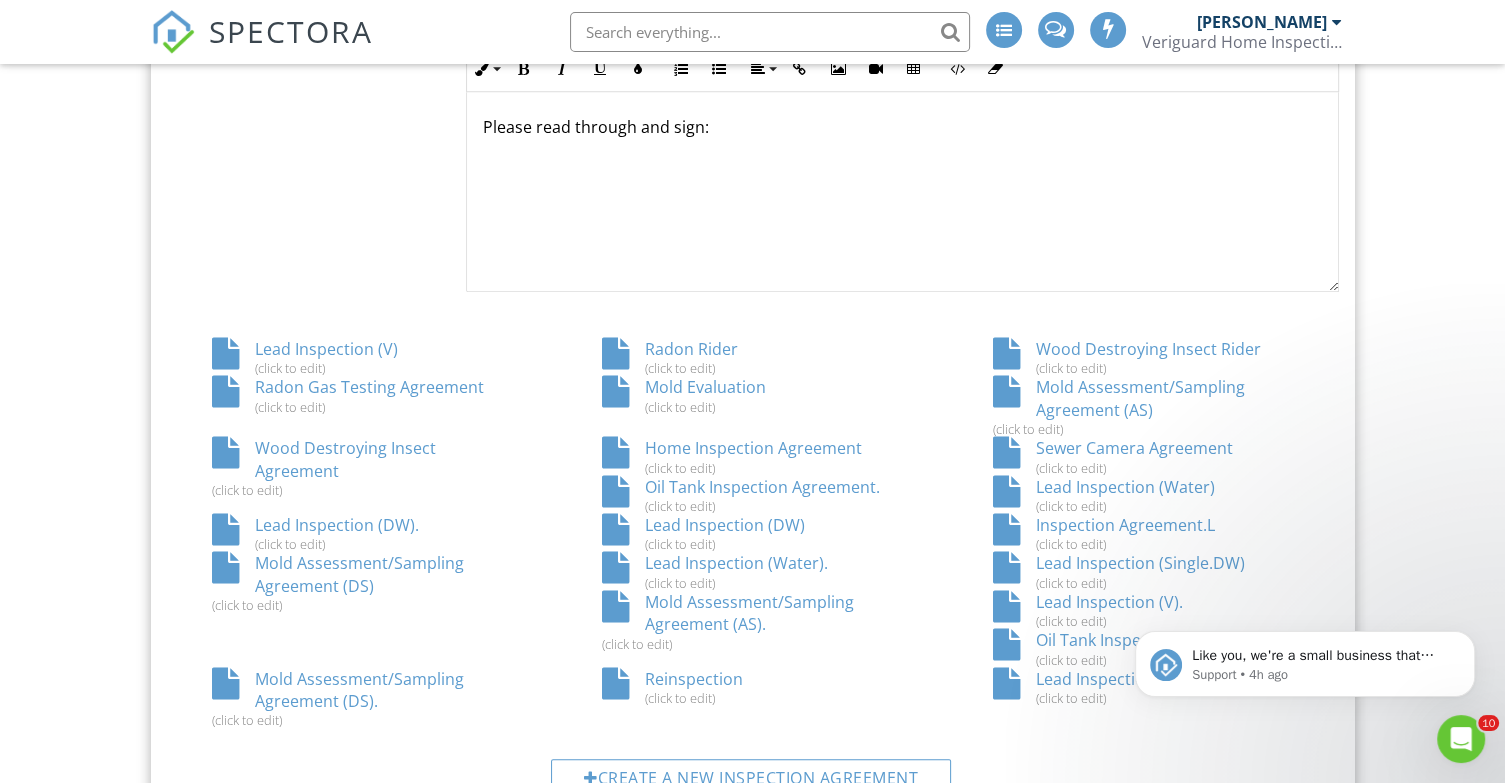 click on "Lead Inspection (V)
(click to edit)" at bounding box center (362, 357) 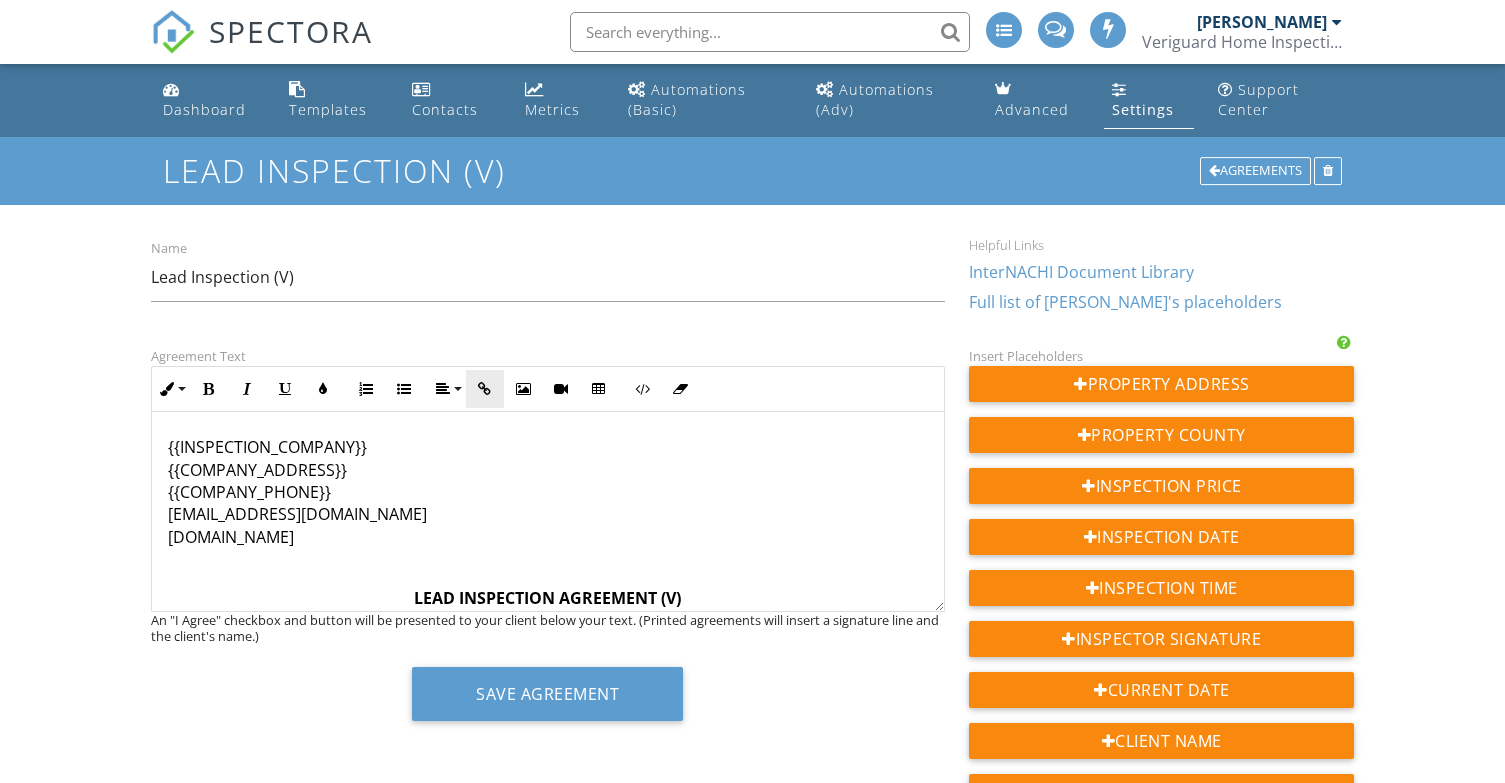 scroll, scrollTop: 0, scrollLeft: 0, axis: both 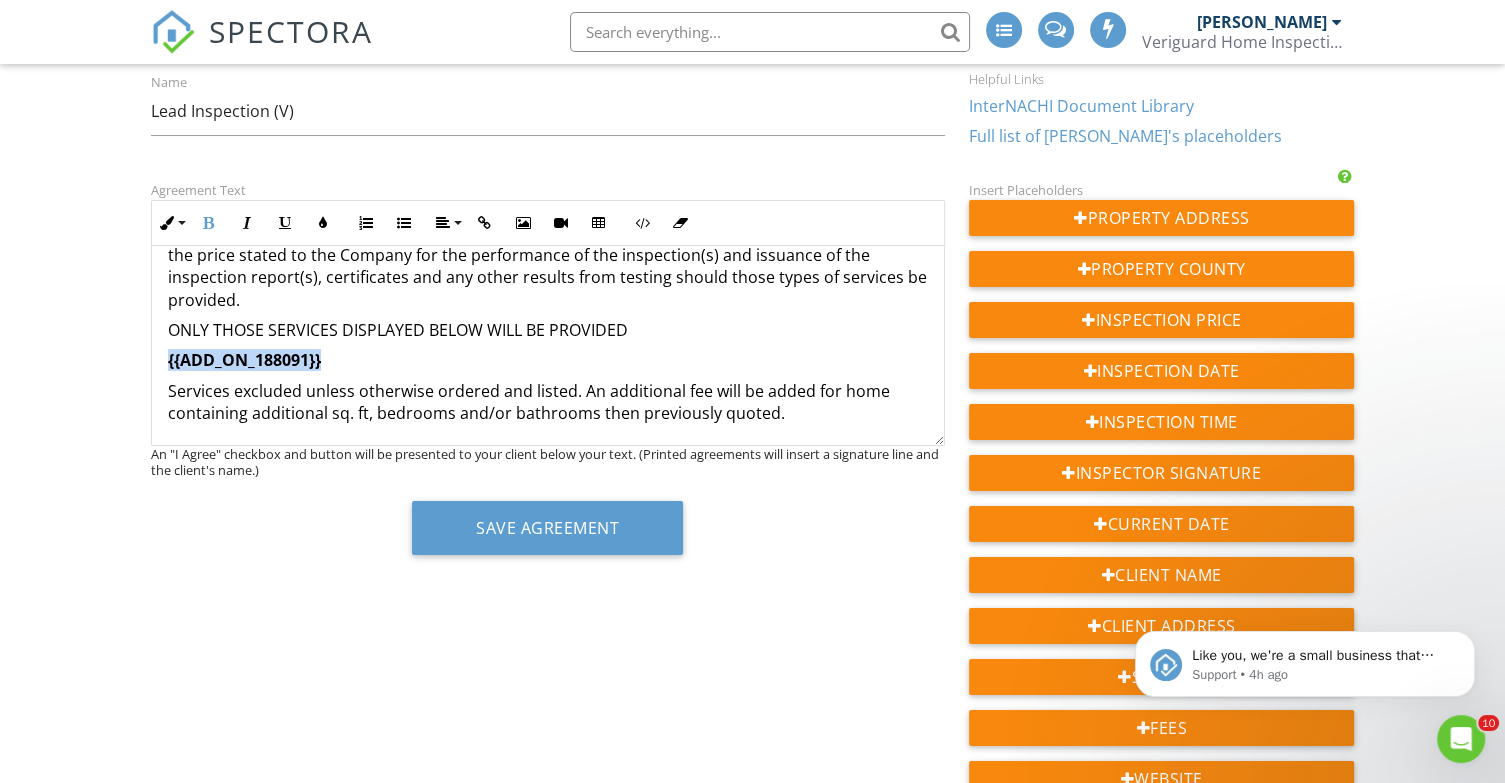 drag, startPoint x: 344, startPoint y: 361, endPoint x: 164, endPoint y: 359, distance: 180.01111 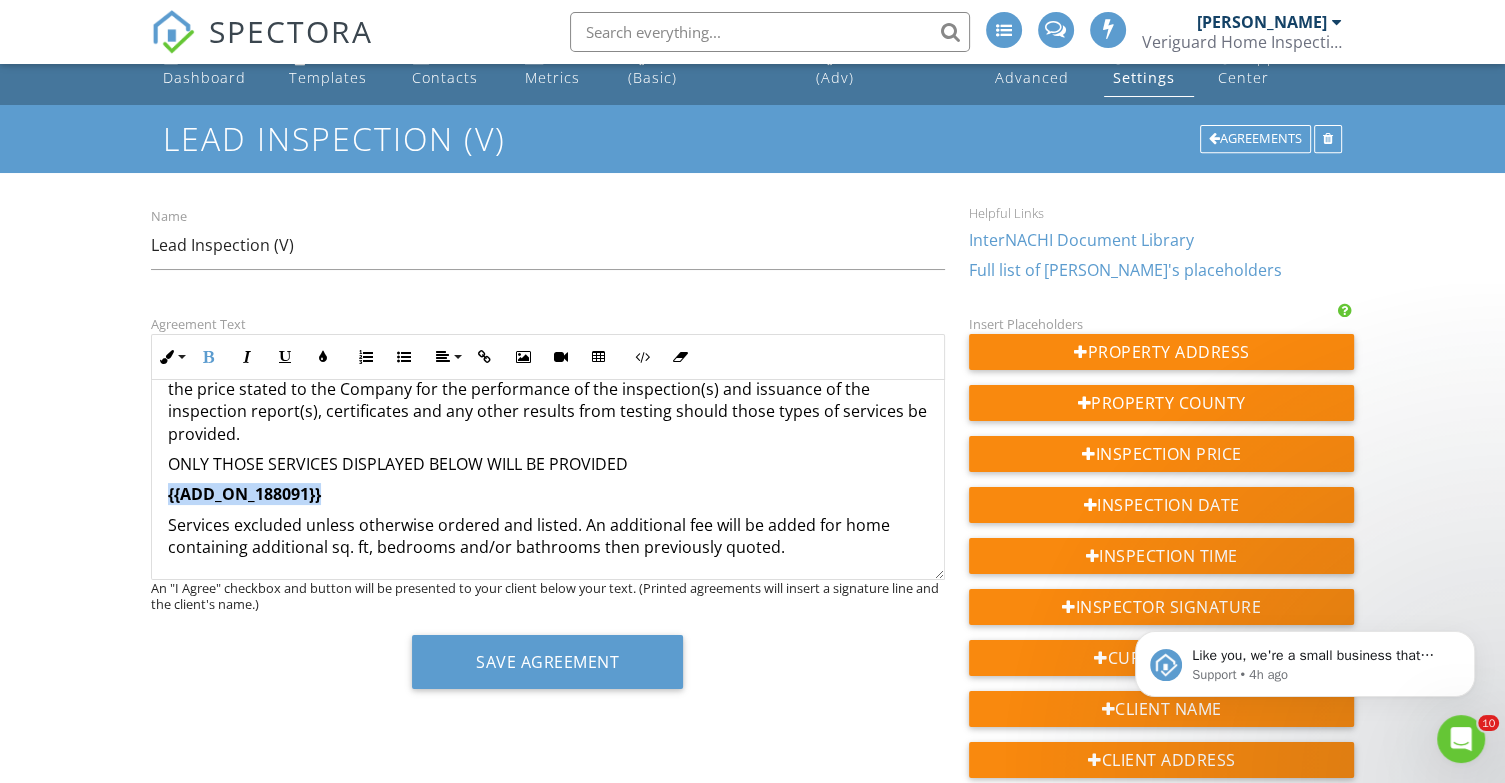 scroll, scrollTop: 0, scrollLeft: 0, axis: both 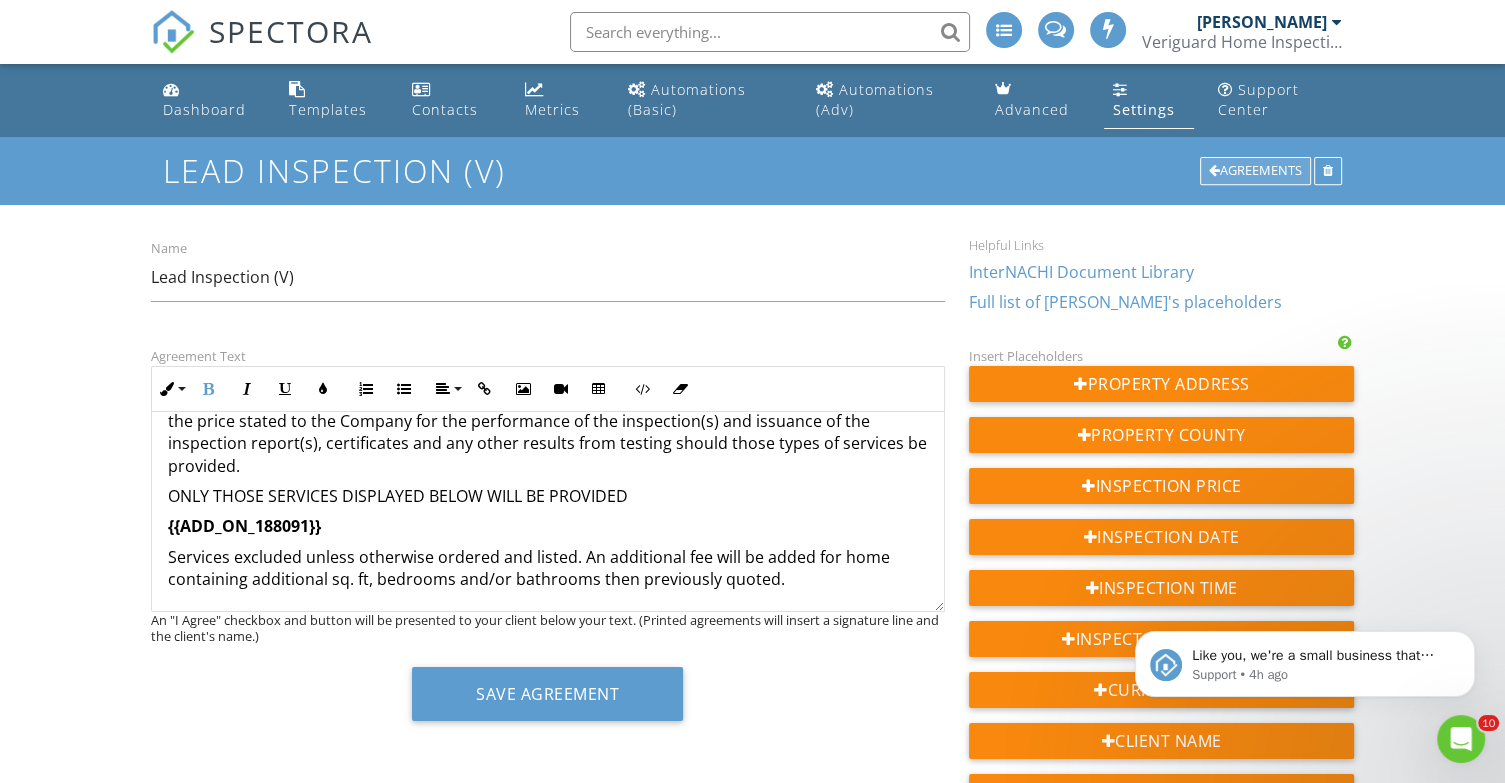 click on "Agreements" at bounding box center (1255, 171) 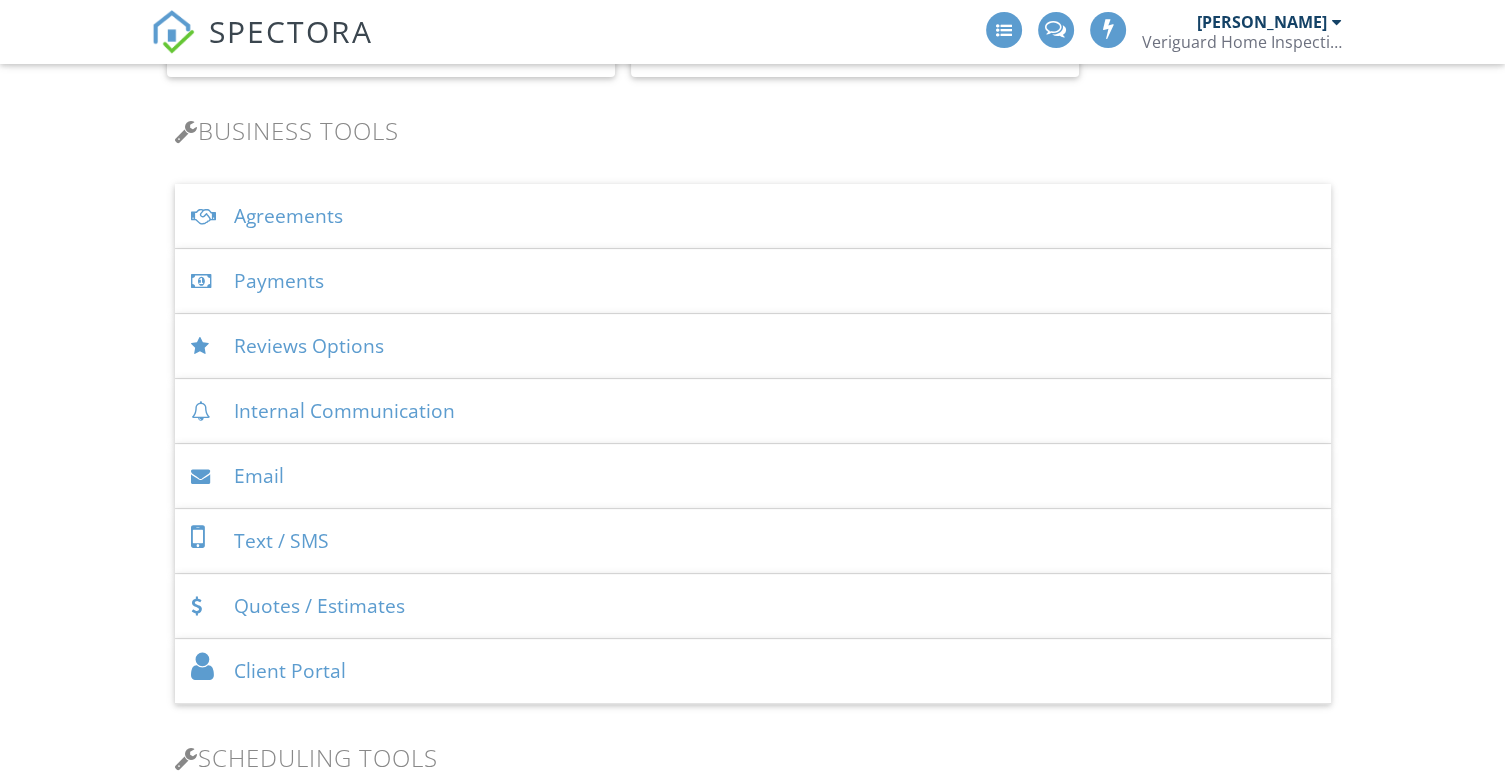 scroll, scrollTop: 740, scrollLeft: 0, axis: vertical 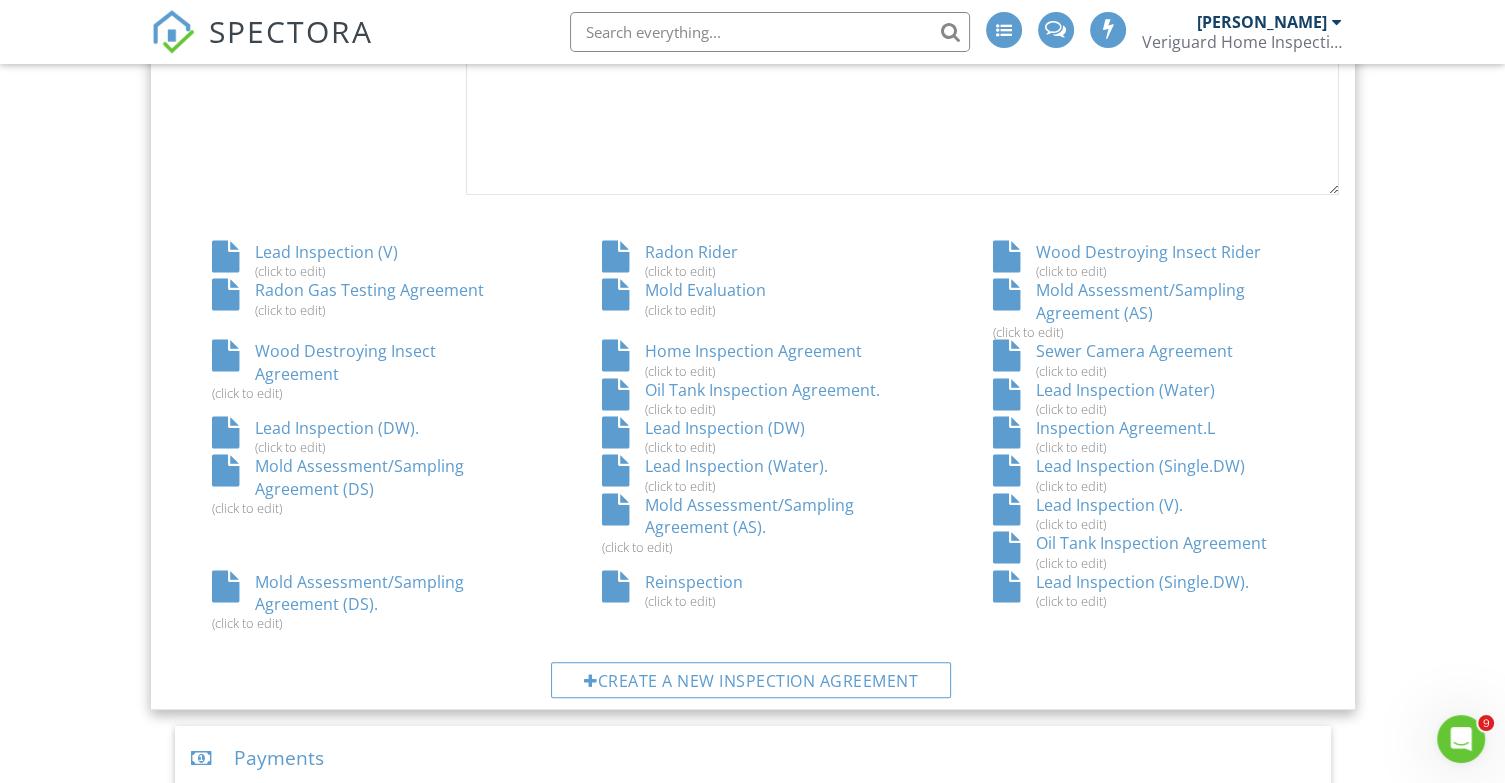 click on "Home Inspection Agreement
(click to edit)" at bounding box center (752, 359) 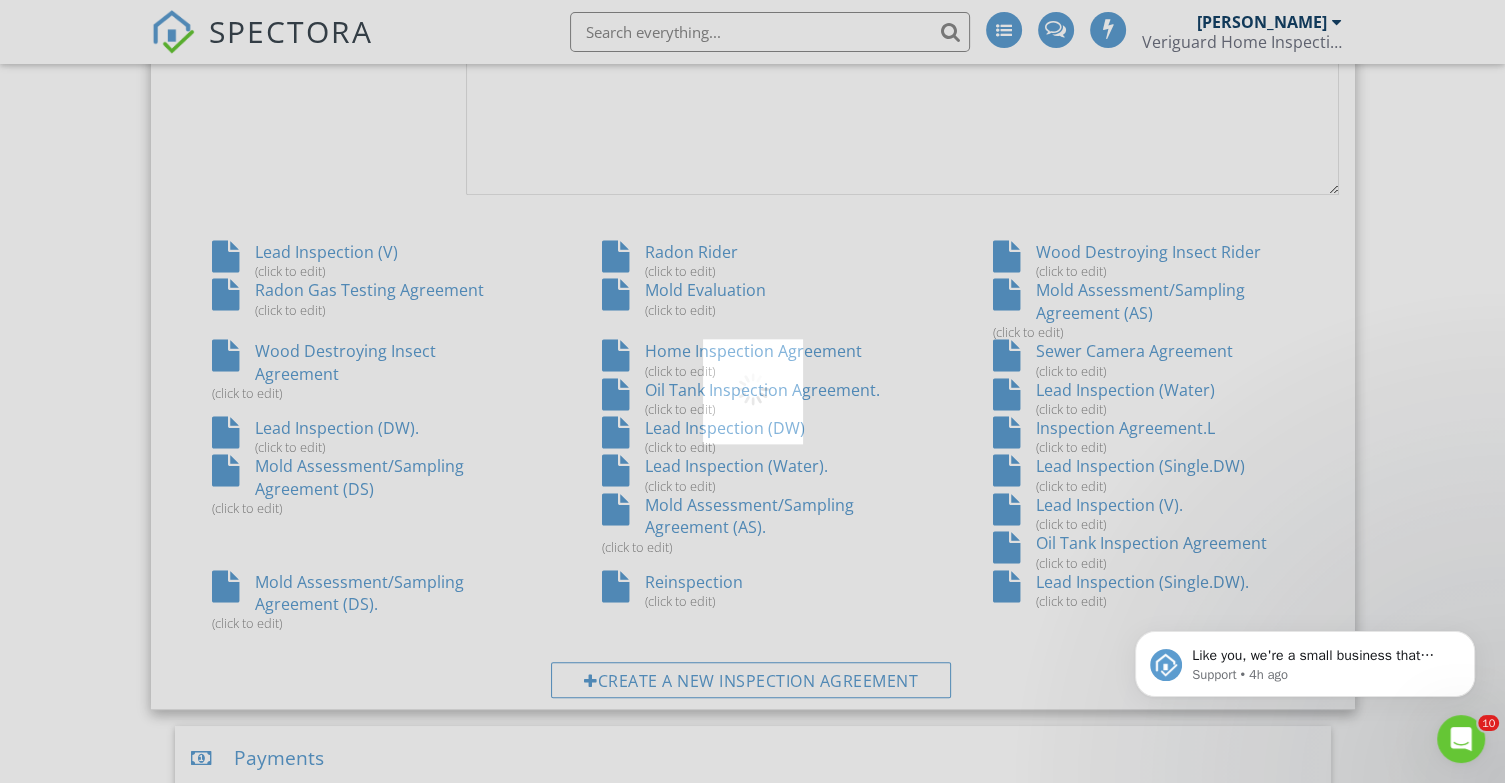 scroll, scrollTop: 0, scrollLeft: 0, axis: both 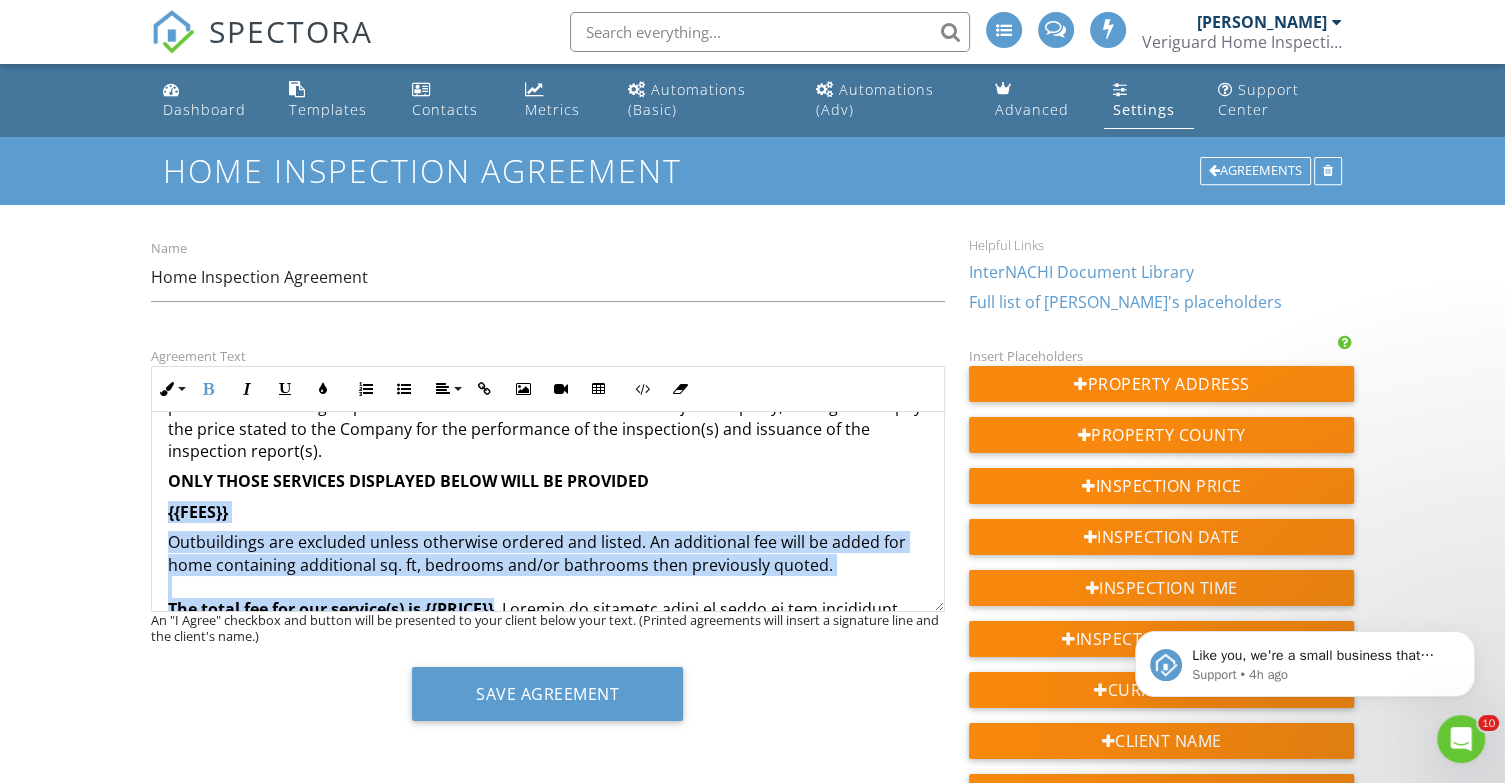 drag, startPoint x: 500, startPoint y: 536, endPoint x: 164, endPoint y: 511, distance: 336.92877 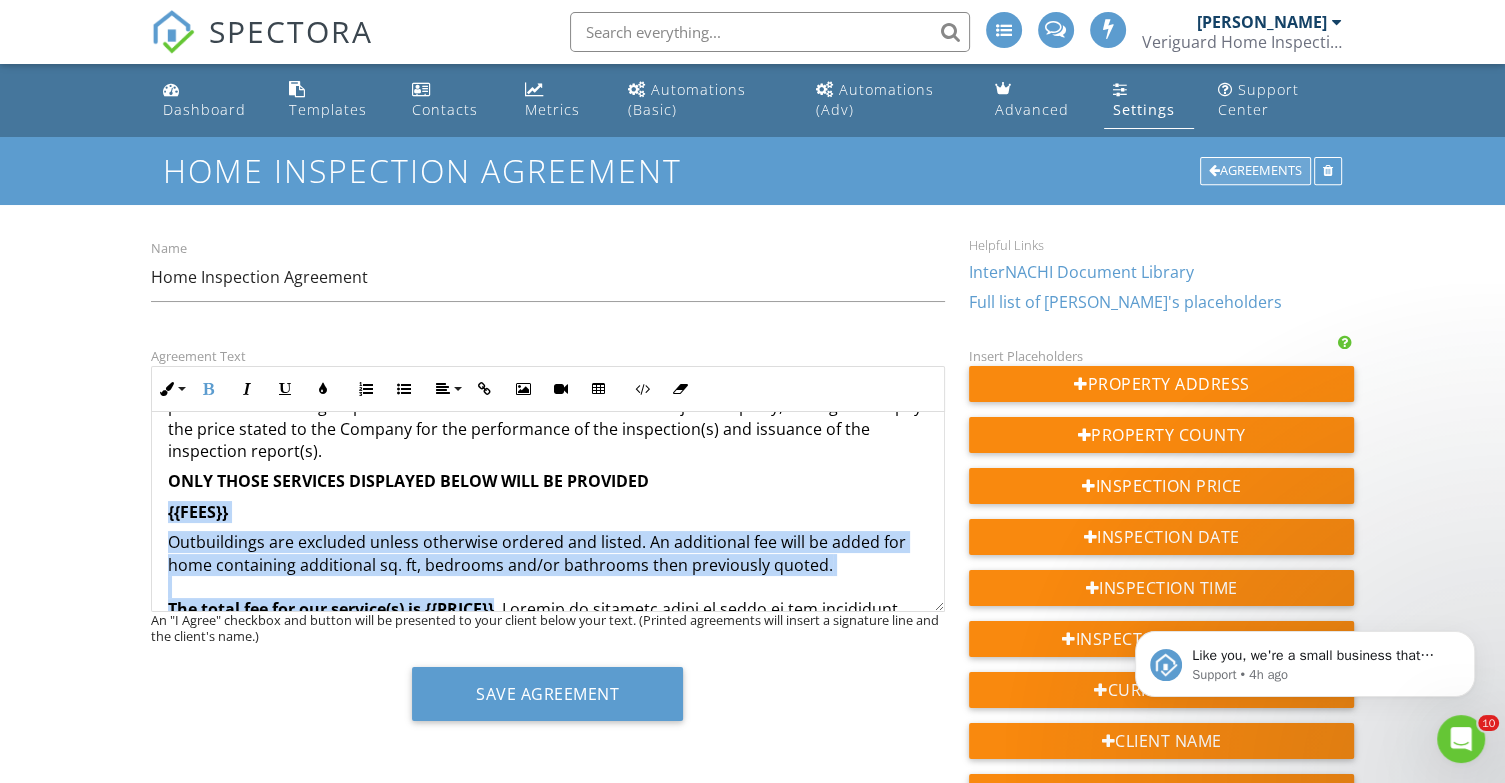 click on "Agreements" at bounding box center [1255, 171] 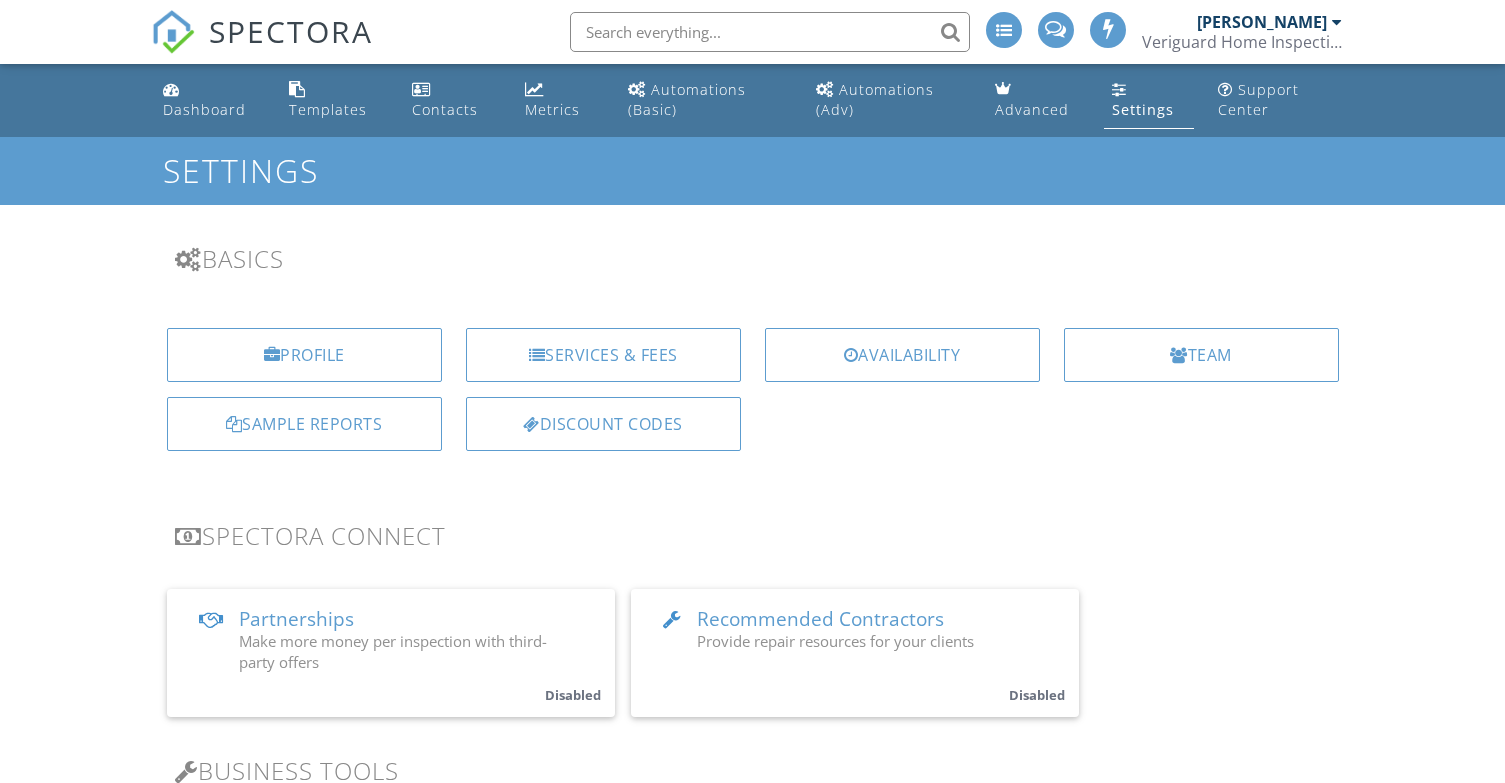 scroll, scrollTop: 764, scrollLeft: 0, axis: vertical 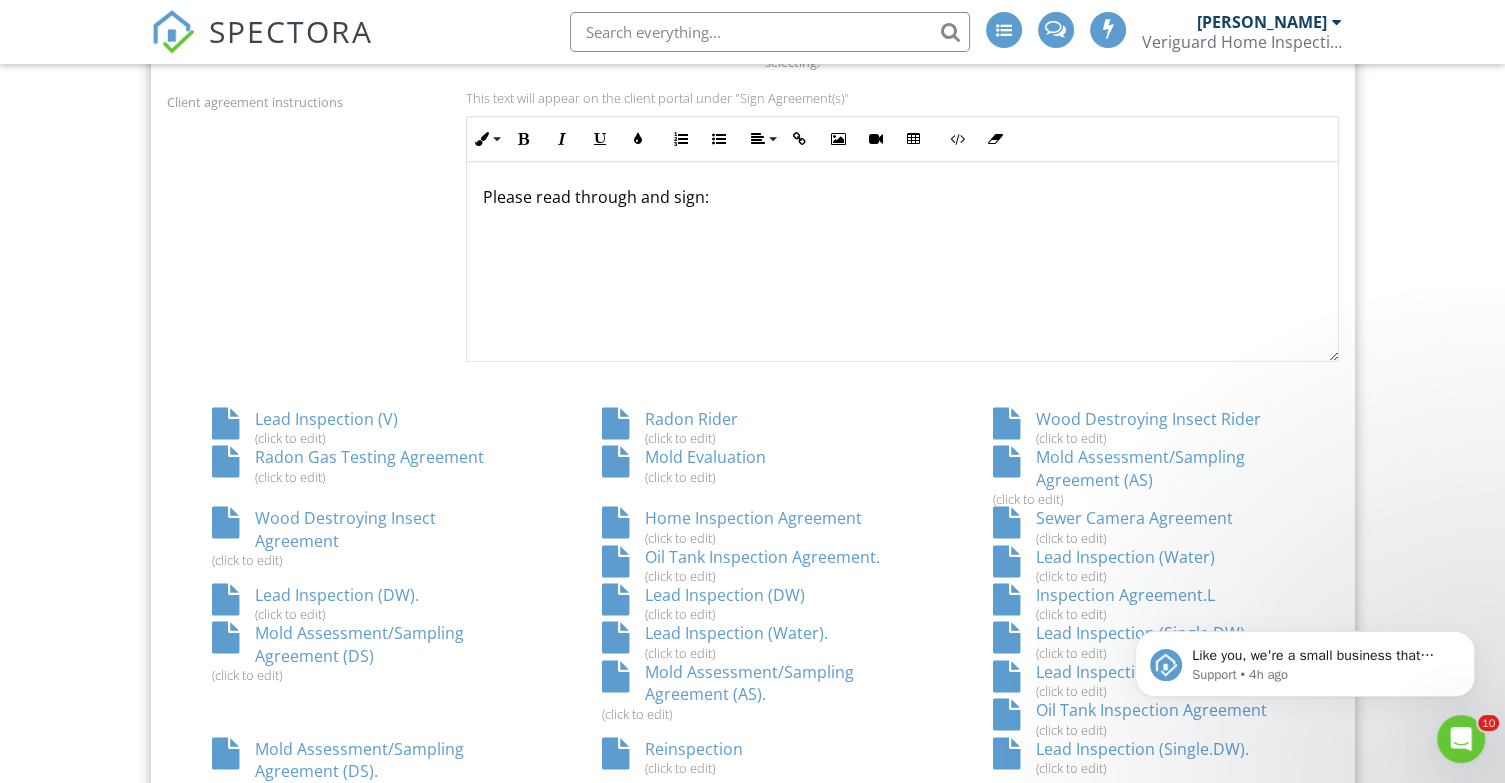 click on "Lead Inspection (V)
(click to edit)" at bounding box center [362, 427] 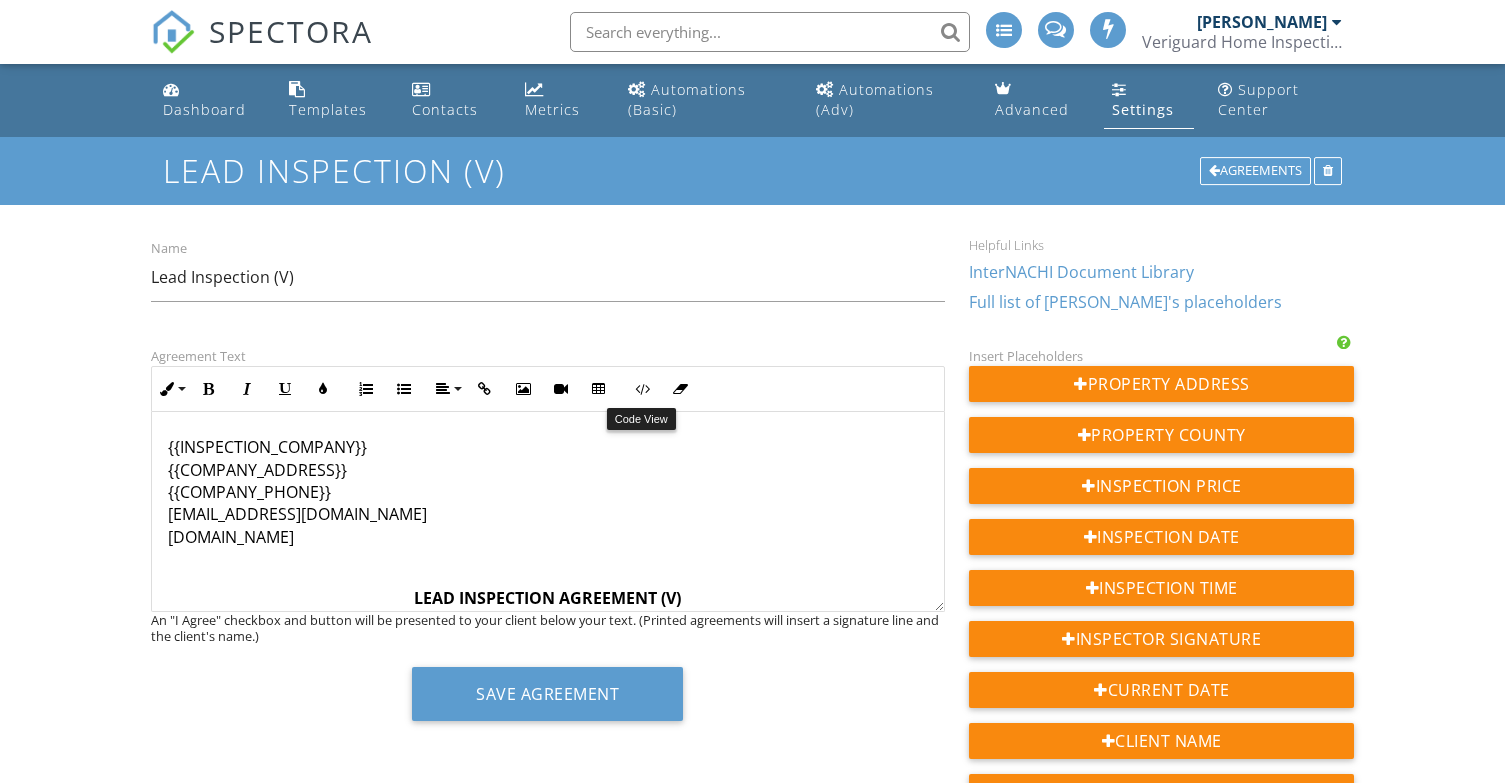 scroll, scrollTop: 0, scrollLeft: 0, axis: both 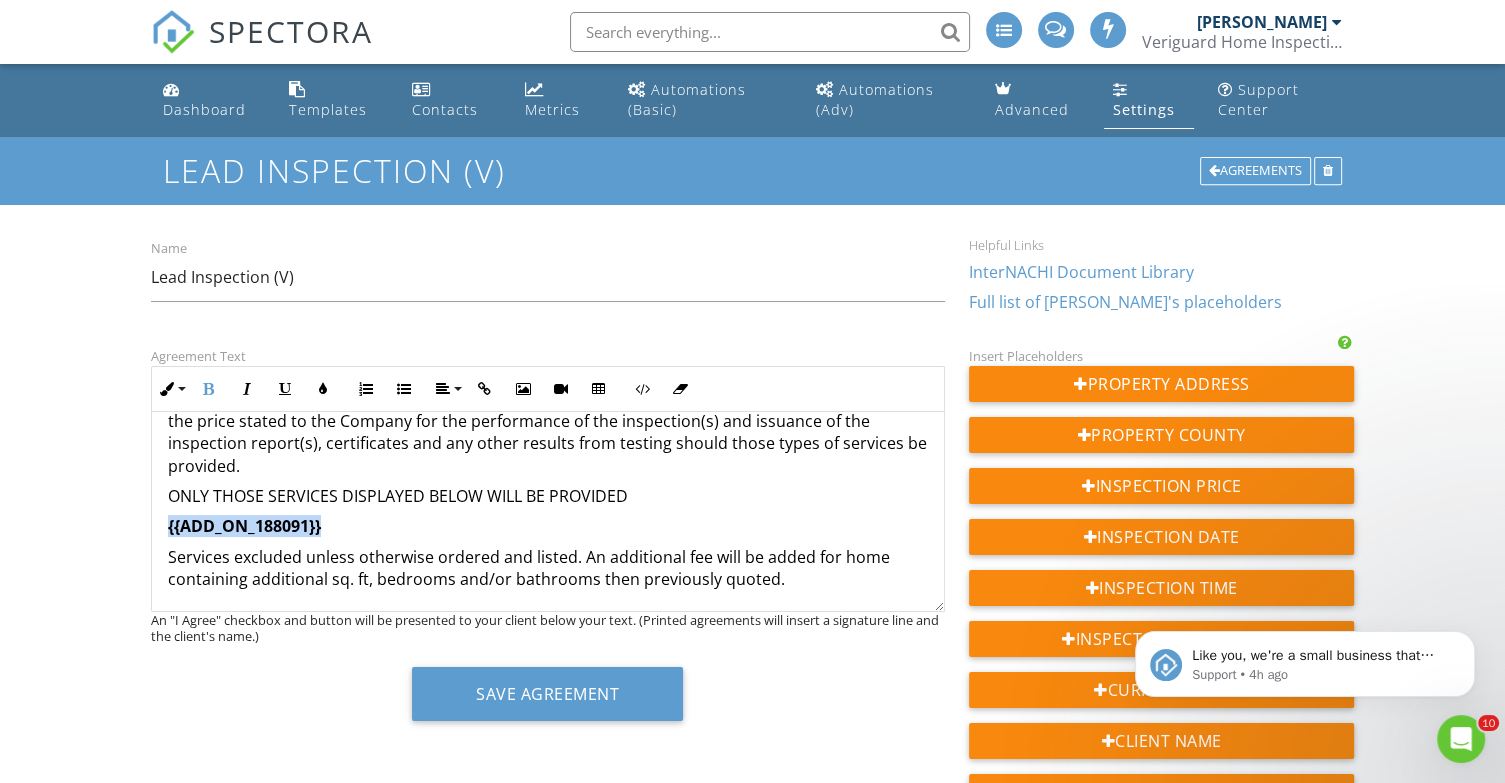 drag, startPoint x: 325, startPoint y: 525, endPoint x: 161, endPoint y: 525, distance: 164 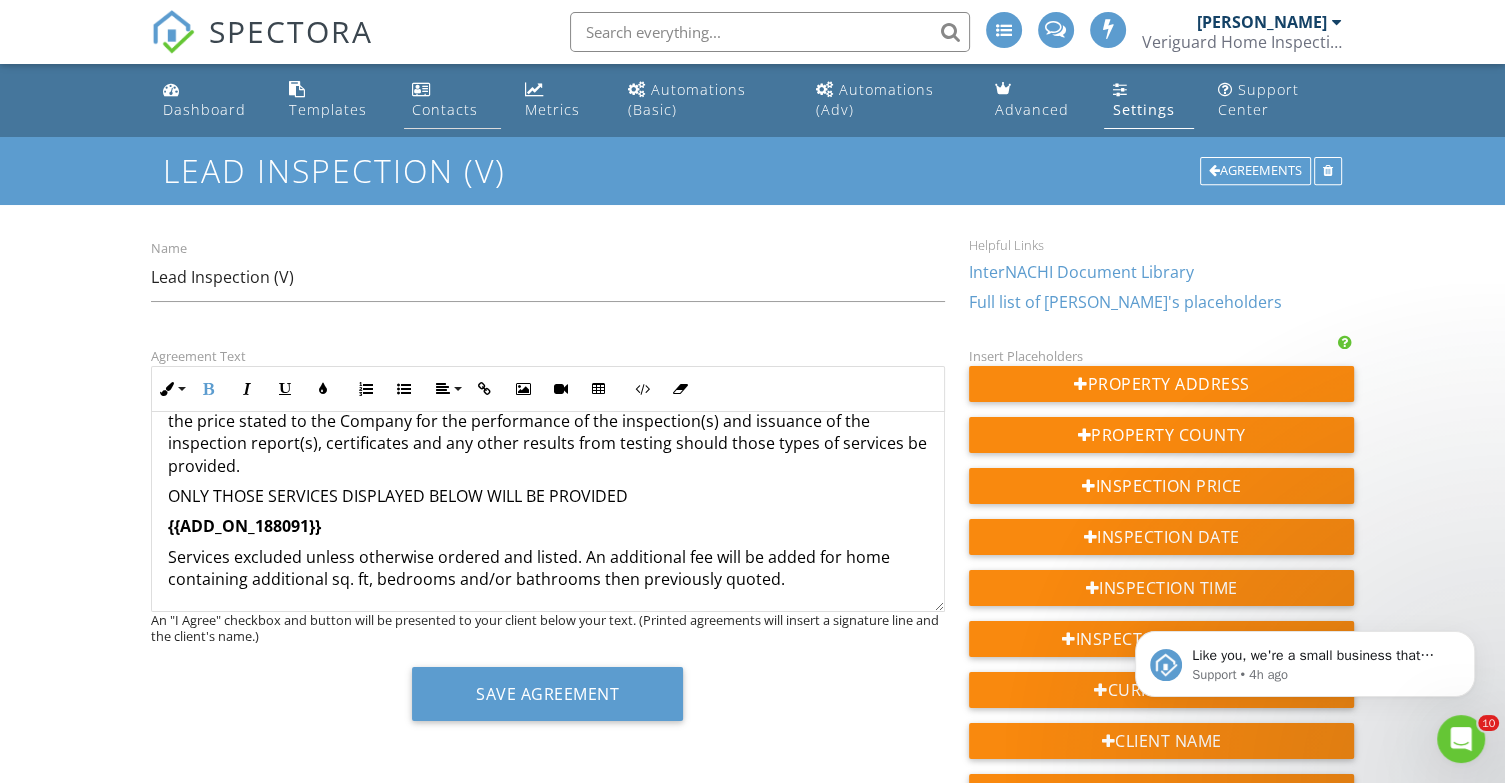 scroll, scrollTop: 521, scrollLeft: 0, axis: vertical 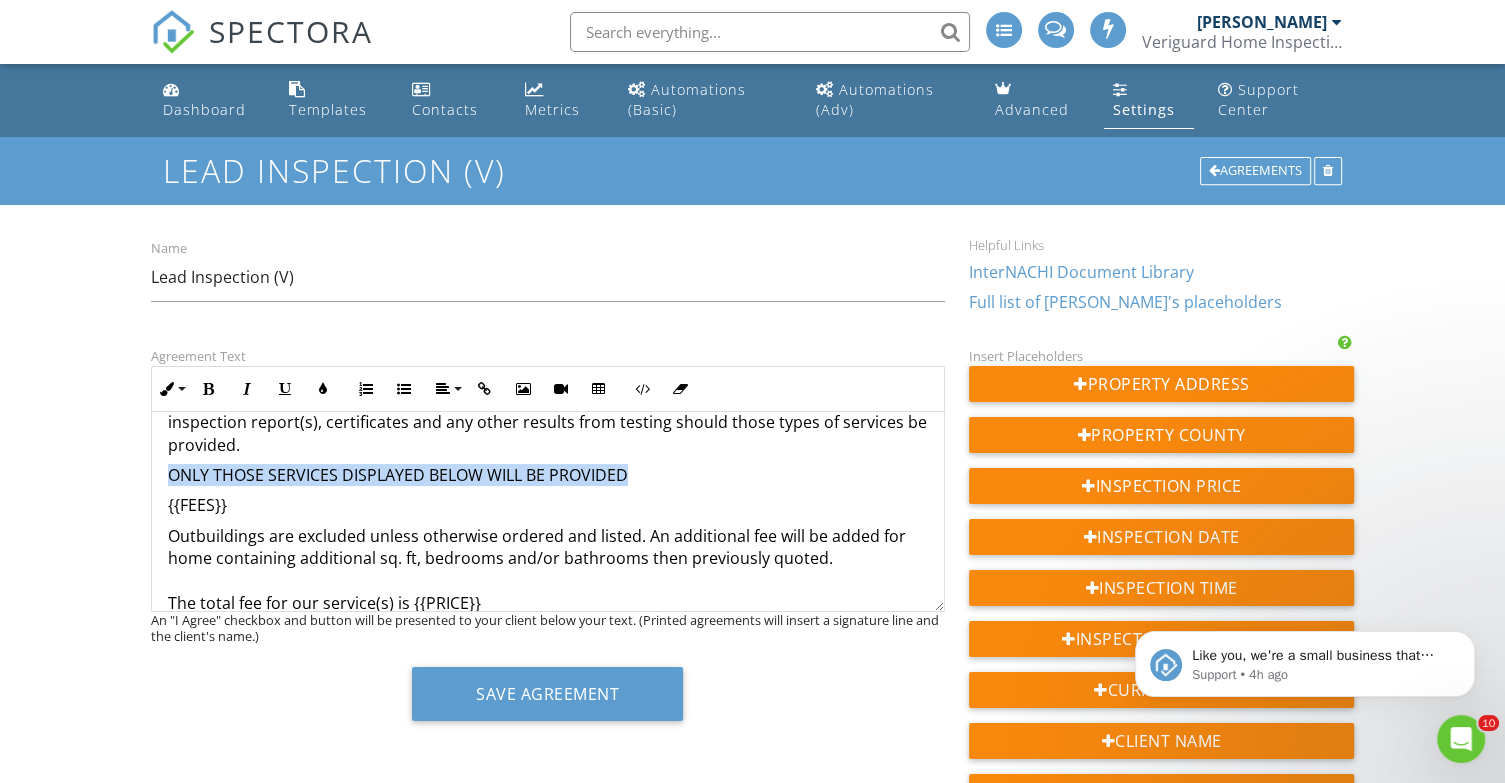 drag, startPoint x: 644, startPoint y: 475, endPoint x: 168, endPoint y: 473, distance: 476.0042 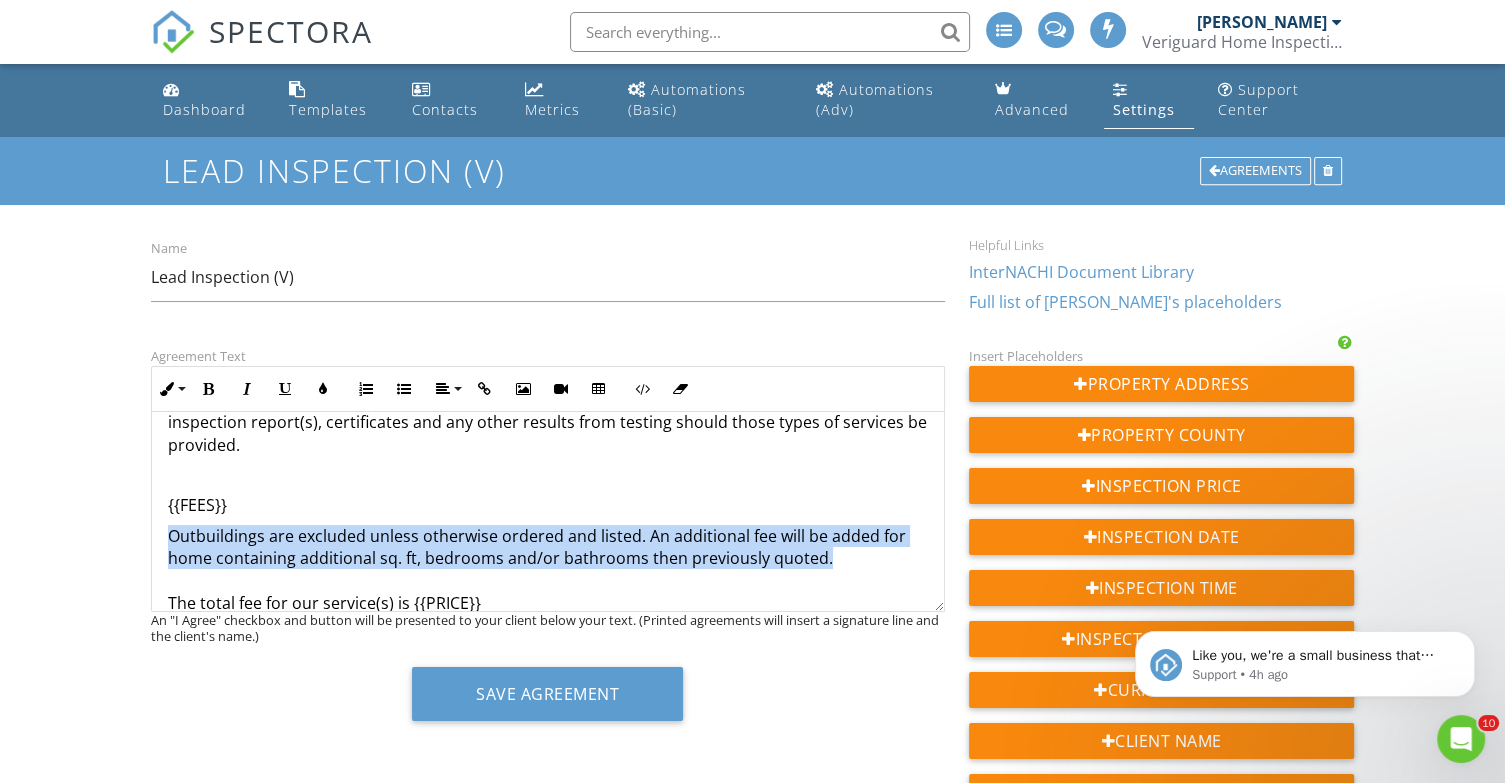 drag, startPoint x: 852, startPoint y: 553, endPoint x: 168, endPoint y: 539, distance: 684.14325 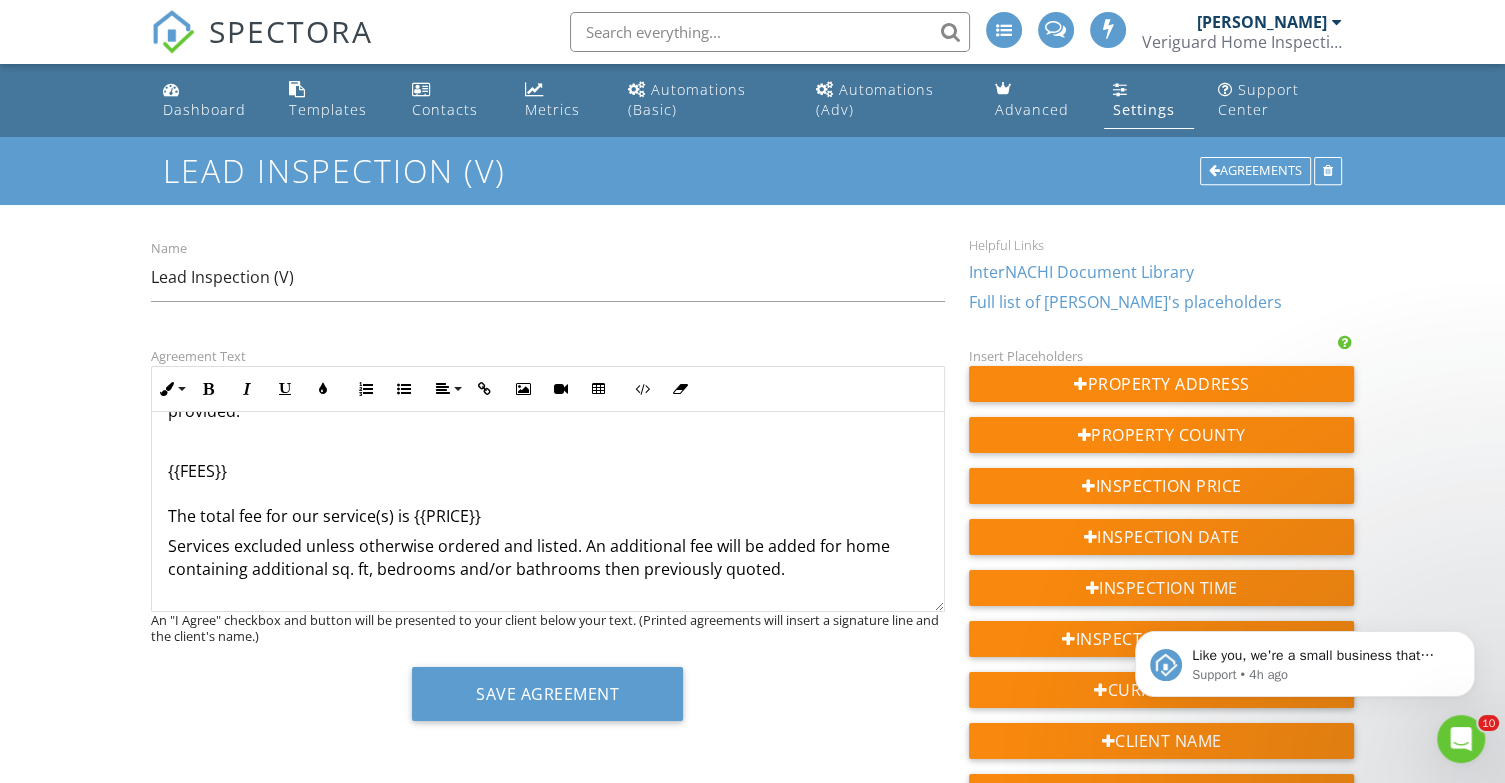 scroll, scrollTop: 521, scrollLeft: 0, axis: vertical 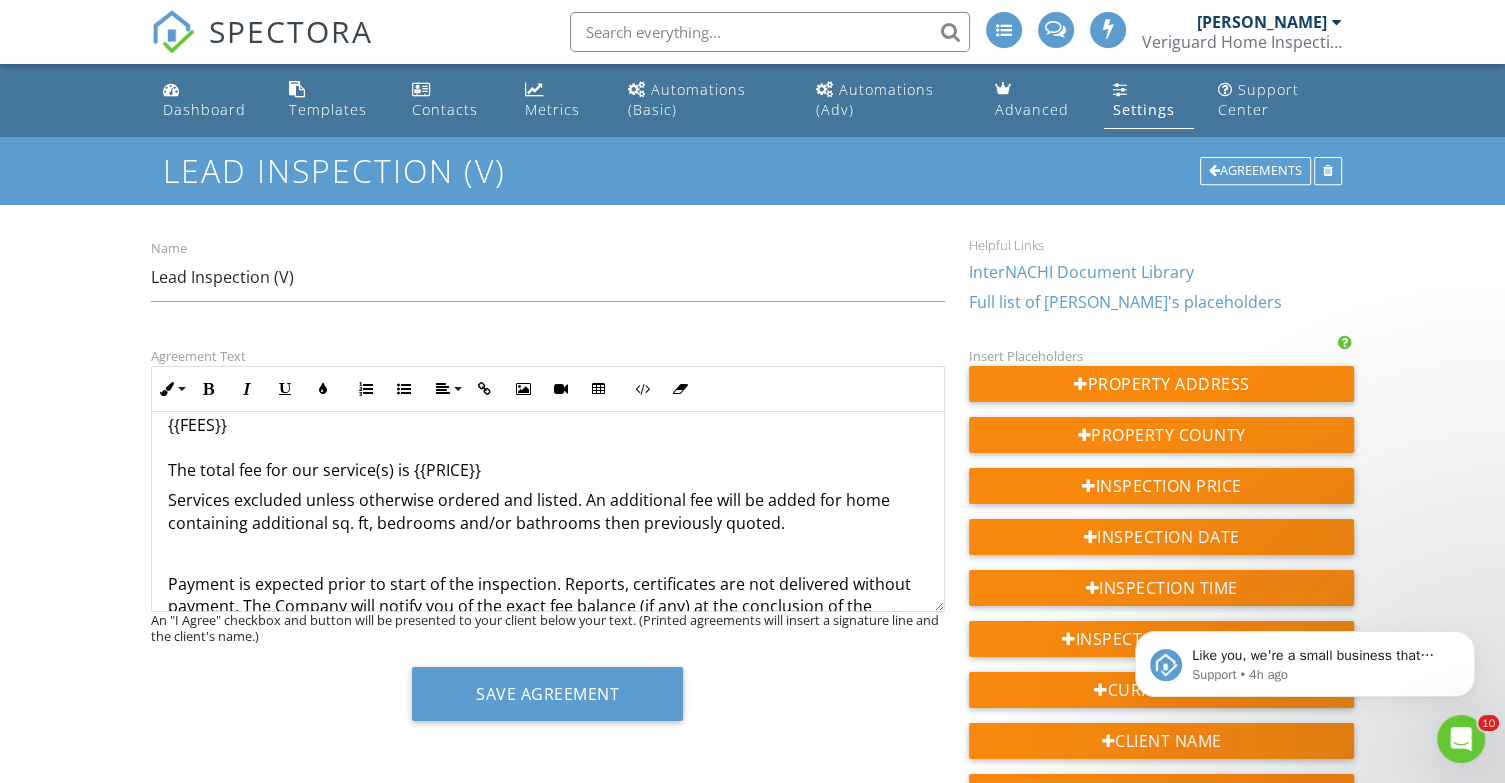 click at bounding box center [548, 553] 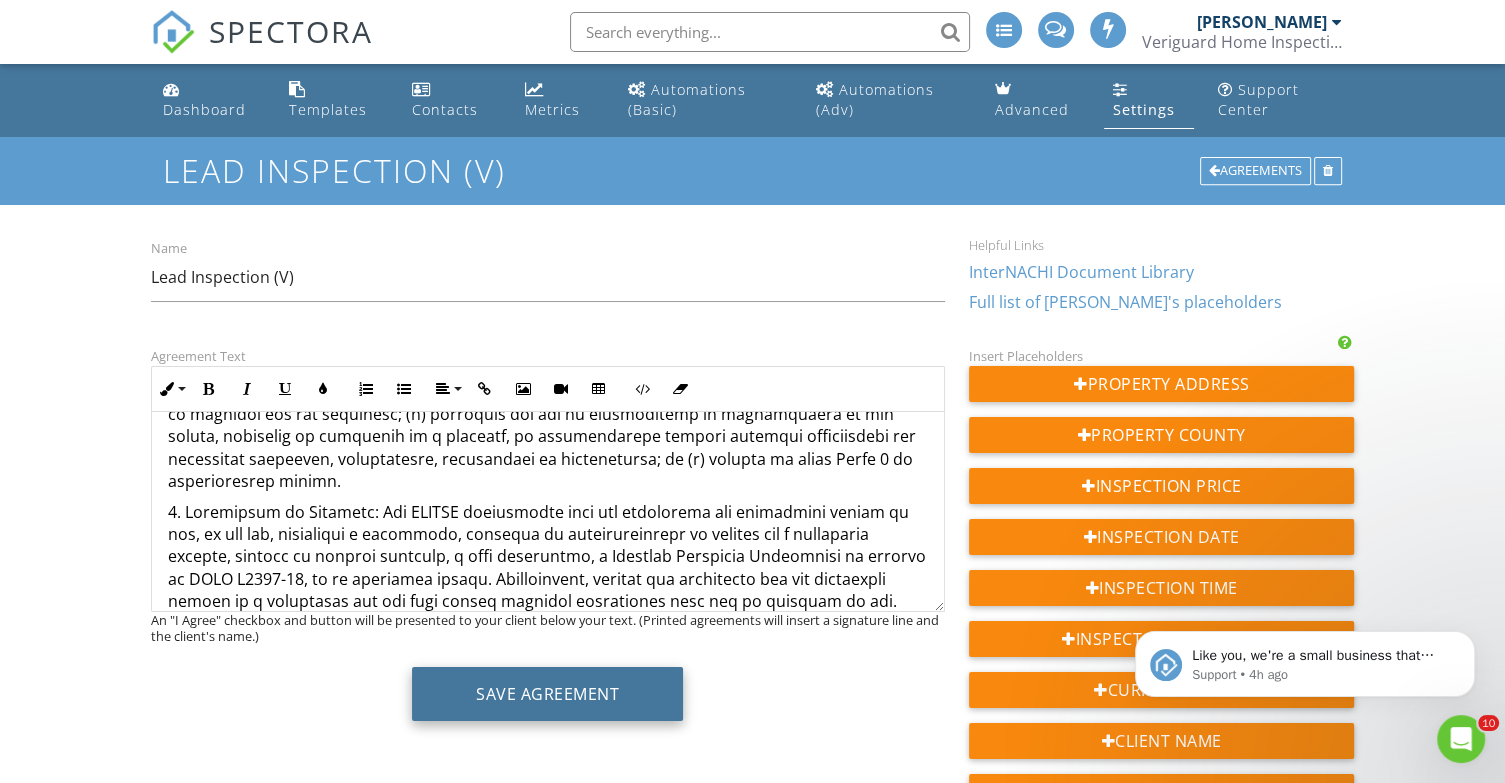 scroll, scrollTop: 3101, scrollLeft: 0, axis: vertical 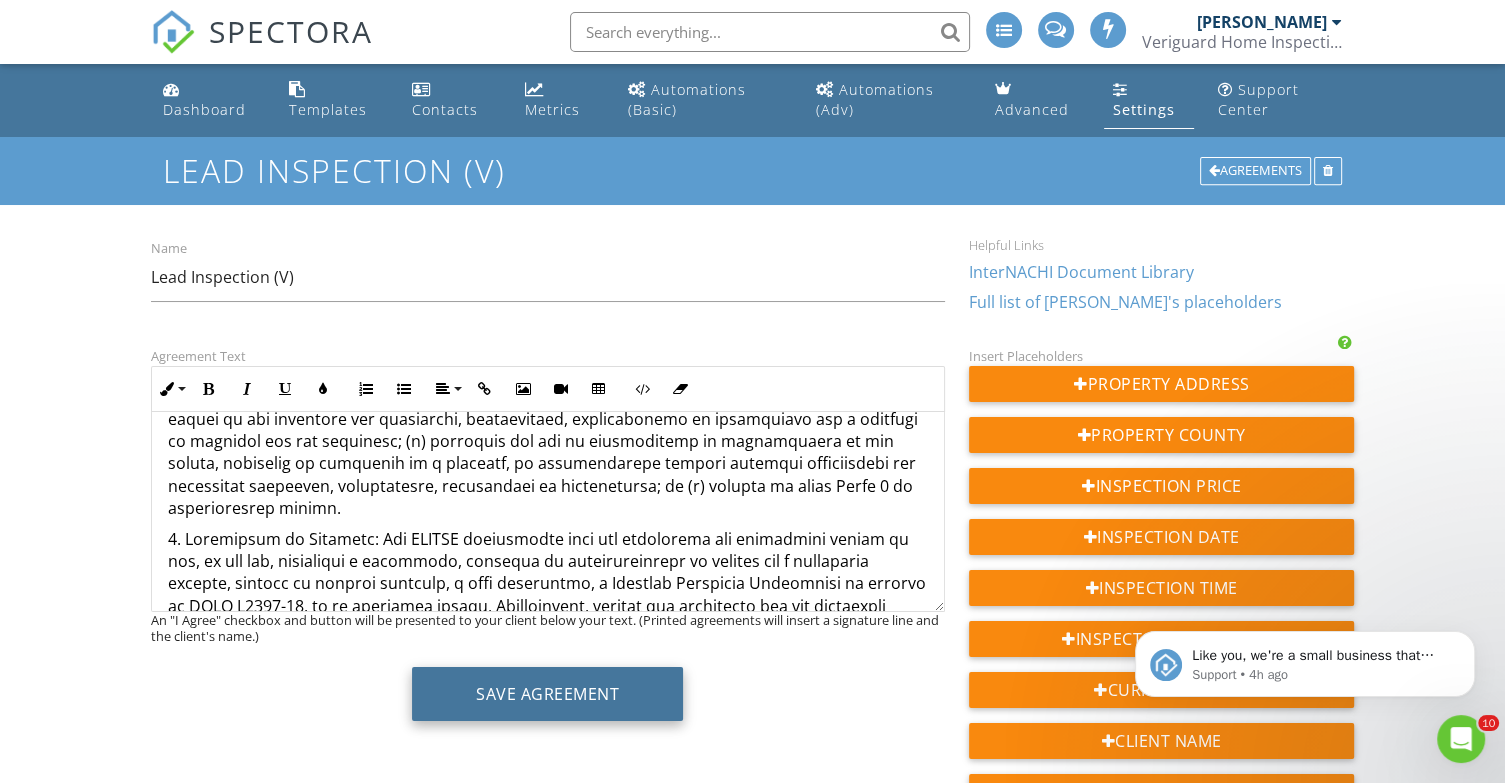 click on "Save Agreement" at bounding box center [547, 694] 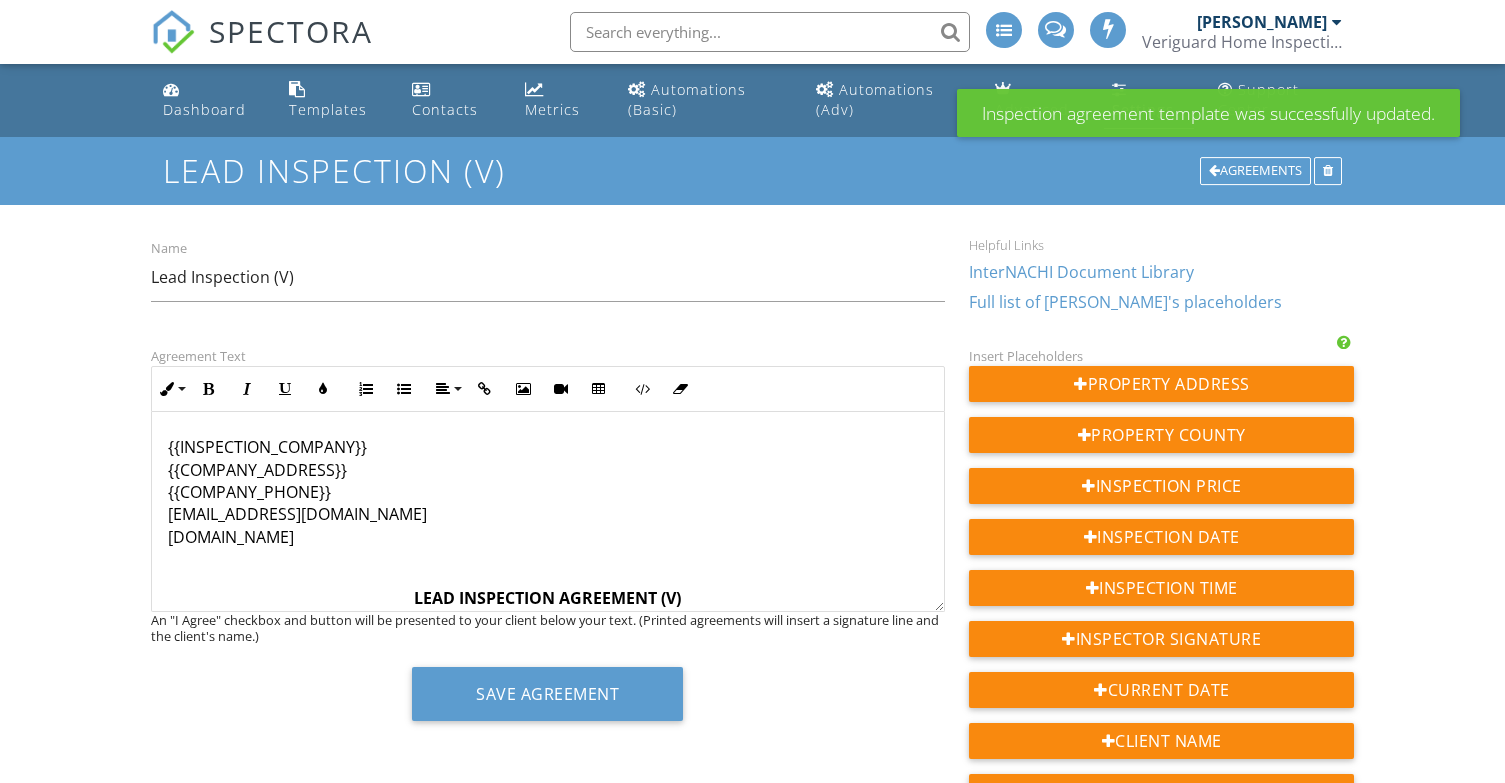 scroll, scrollTop: 0, scrollLeft: 0, axis: both 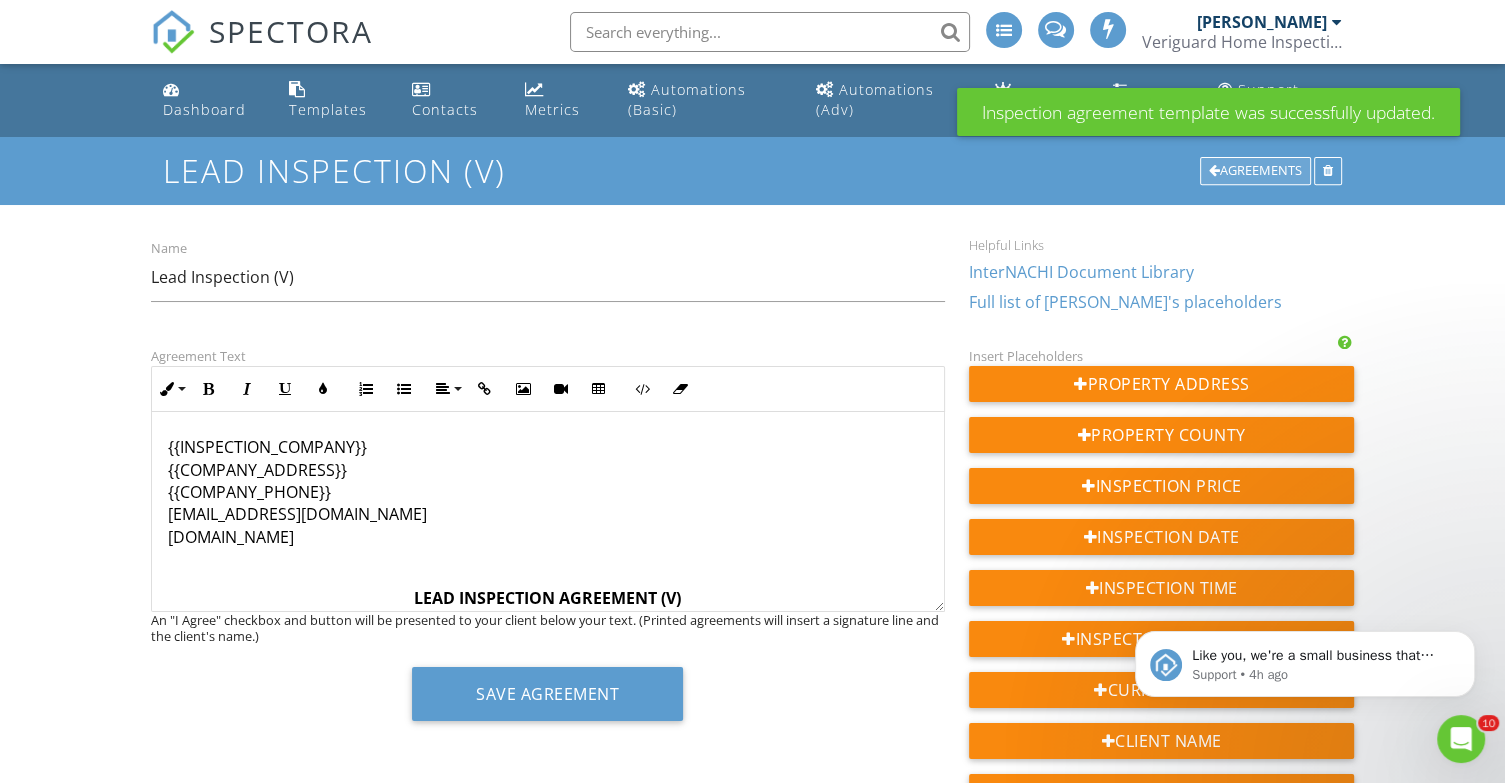 click on "Agreements" at bounding box center (1255, 171) 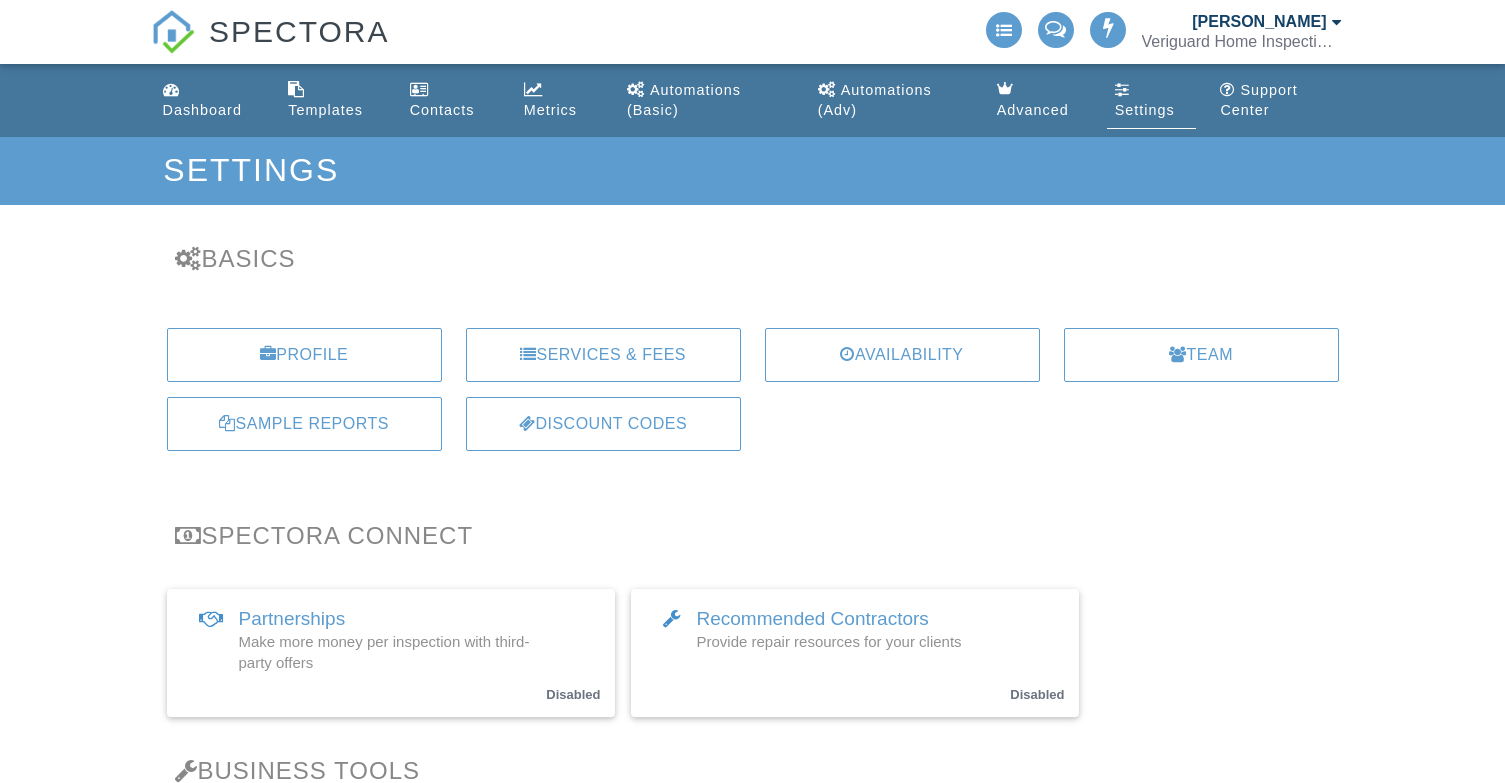 scroll, scrollTop: 670, scrollLeft: 0, axis: vertical 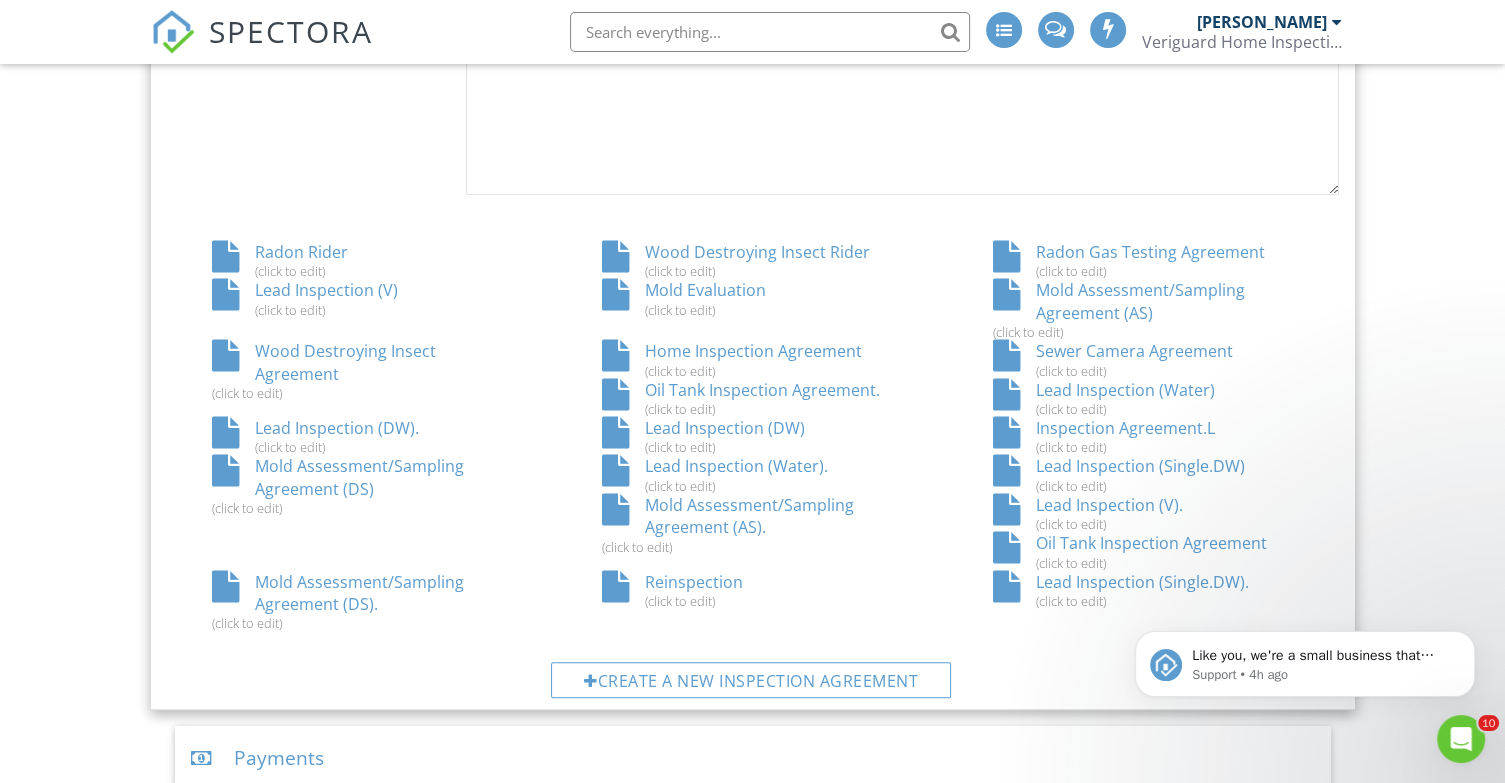 click on "Lead Inspection (V).
(click to edit)" at bounding box center (1143, 513) 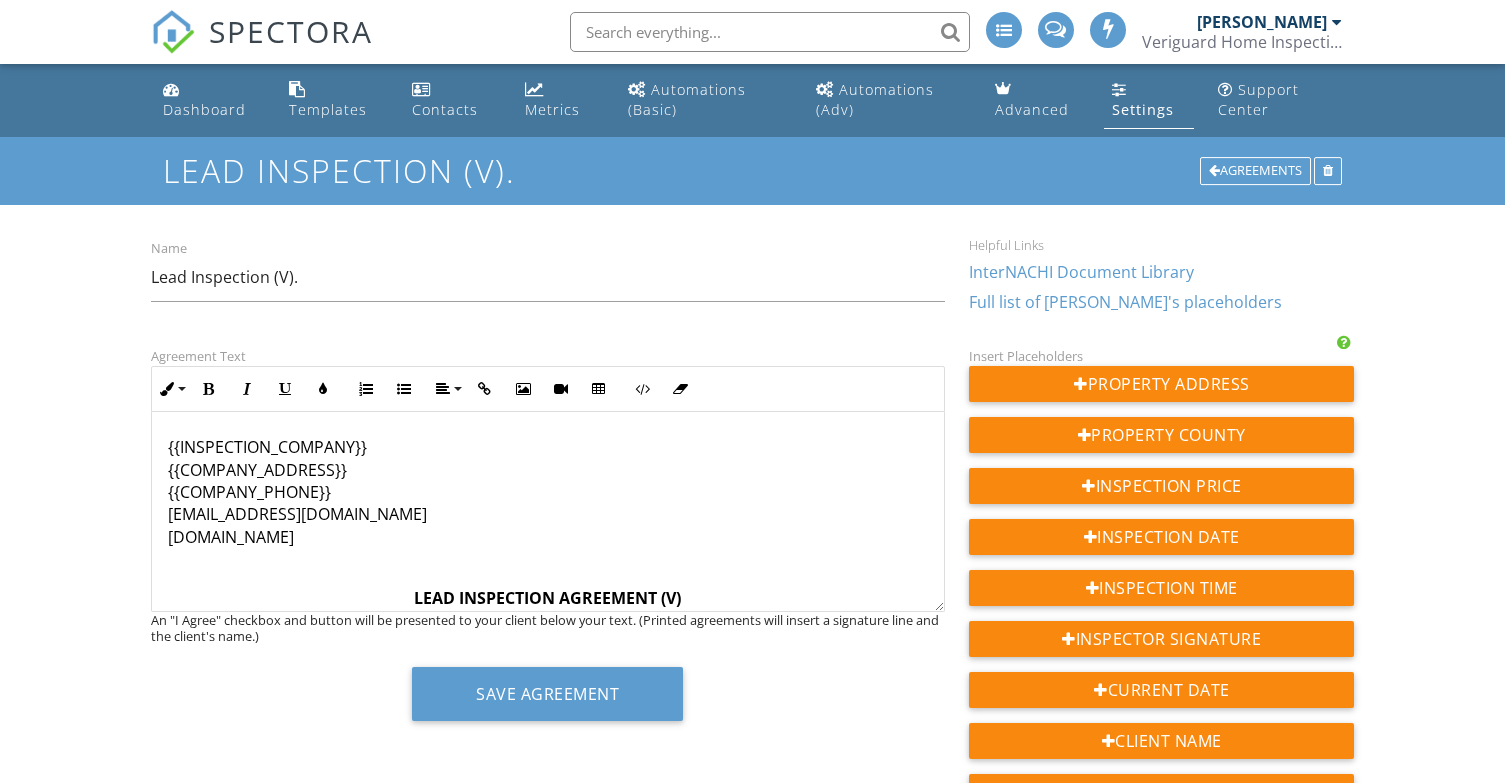 scroll, scrollTop: 0, scrollLeft: 0, axis: both 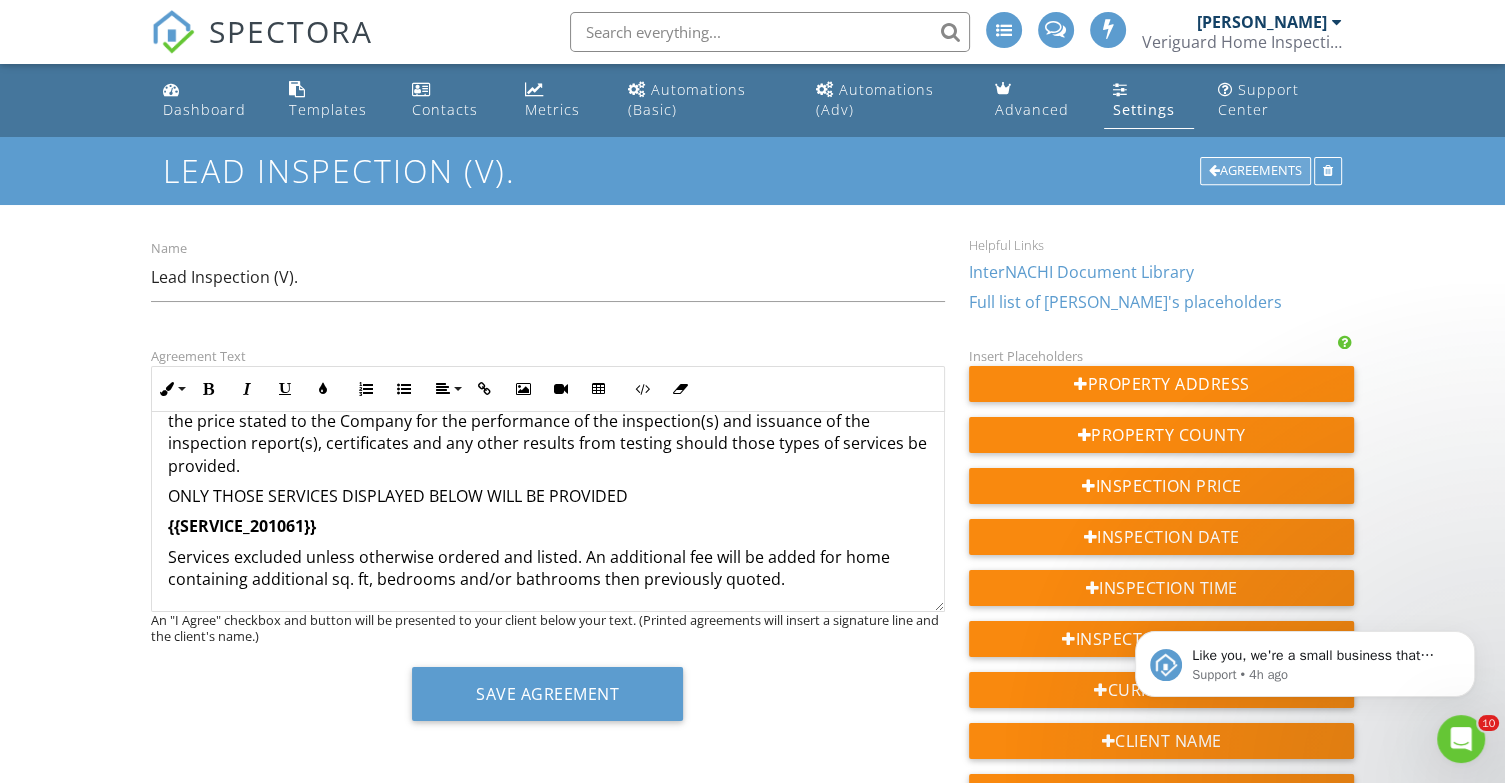 click on "Agreements" at bounding box center (1255, 171) 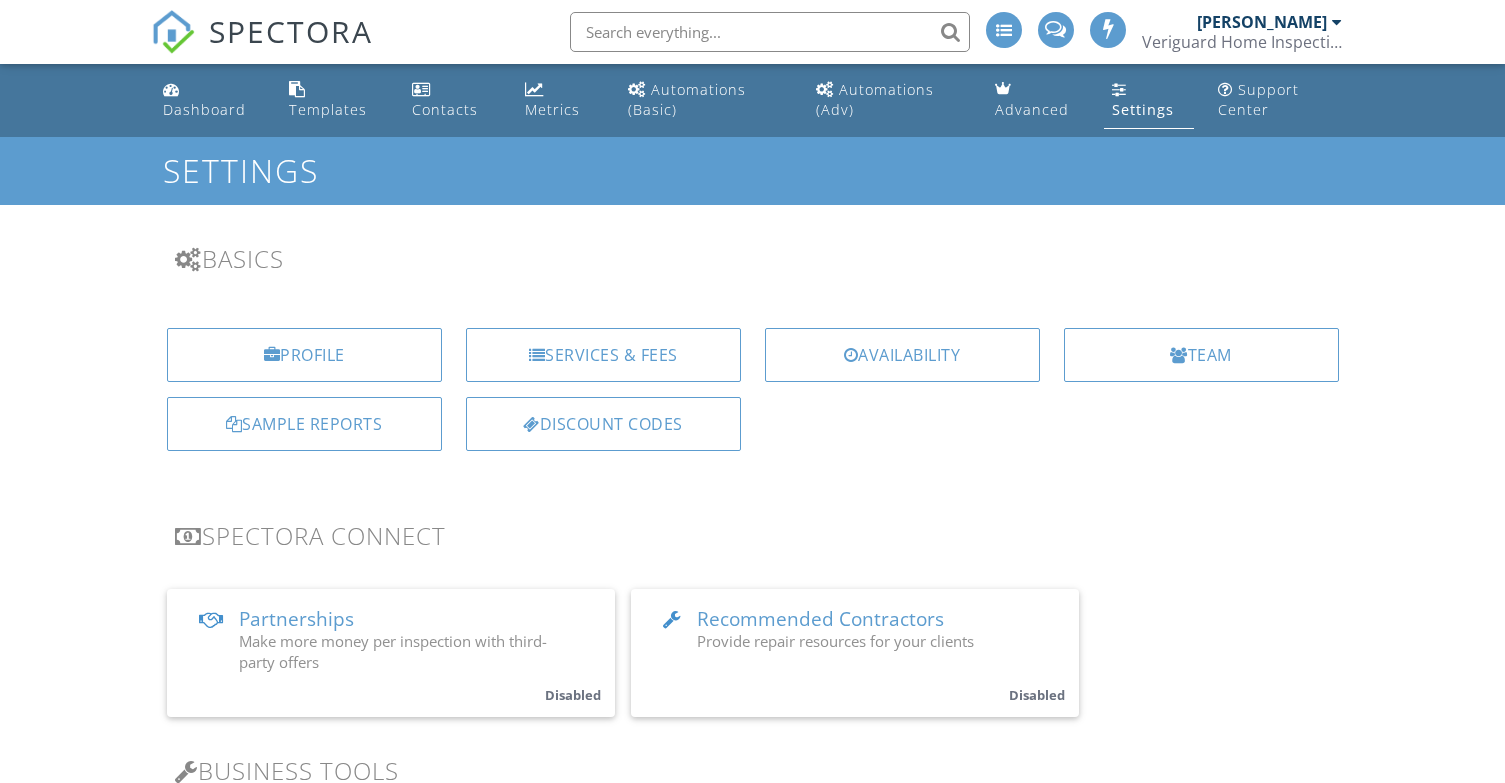 scroll, scrollTop: 764, scrollLeft: 0, axis: vertical 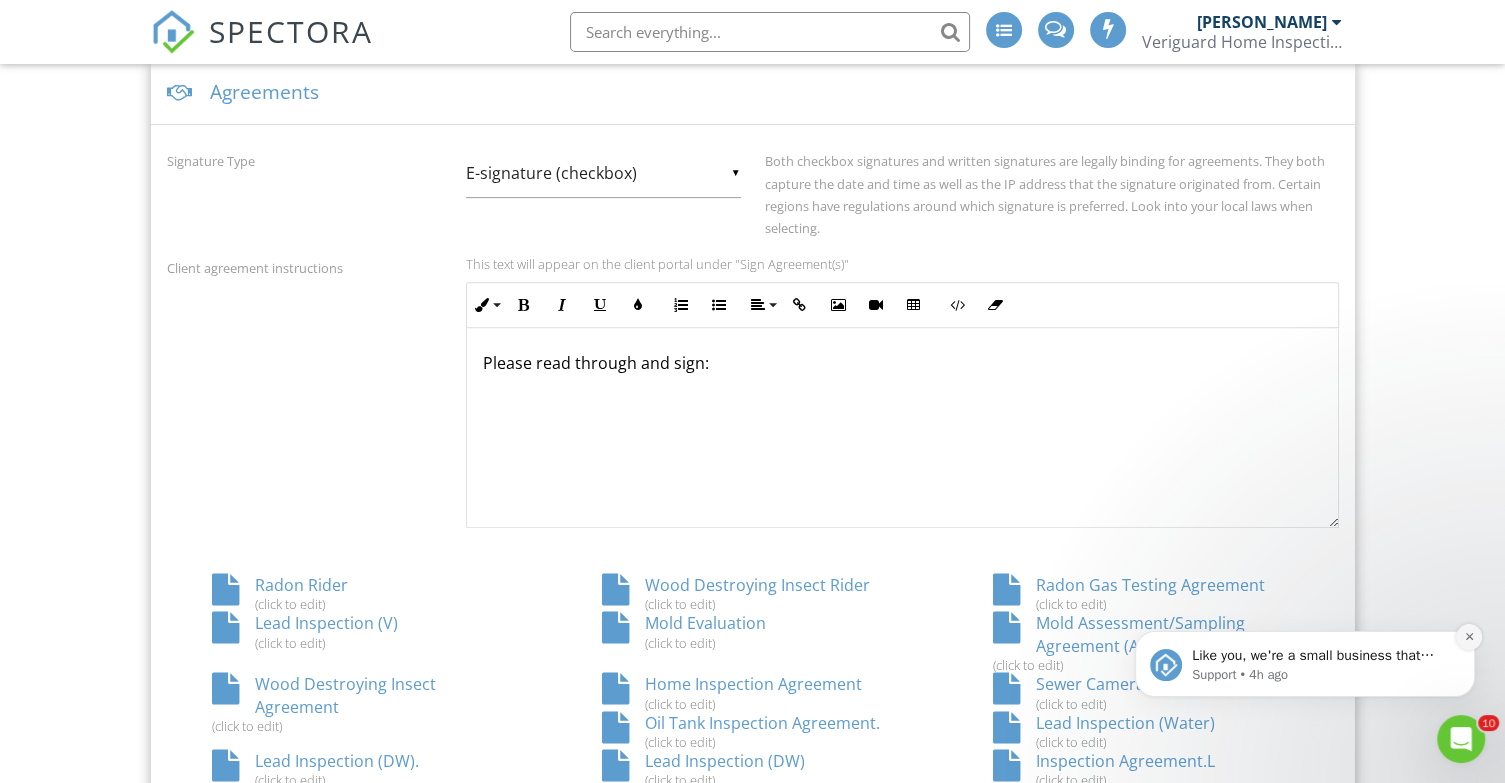 click at bounding box center (1469, 637) 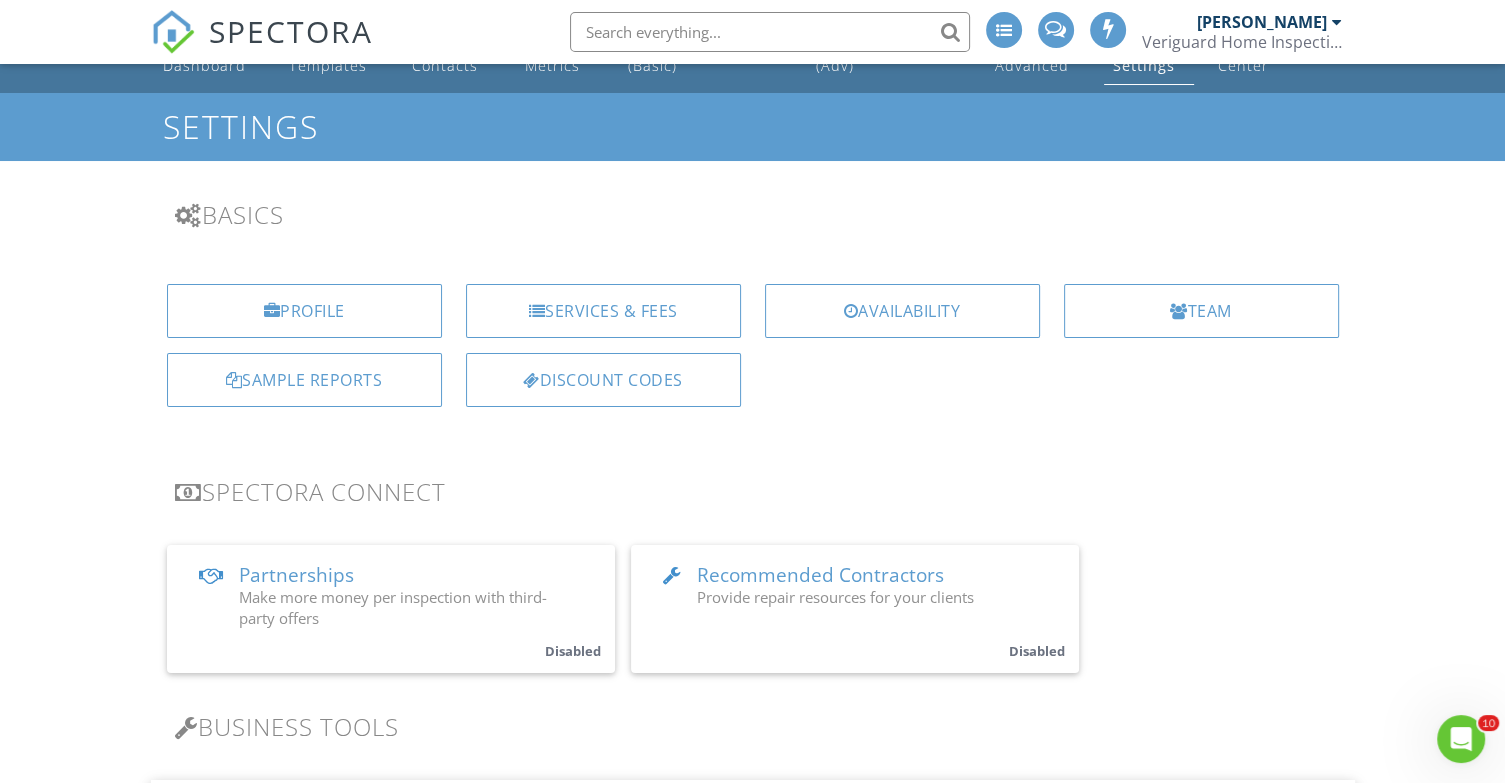 scroll, scrollTop: 0, scrollLeft: 0, axis: both 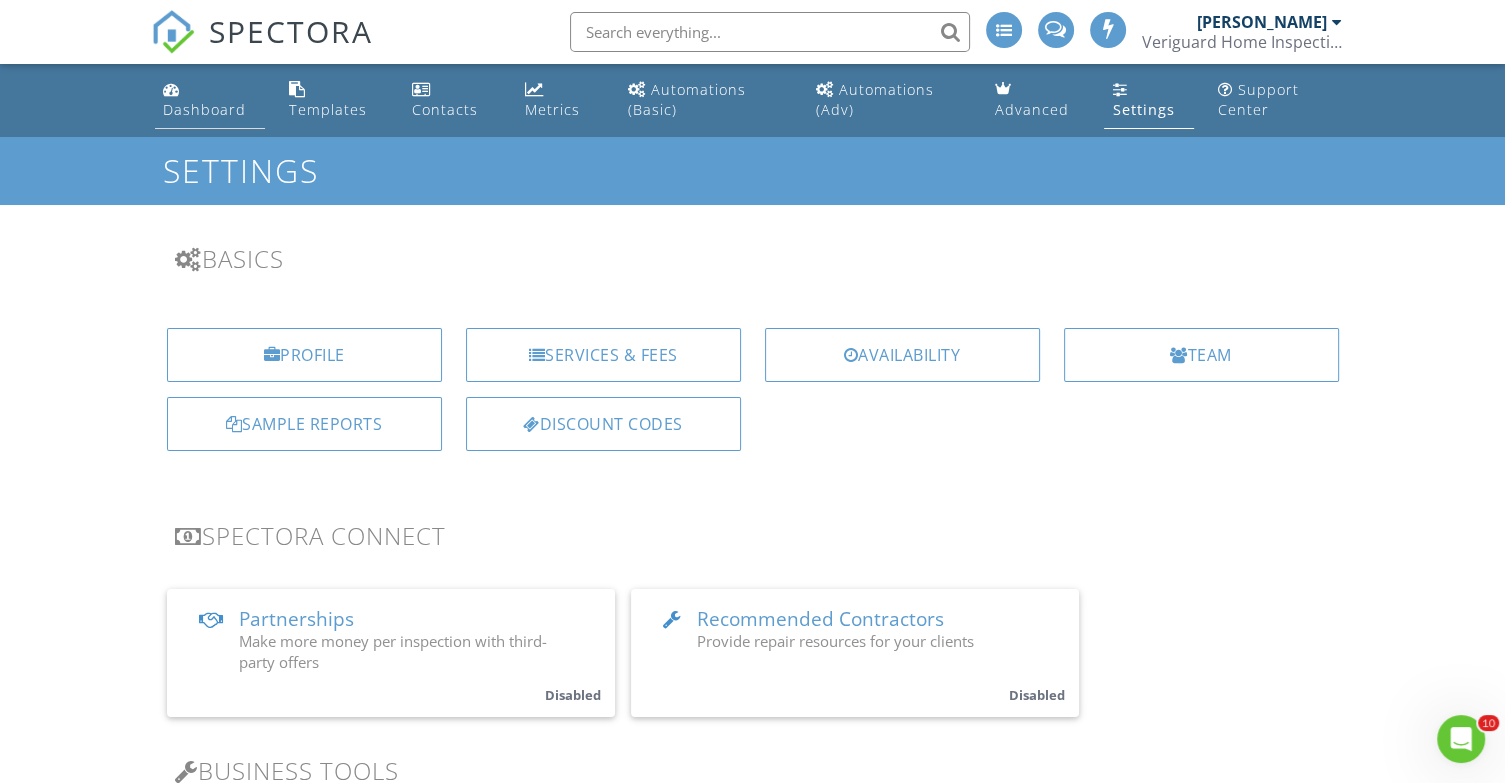 click on "Dashboard" at bounding box center [204, 109] 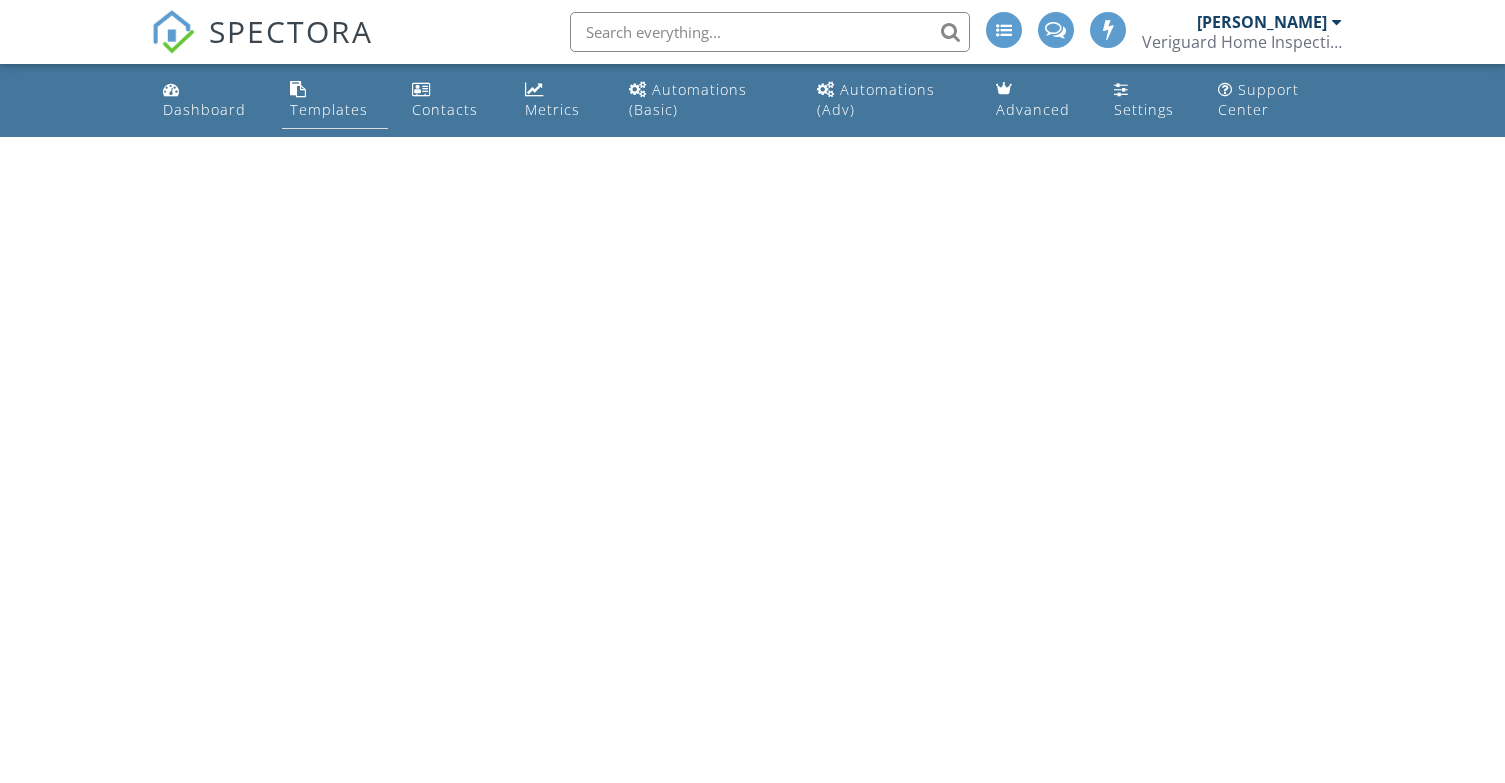 scroll, scrollTop: 0, scrollLeft: 0, axis: both 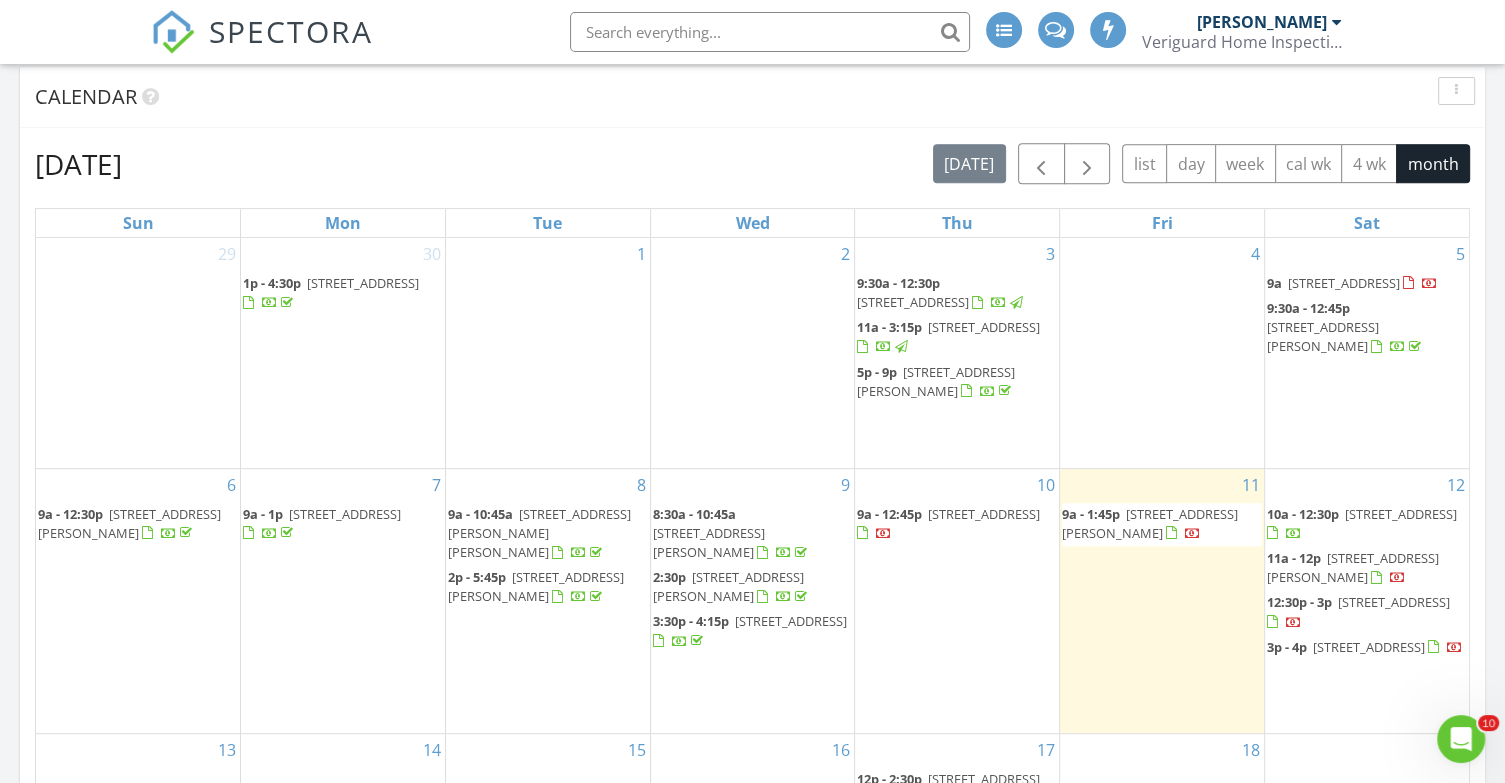 click on "66 Mitchell St, Lodi 07644" at bounding box center [1353, 567] 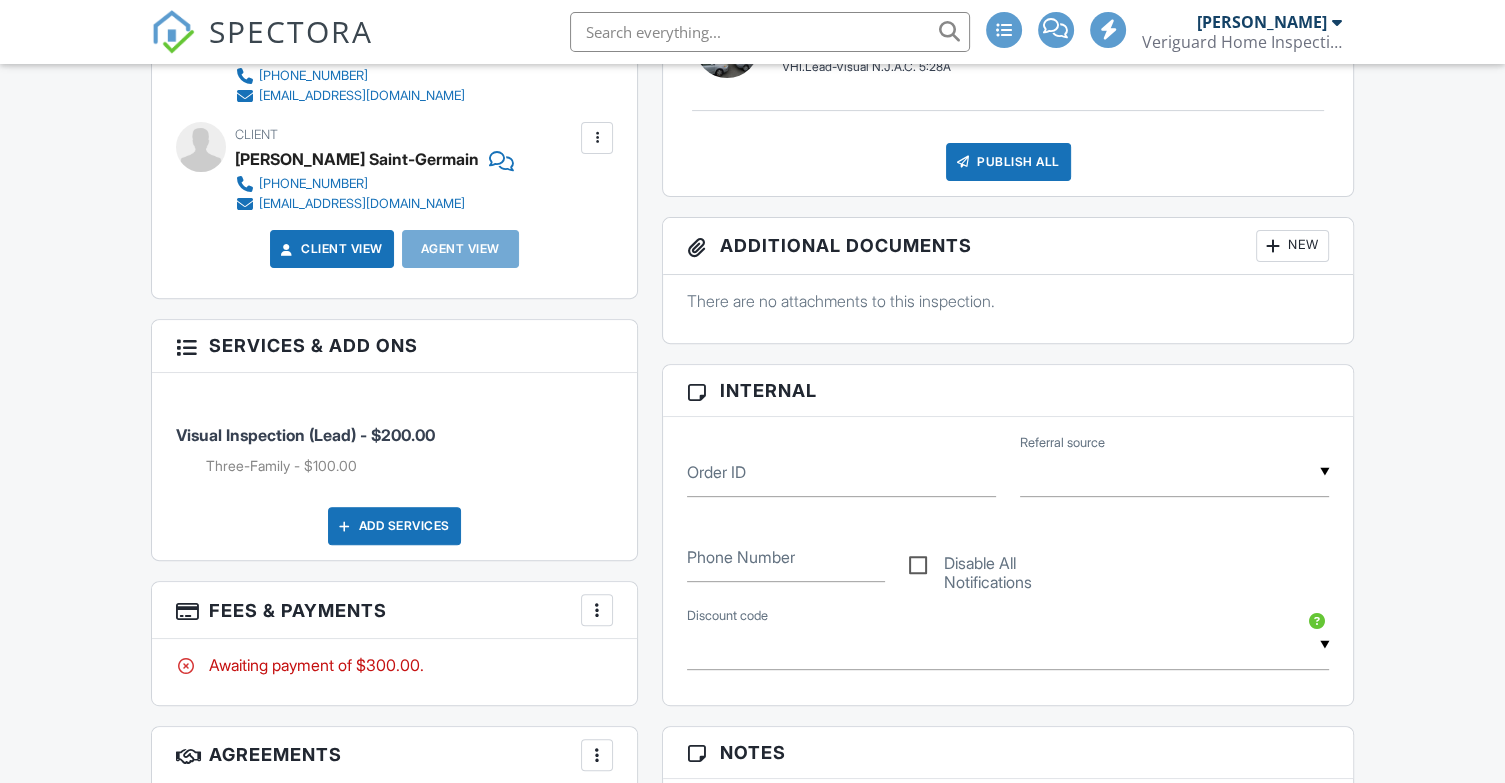 scroll, scrollTop: 666, scrollLeft: 0, axis: vertical 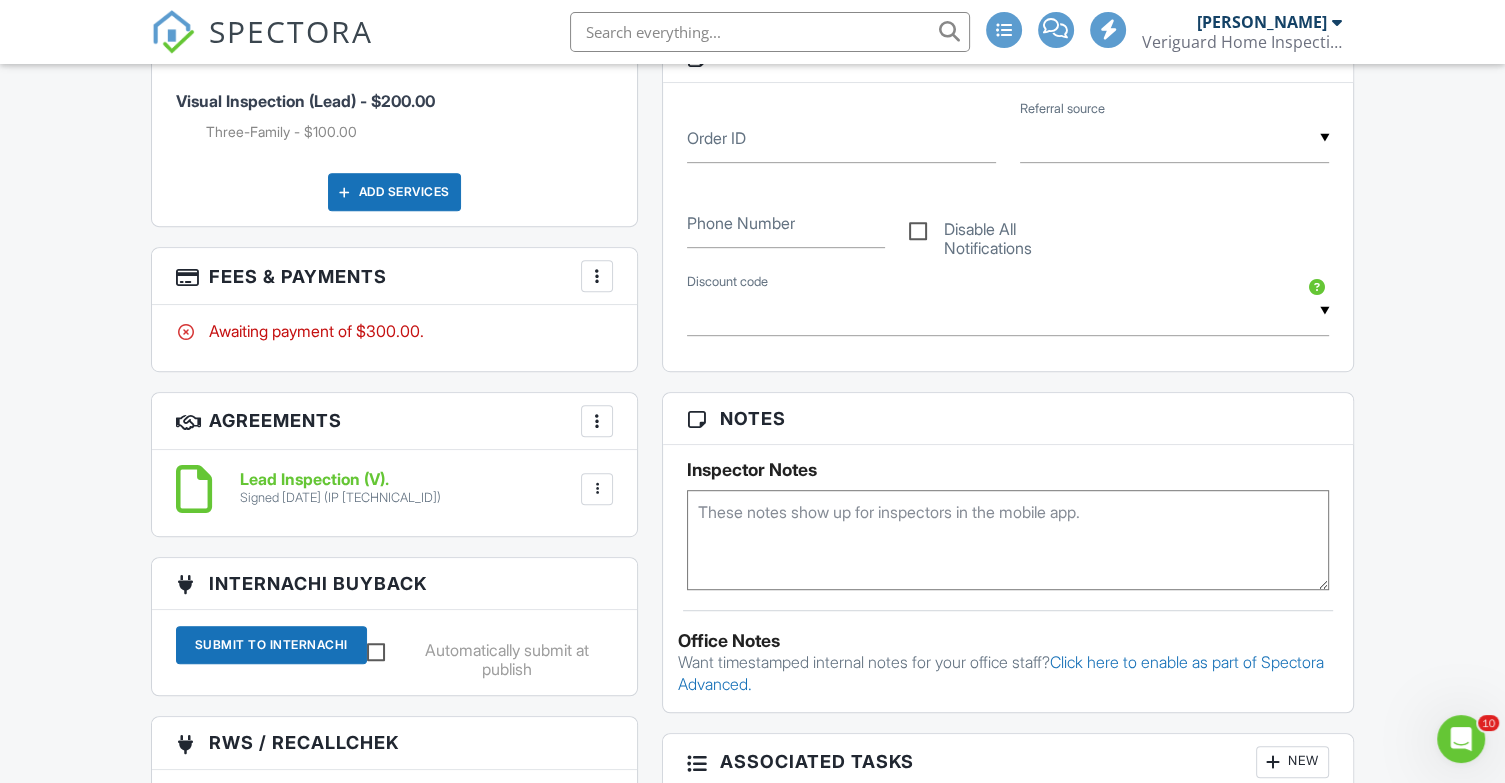 click at bounding box center [597, 421] 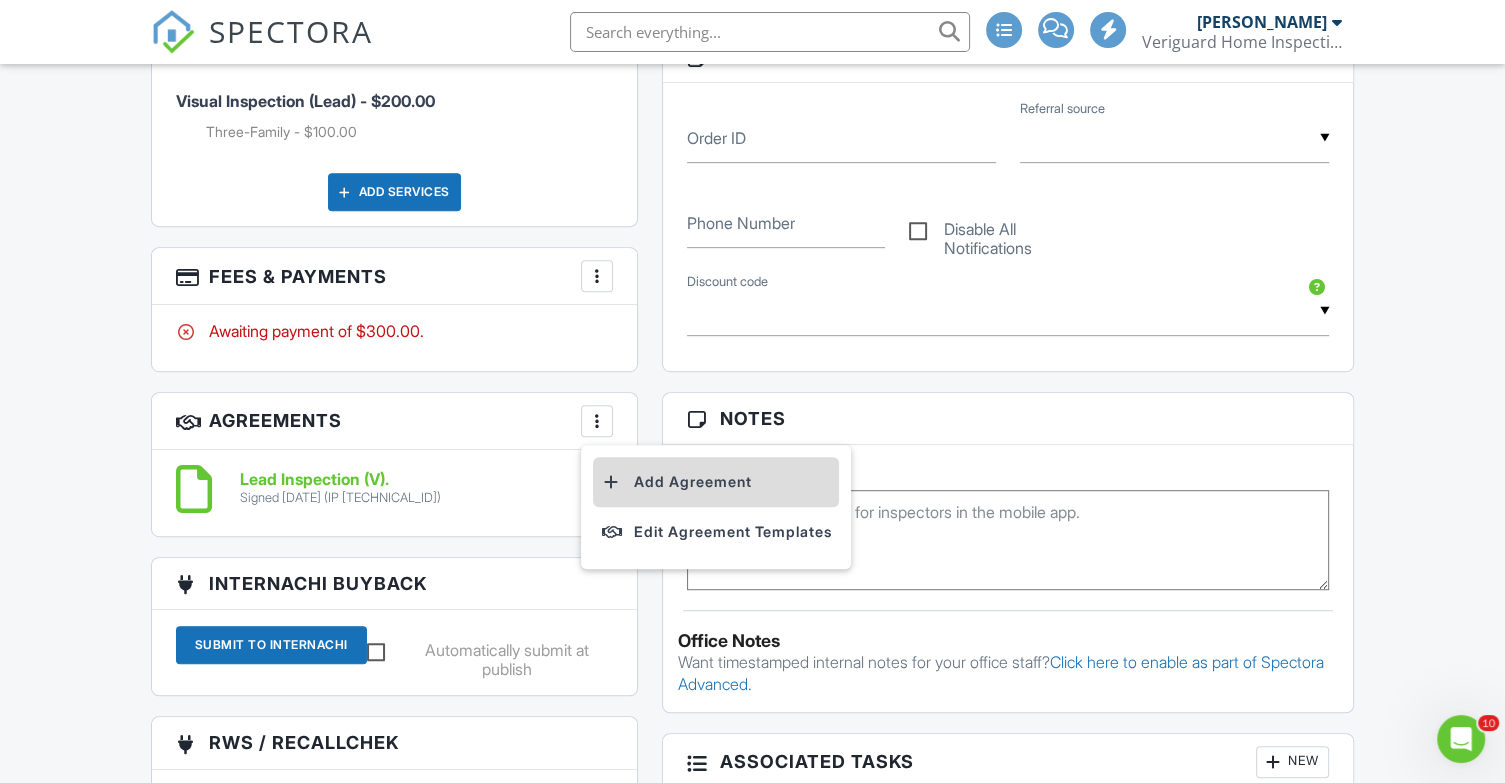 click on "Add Agreement" at bounding box center (716, 482) 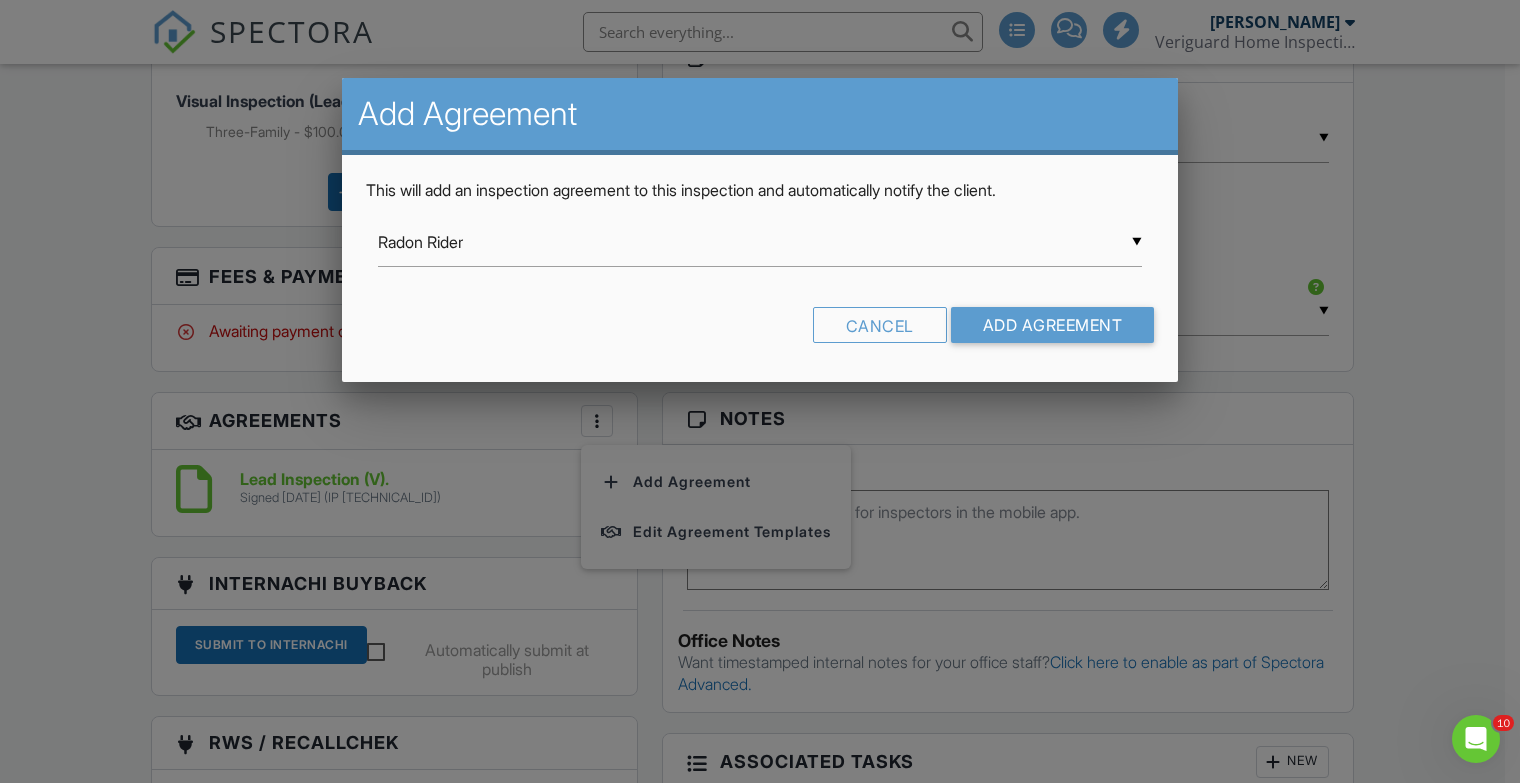 click on "▼ Radon Rider Radon Rider Wood Destroying Insect Rider Radon Gas Testing Agreement Lead Inspection (V) Mold Evaluation Mold Assessment/Sampling Agreement (AS) Wood Destroying Insect Agreement Home Inspection Agreement Sewer Camera Agreement Oil Tank Inspection Agreement. Lead Inspection (Water) Lead Inspection (DW). Lead Inspection (DW) Inspection Agreement.L Mold Assessment/Sampling Agreement (DS) Lead Inspection (Water). Lead Inspection (Single.DW) Mold Assessment/Sampling Agreement (AS). Lead Inspection (V). Oil Tank Inspection Agreement Mold Assessment/Sampling Agreement (DS). Reinspection Lead Inspection (Single.DW). Radon Rider
Wood Destroying Insect Rider
Radon Gas Testing Agreement
Lead Inspection (V)
Mold Evaluation
Mold Assessment/Sampling Agreement (AS)
Wood Destroying Insect Agreement
Home Inspection Agreement
Sewer Camera Agreement
Oil Tank Inspection Agreement.
Lead Inspection (Water)
Lead Inspection (DW).
Lead Inspection (DW)
Inspection Agreement.L" at bounding box center [760, 242] 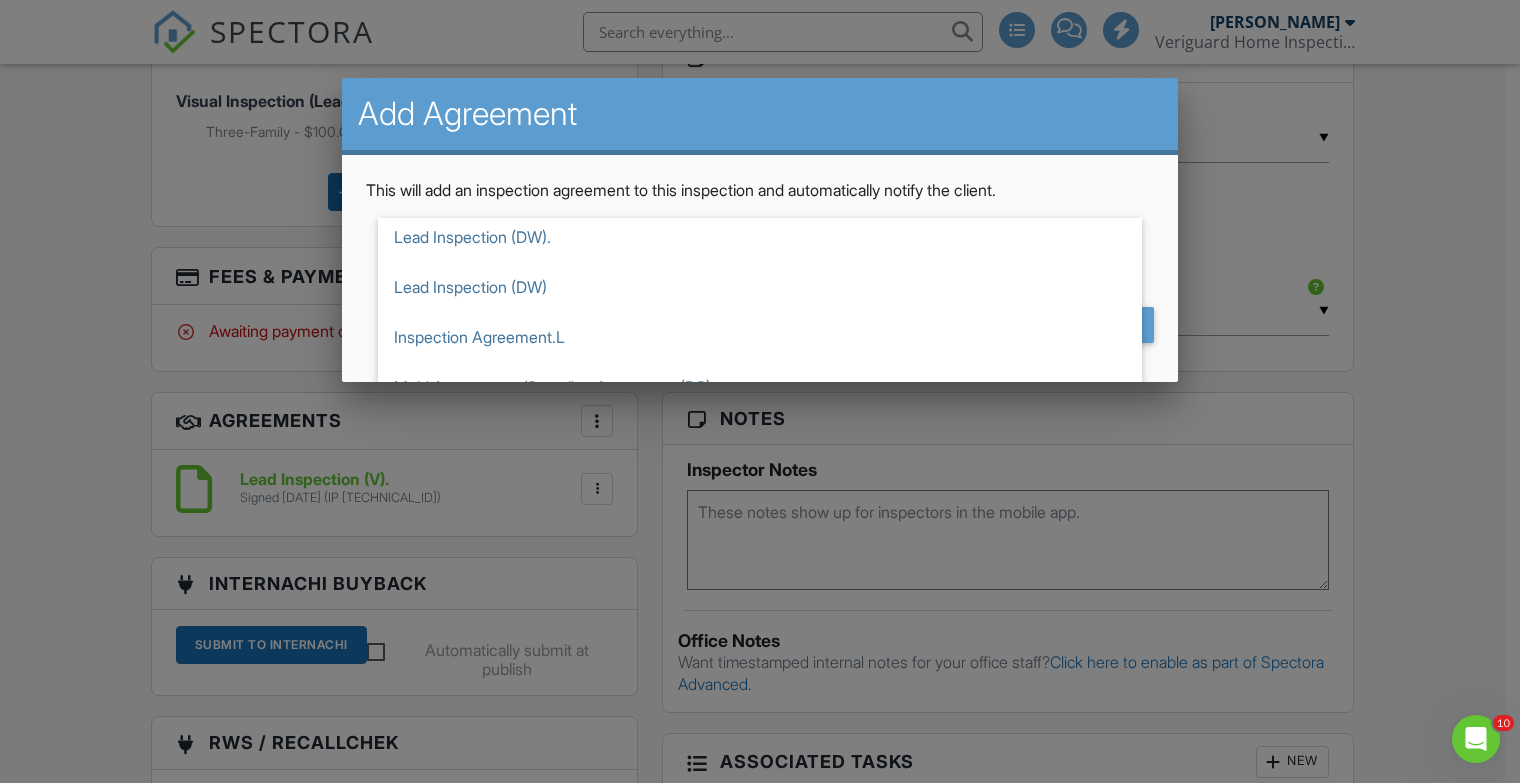 scroll, scrollTop: 584, scrollLeft: 0, axis: vertical 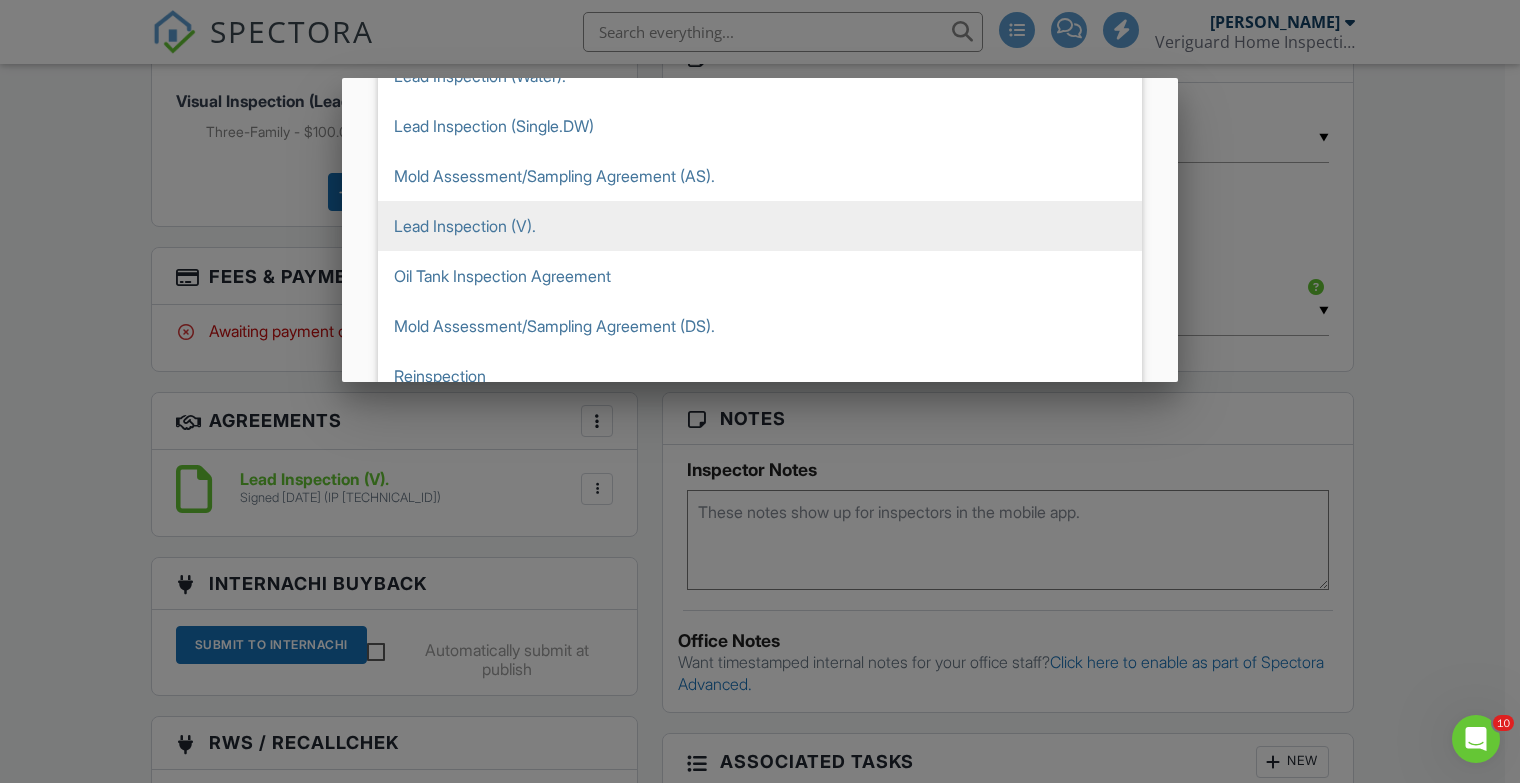 click on "Lead Inspection (V)." at bounding box center (760, 226) 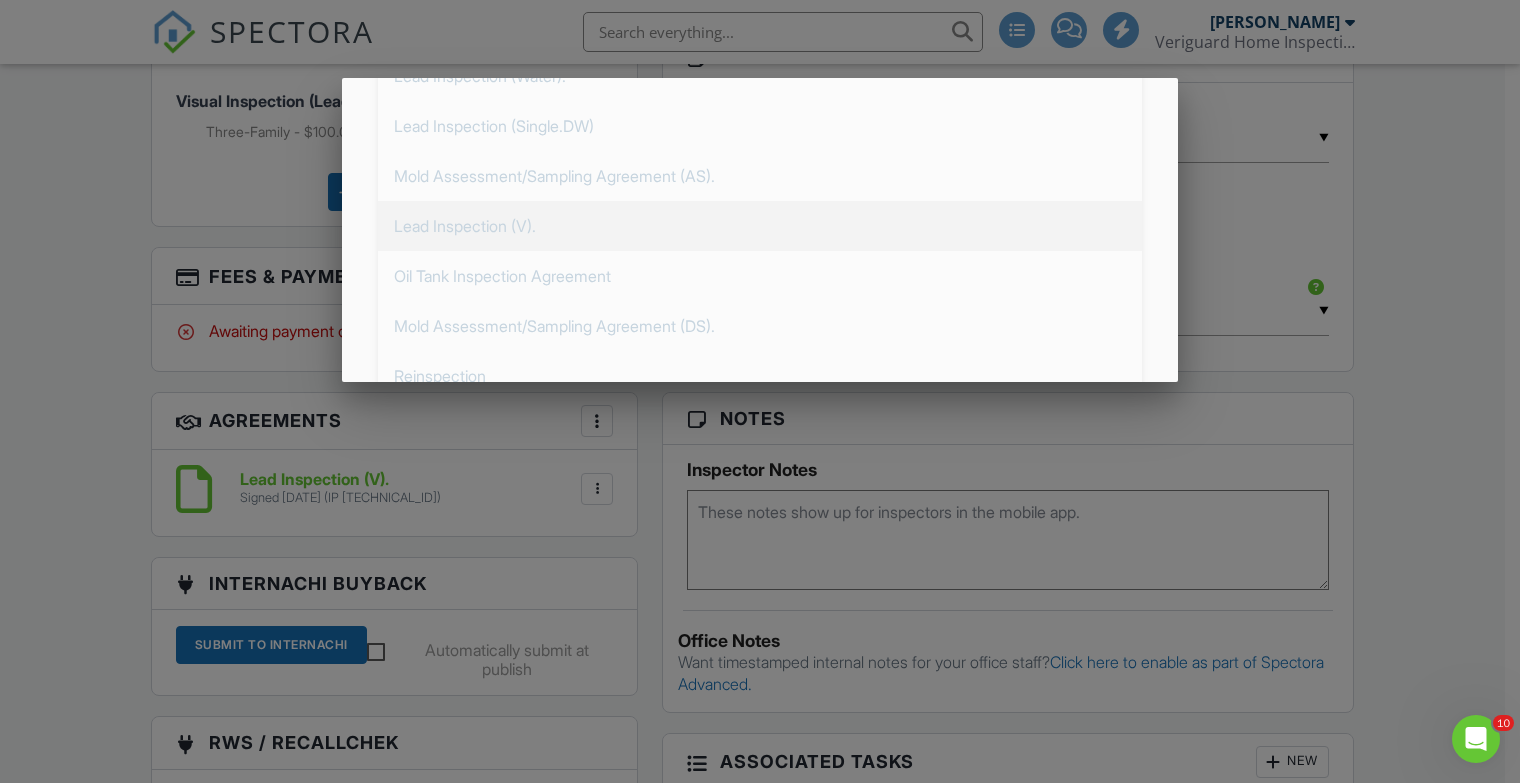 scroll, scrollTop: 584, scrollLeft: 0, axis: vertical 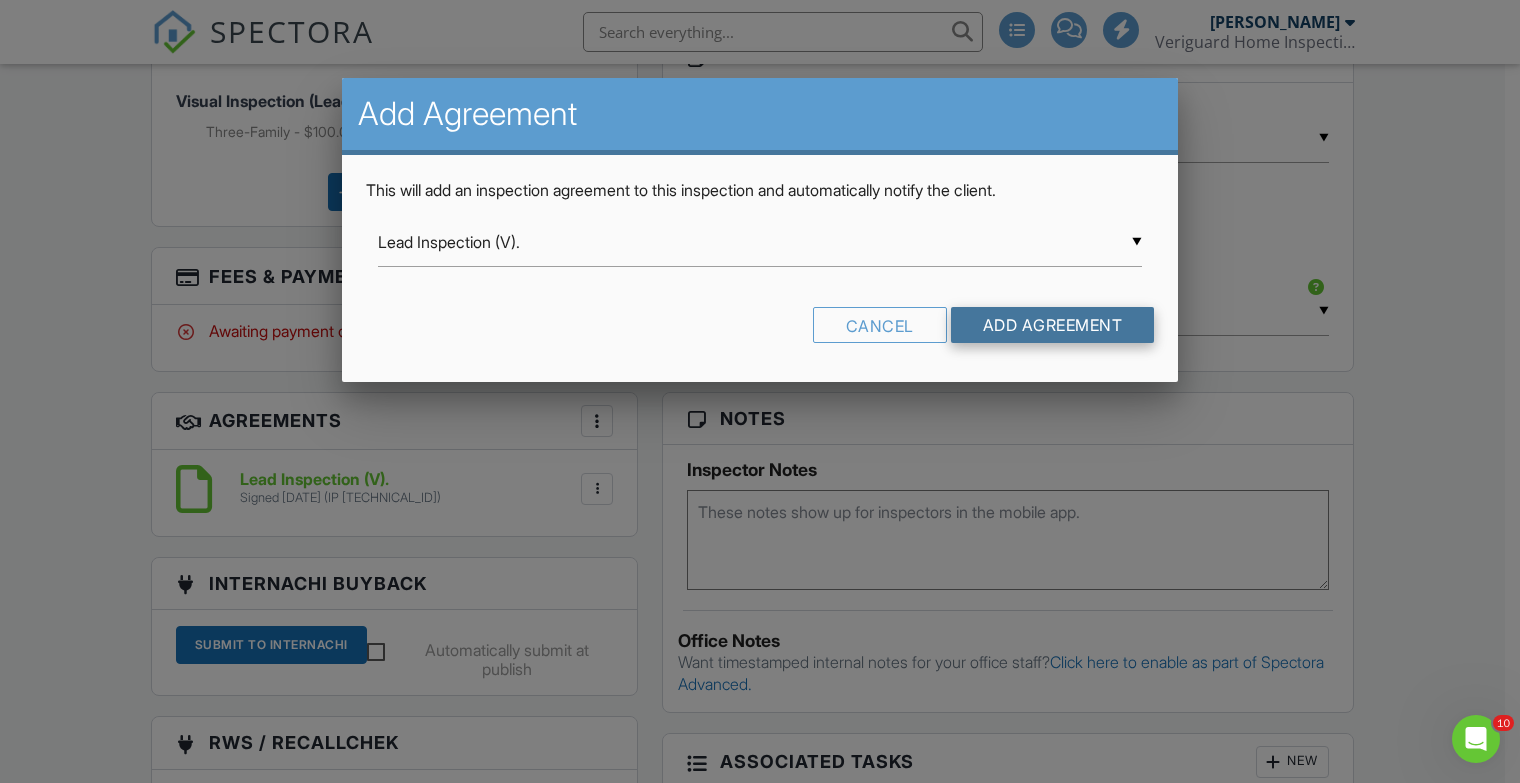 click on "Add Agreement" at bounding box center [1053, 325] 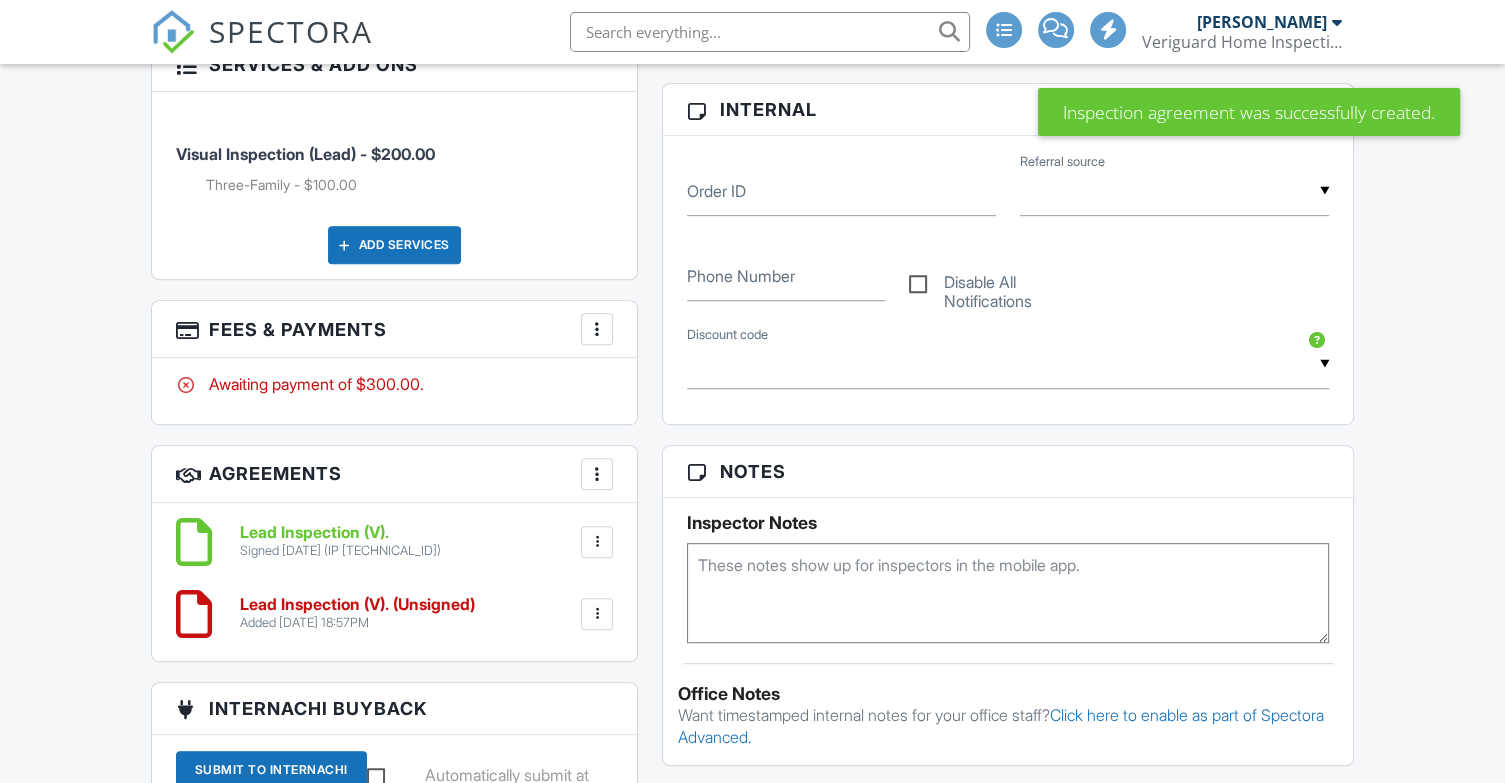 scroll, scrollTop: 0, scrollLeft: 0, axis: both 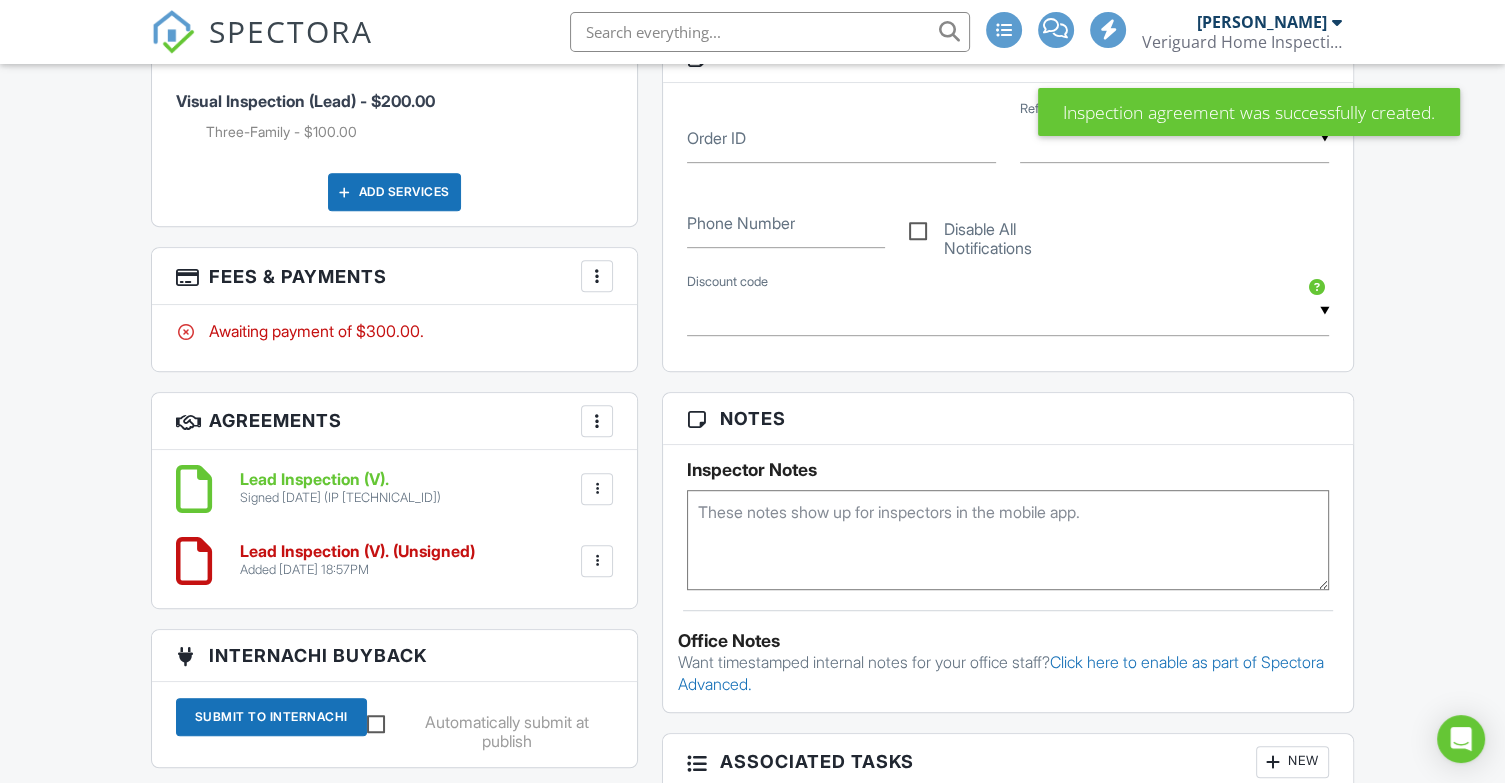 click at bounding box center [597, 561] 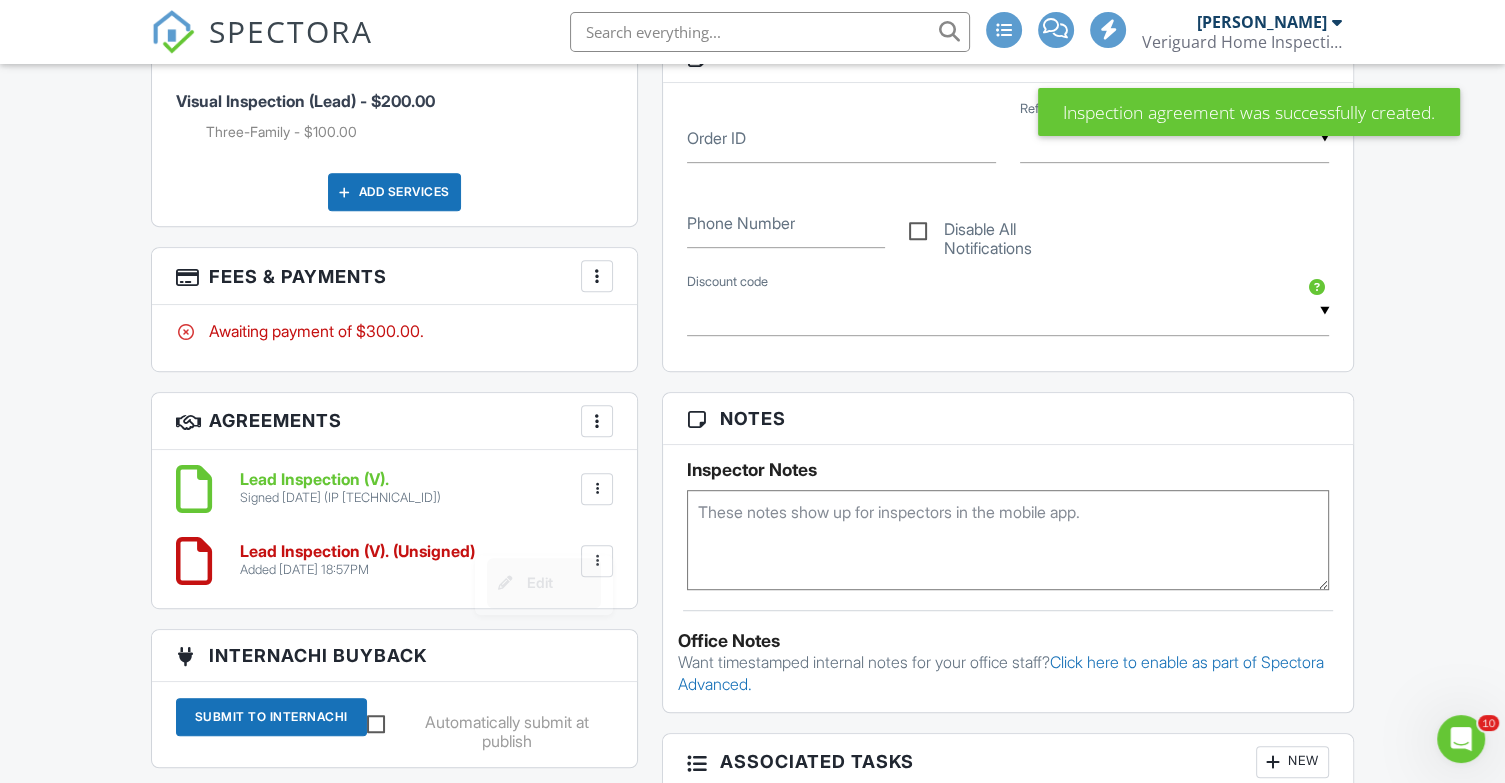 scroll, scrollTop: 0, scrollLeft: 0, axis: both 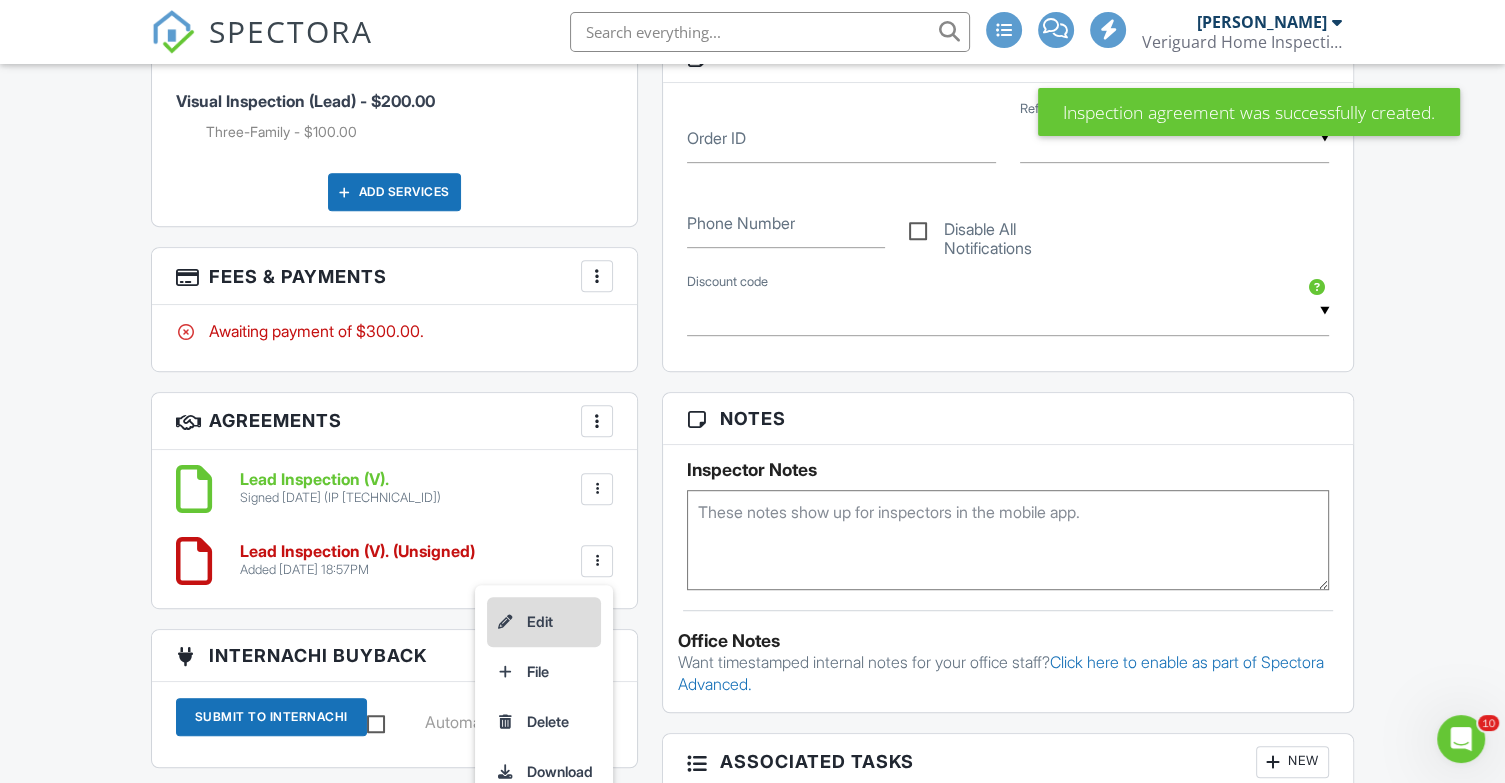 click on "Edit" at bounding box center (544, 622) 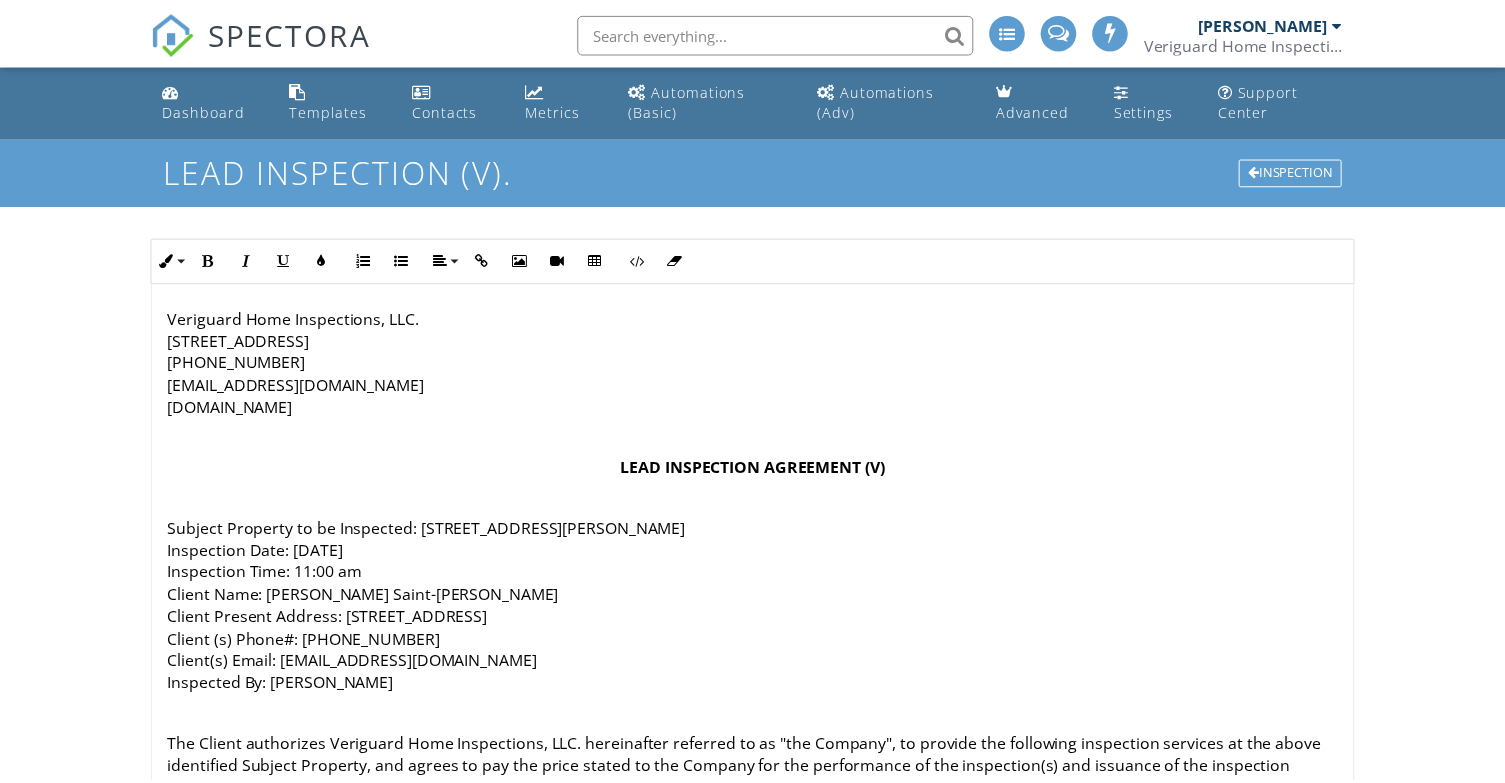 scroll, scrollTop: 0, scrollLeft: 0, axis: both 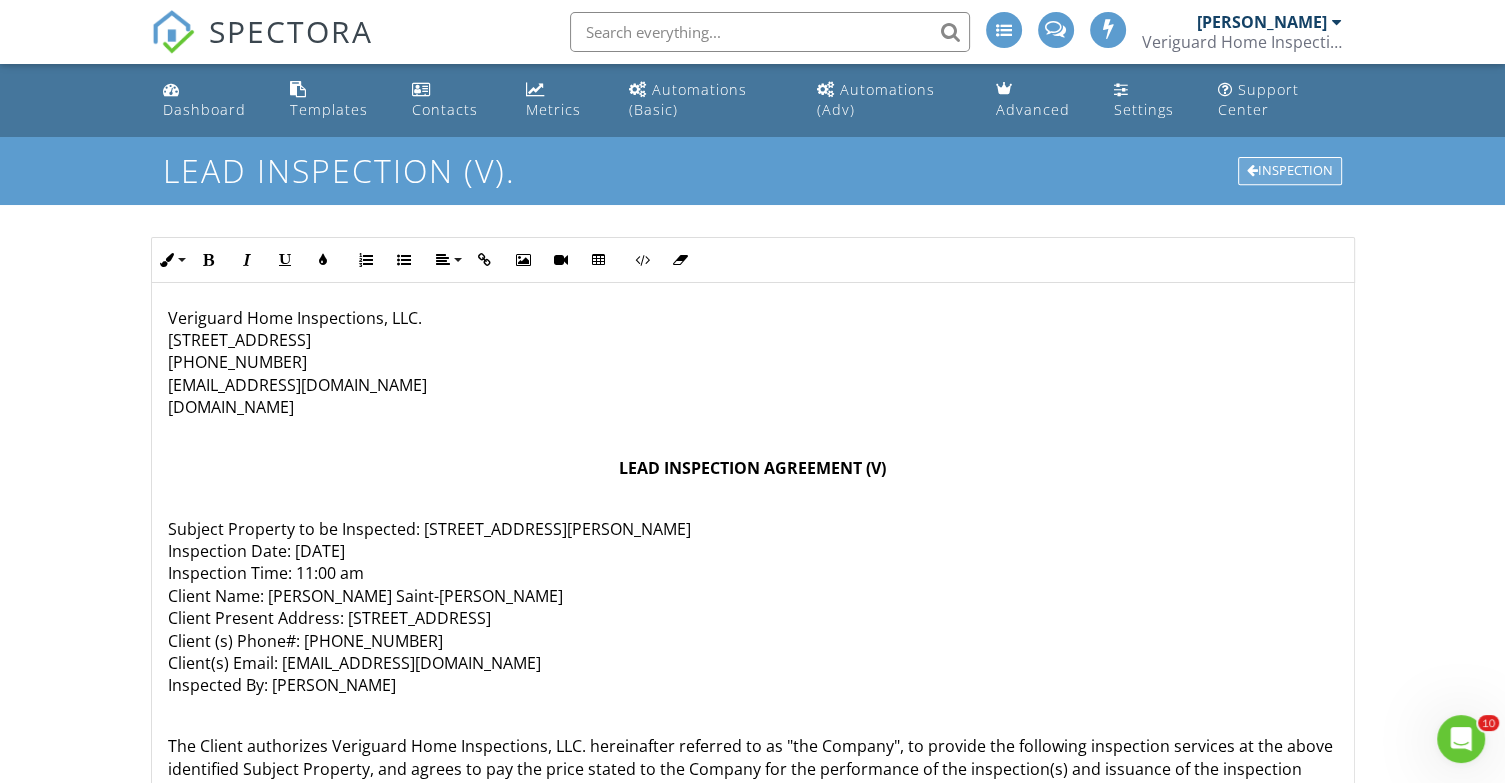 click on "Inspection" at bounding box center (1290, 171) 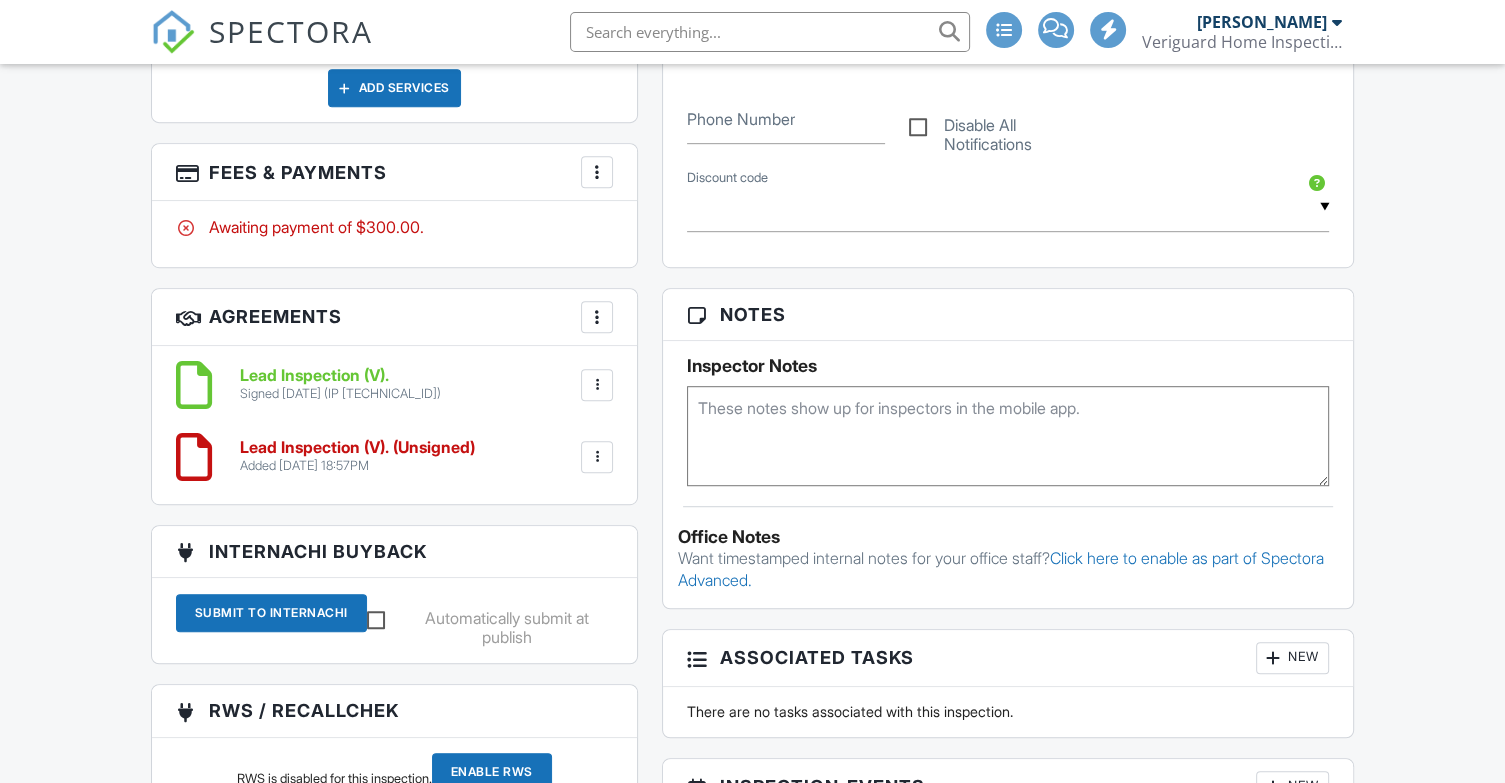 scroll, scrollTop: 0, scrollLeft: 0, axis: both 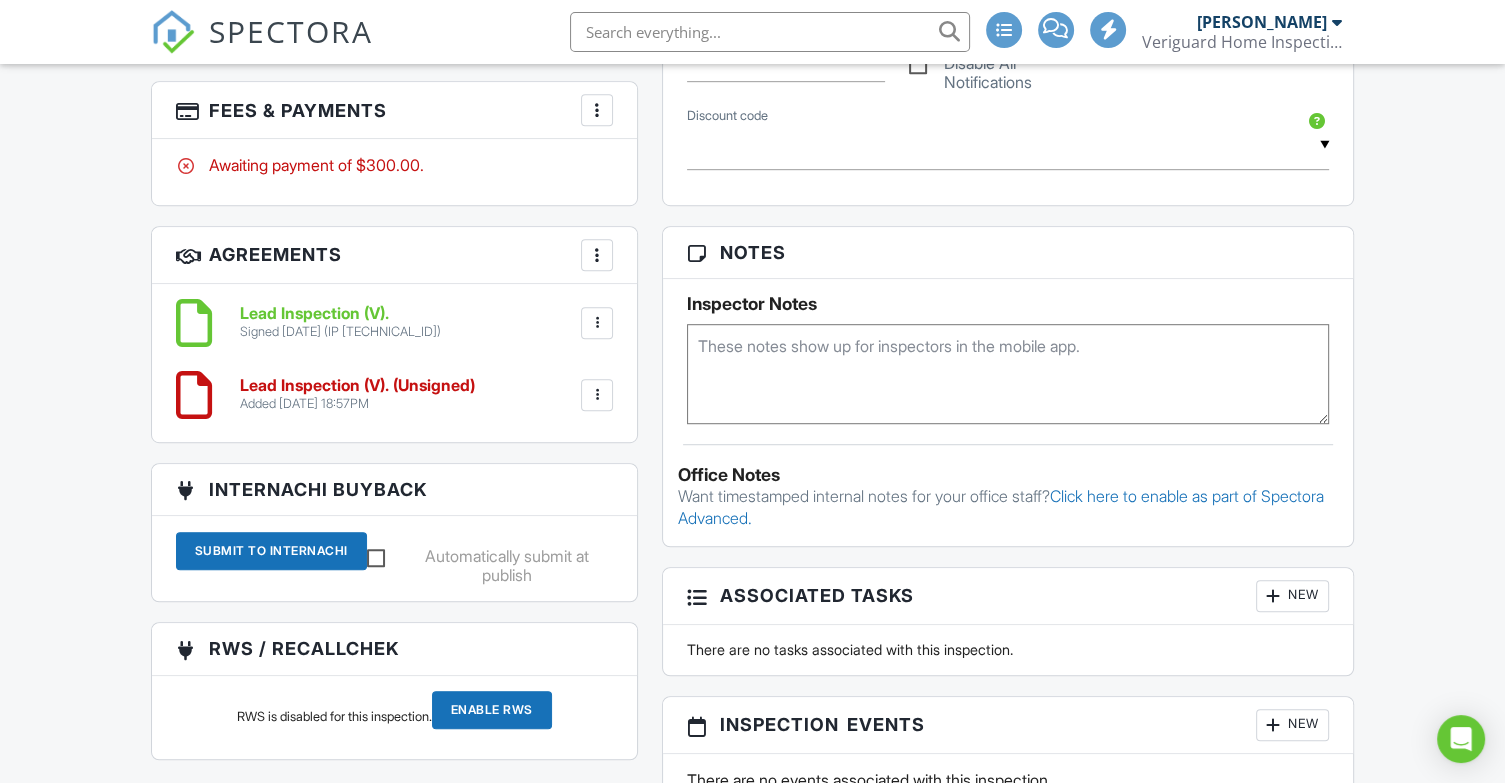 click at bounding box center (597, 255) 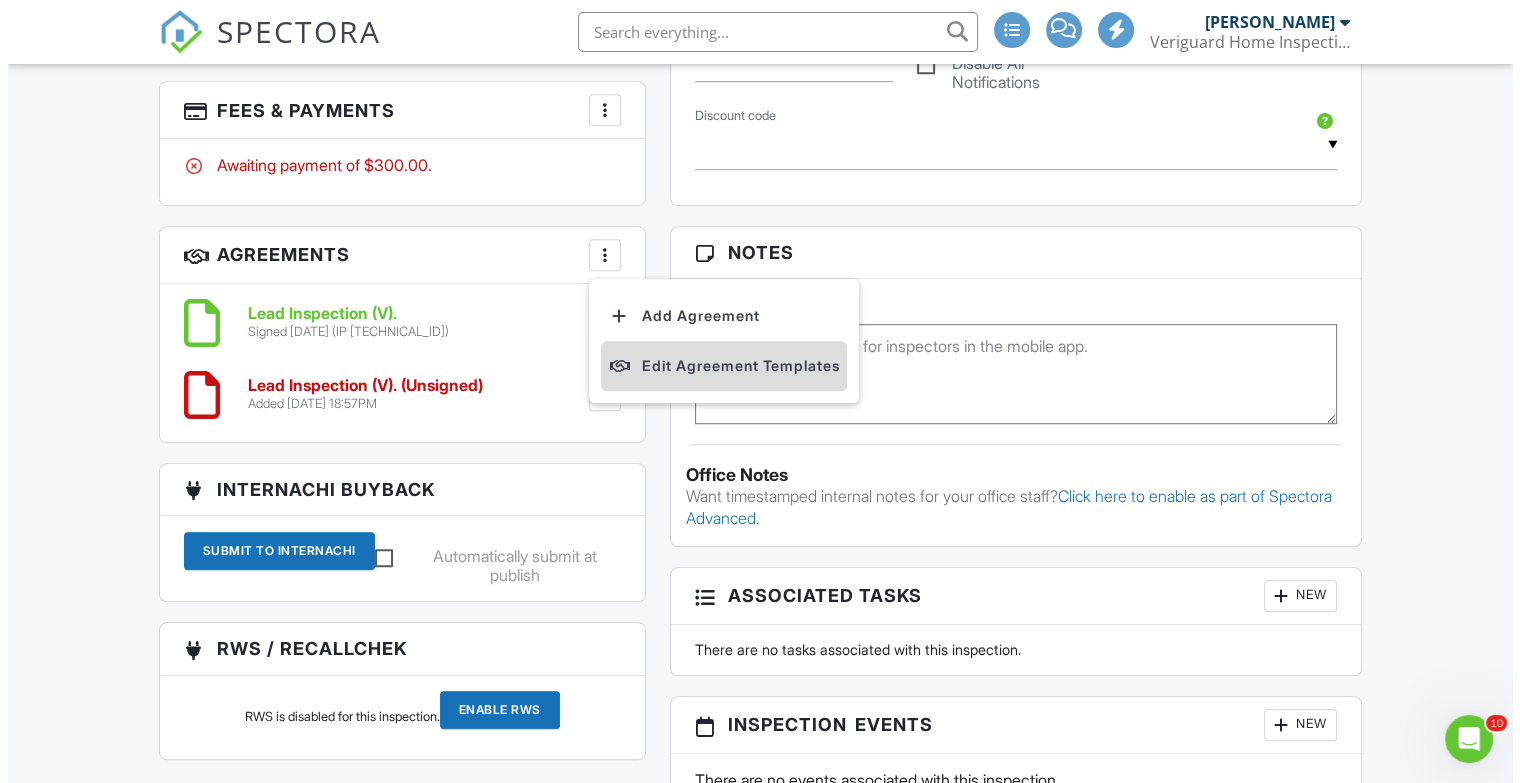 scroll, scrollTop: 0, scrollLeft: 0, axis: both 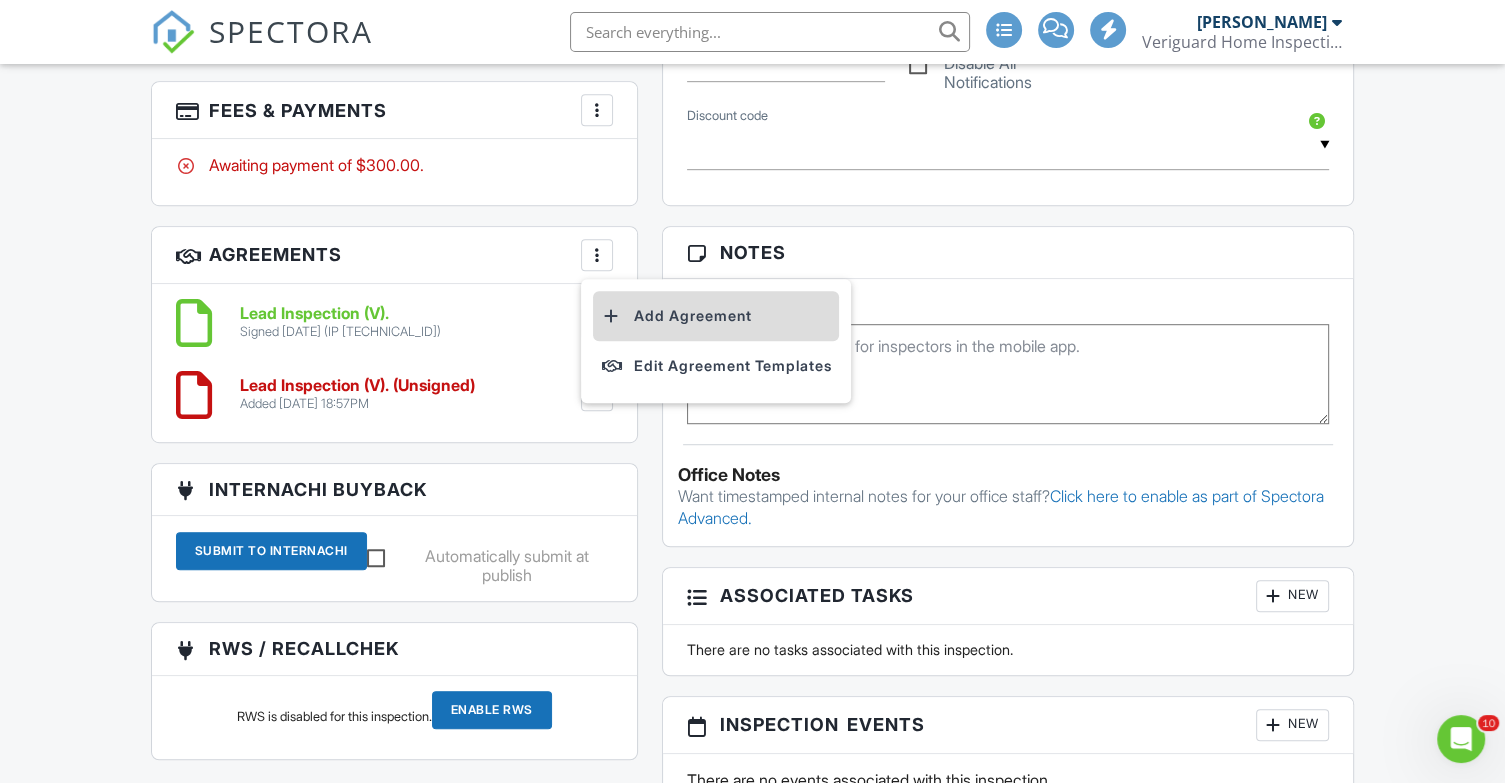 click on "Add Agreement" at bounding box center [716, 316] 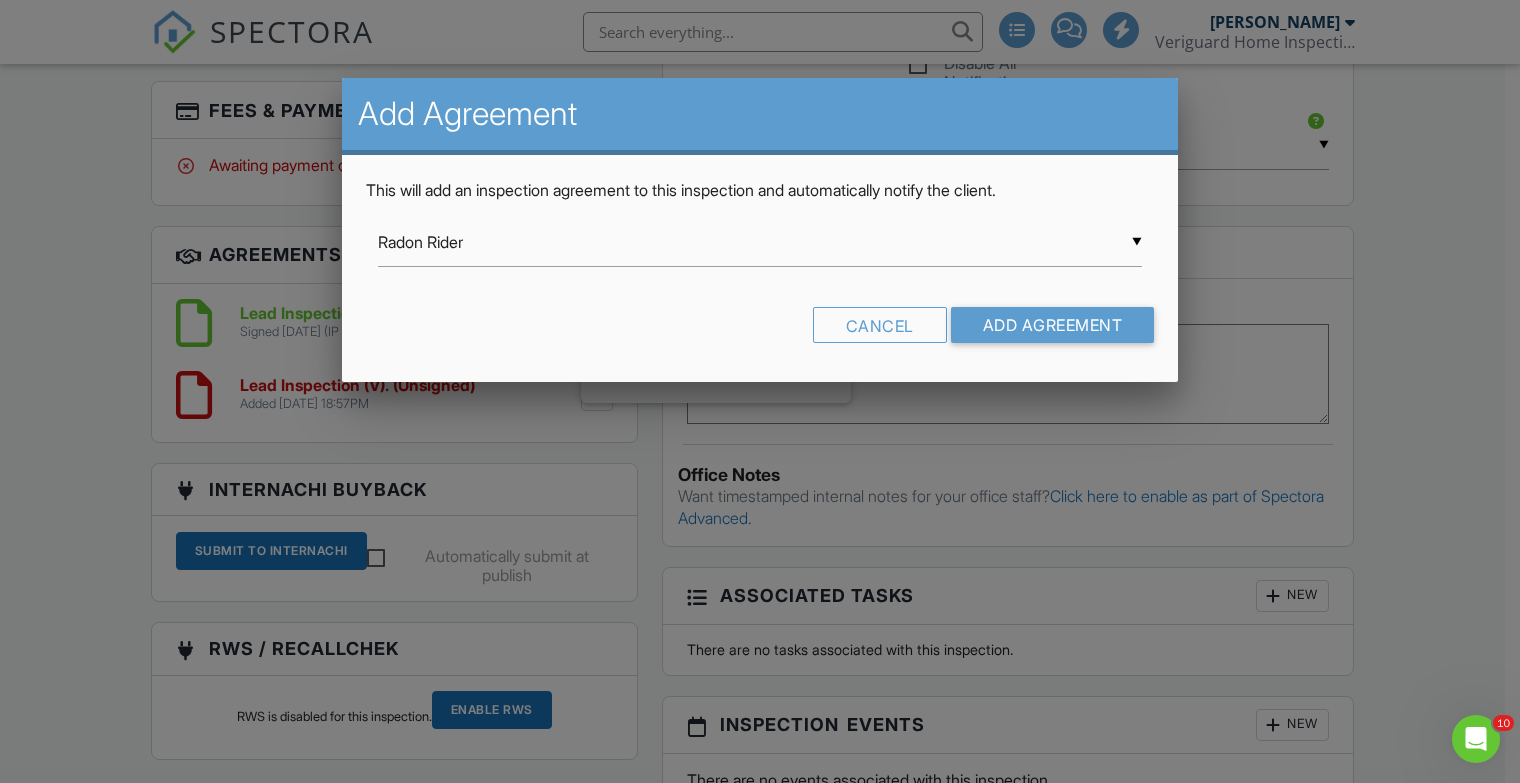 click on "▼ Radon Rider Radon Rider Wood Destroying Insect Rider Radon Gas Testing Agreement Lead Inspection (V) Mold Evaluation Mold Assessment/Sampling Agreement (AS) Wood Destroying Insect Agreement Home Inspection Agreement Sewer Camera Agreement Oil Tank Inspection Agreement. Lead Inspection (Water) Lead Inspection (DW). Lead Inspection (DW) Inspection Agreement.L Mold Assessment/Sampling Agreement (DS) Lead Inspection (Water). Lead Inspection (Single.DW) Mold Assessment/Sampling Agreement (AS). Lead Inspection (V). Oil Tank Inspection Agreement Mold Assessment/Sampling Agreement (DS). Reinspection Lead Inspection (Single.DW). Radon Rider
Wood Destroying Insect Rider
Radon Gas Testing Agreement
Lead Inspection (V)
Mold Evaluation
Mold Assessment/Sampling Agreement (AS)
Wood Destroying Insect Agreement
Home Inspection Agreement
Sewer Camera Agreement
Oil Tank Inspection Agreement.
Lead Inspection (Water)
Lead Inspection (DW).
Lead Inspection (DW)
Inspection Agreement.L" at bounding box center [760, 242] 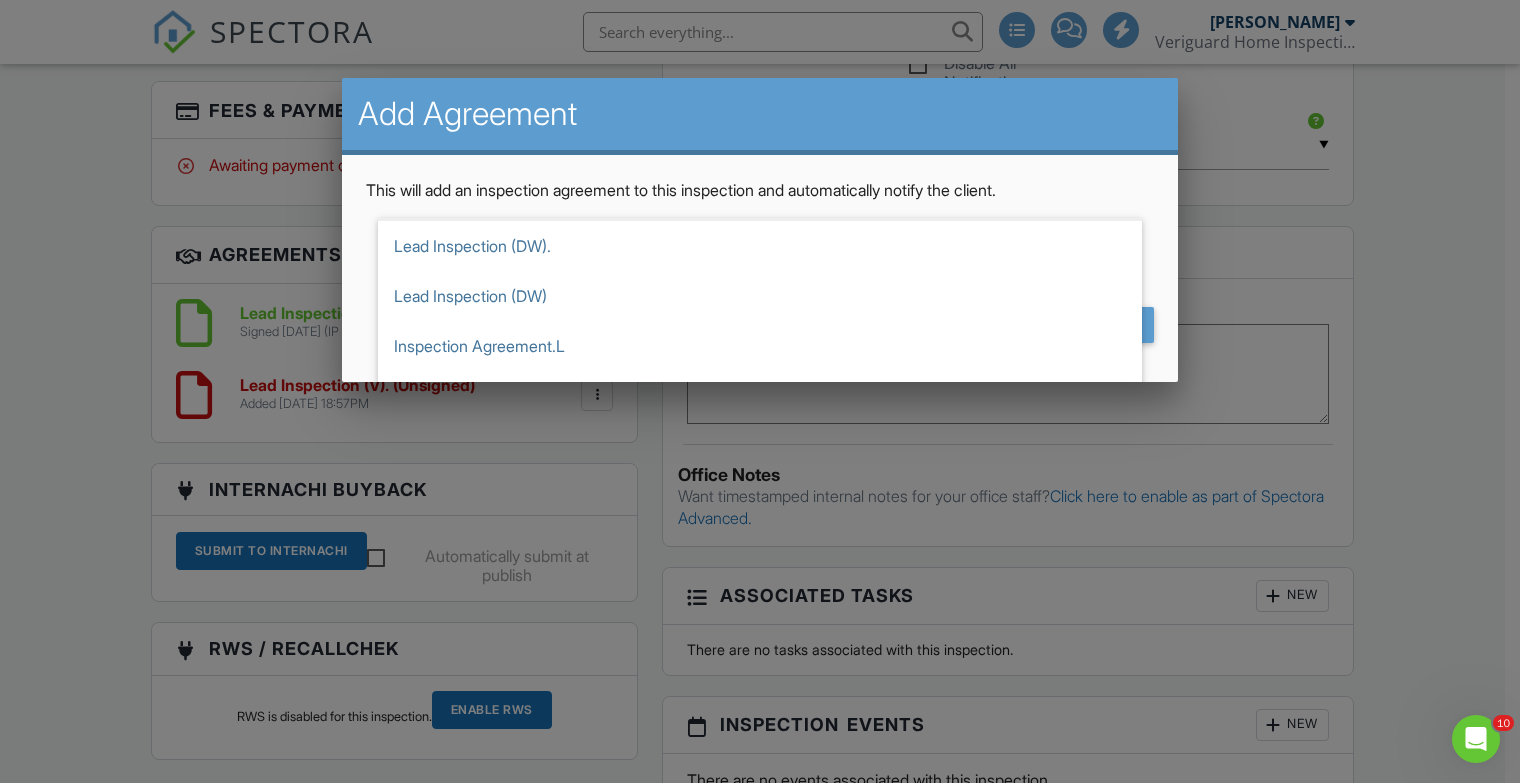 scroll, scrollTop: 584, scrollLeft: 0, axis: vertical 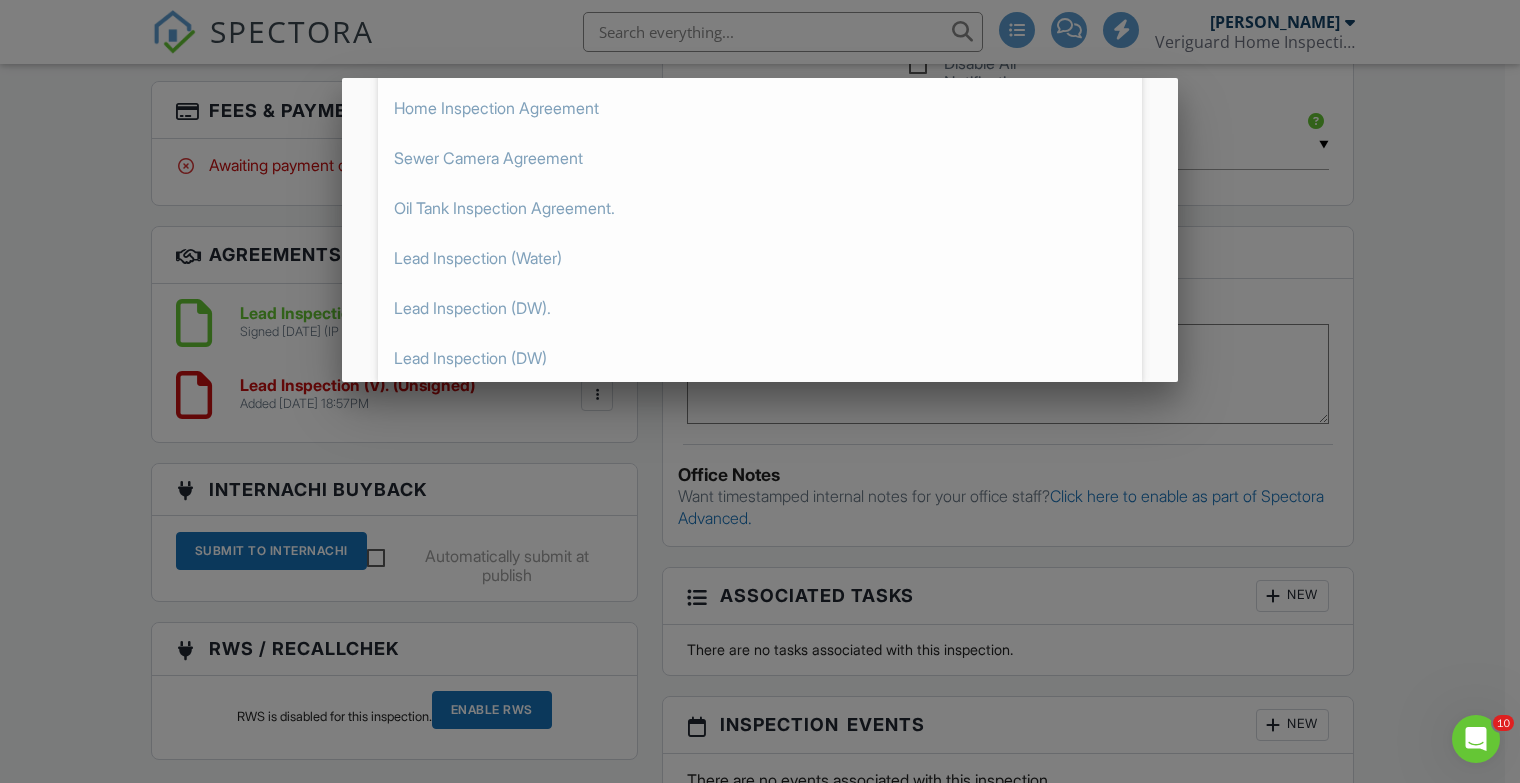 click at bounding box center (760, 389) 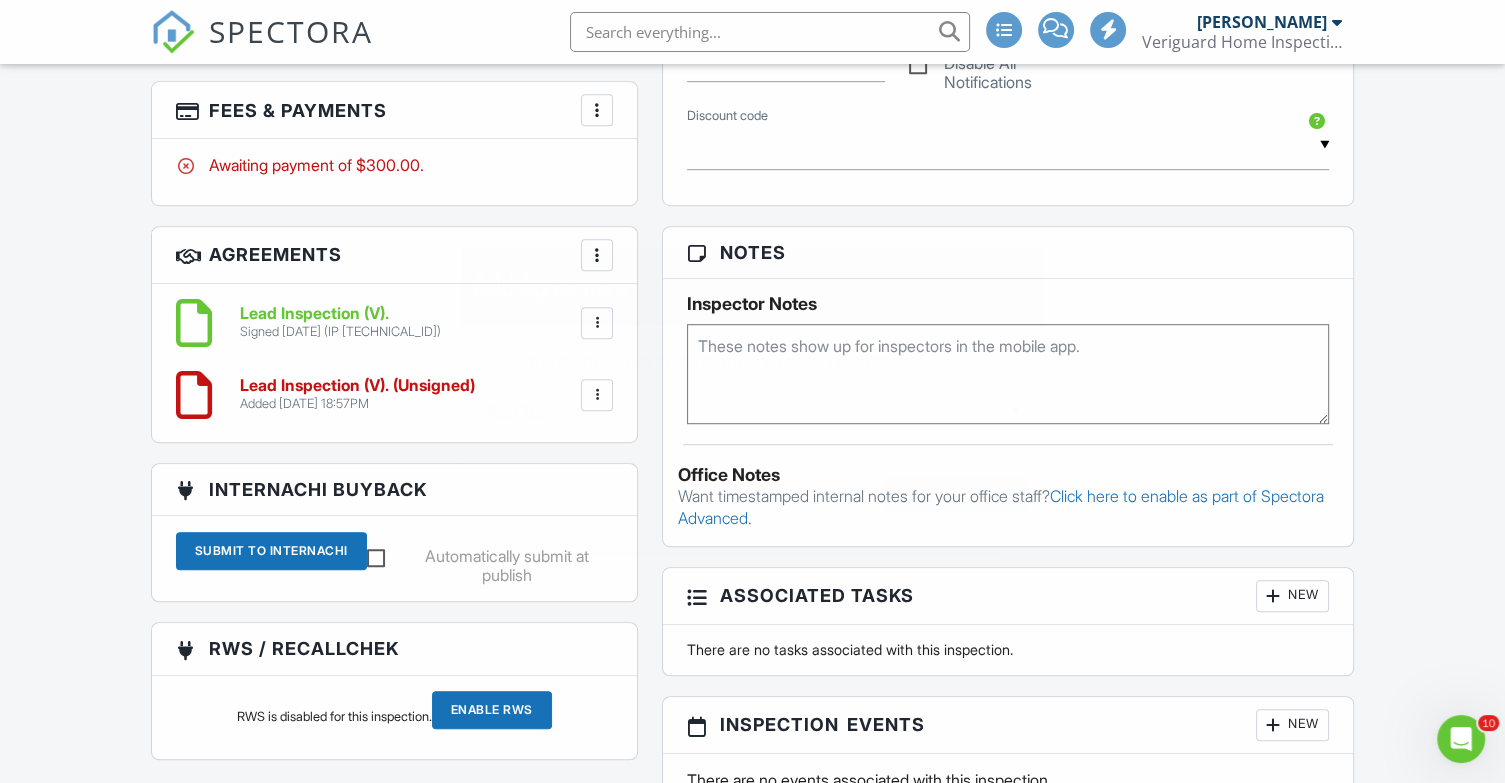 scroll, scrollTop: 0, scrollLeft: 0, axis: both 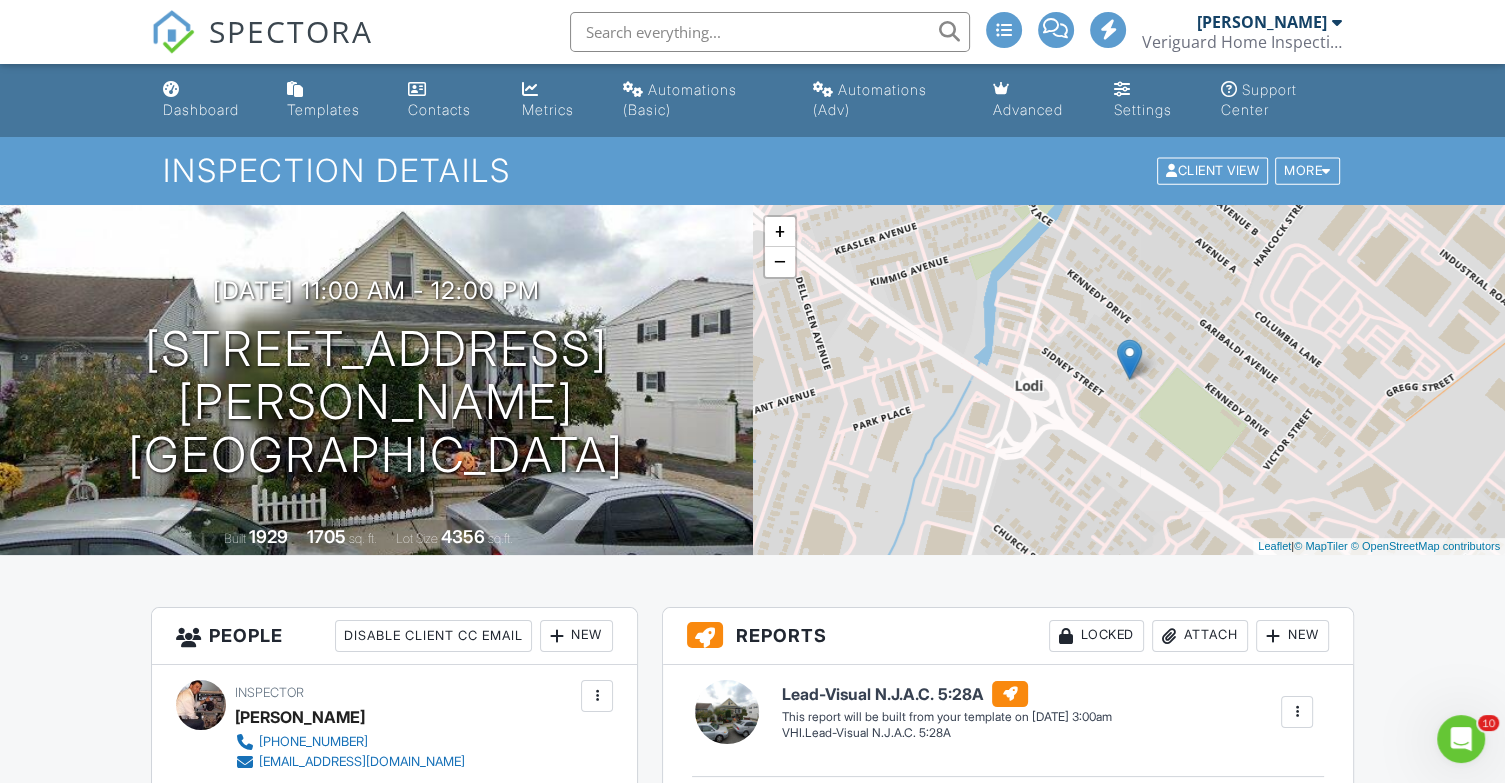 click on "Templates" at bounding box center (323, 109) 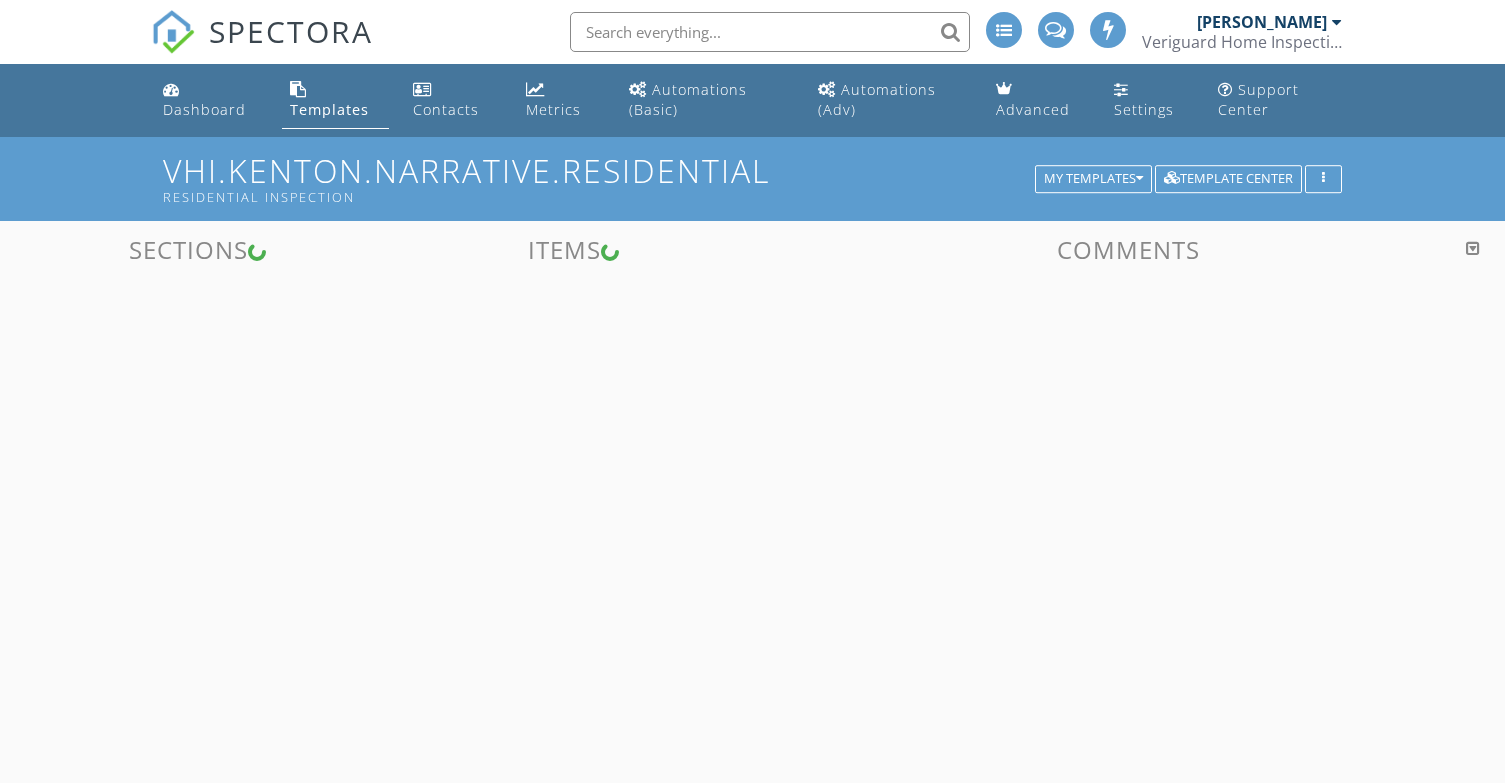 scroll, scrollTop: 0, scrollLeft: 0, axis: both 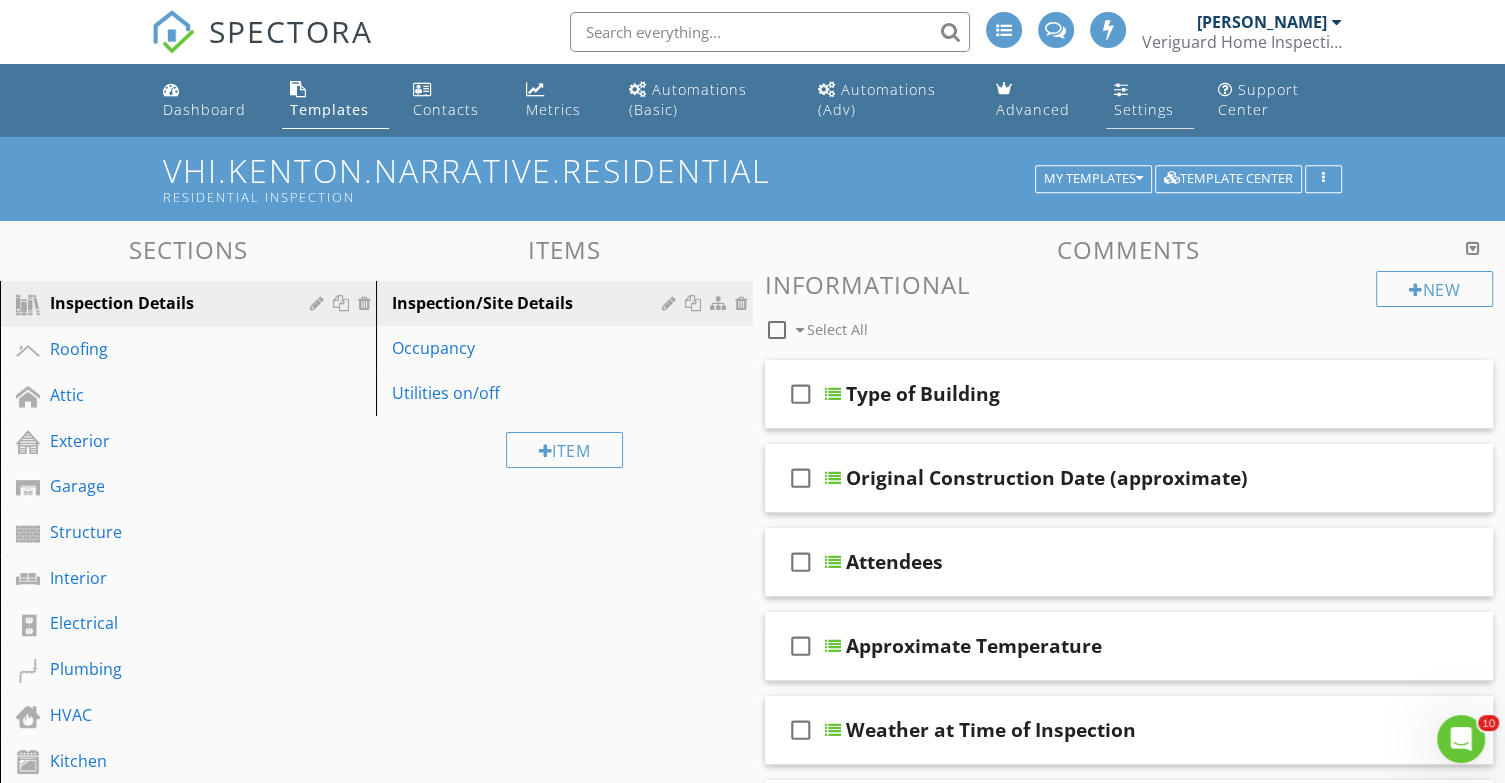 click on "Settings" at bounding box center [1150, 100] 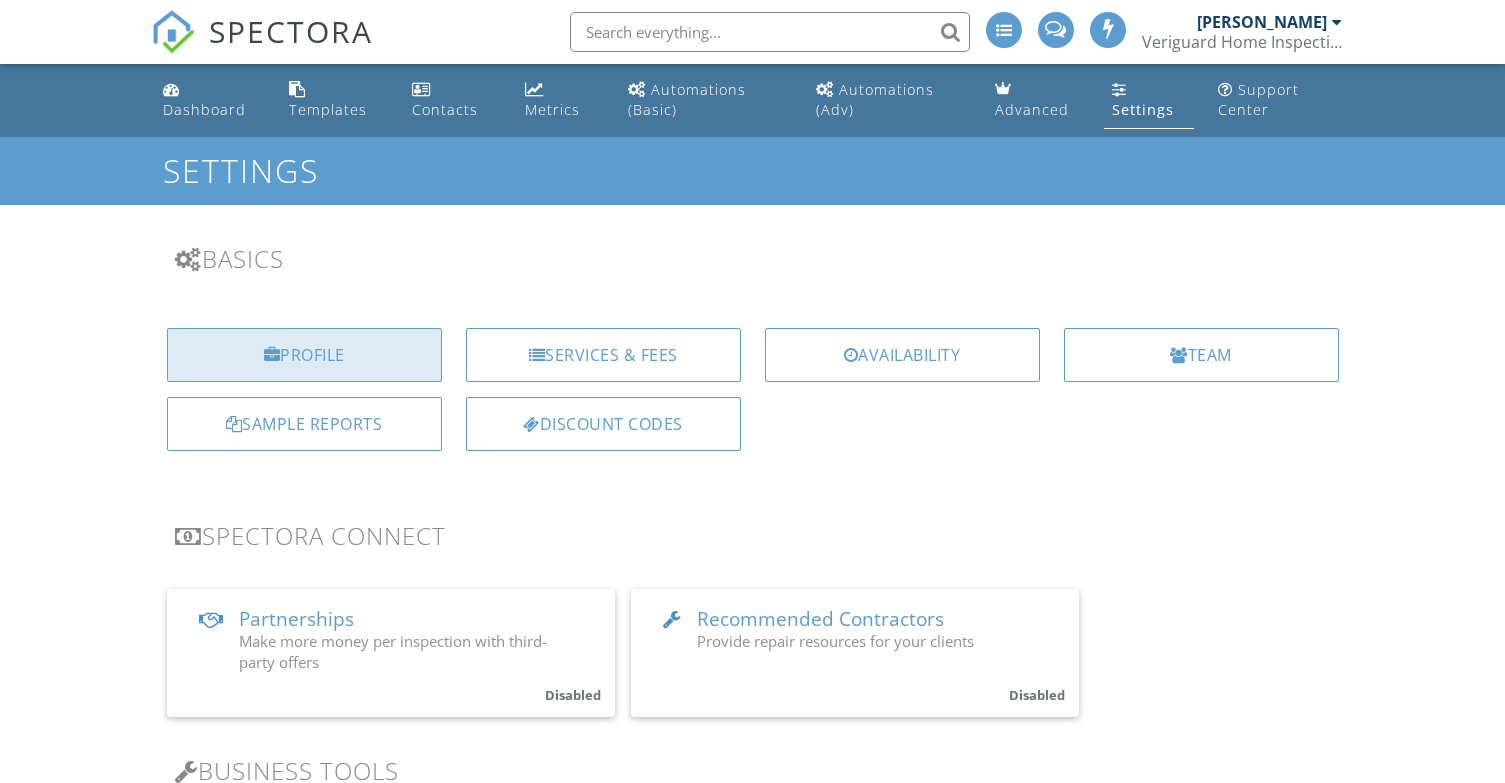 scroll, scrollTop: 0, scrollLeft: 0, axis: both 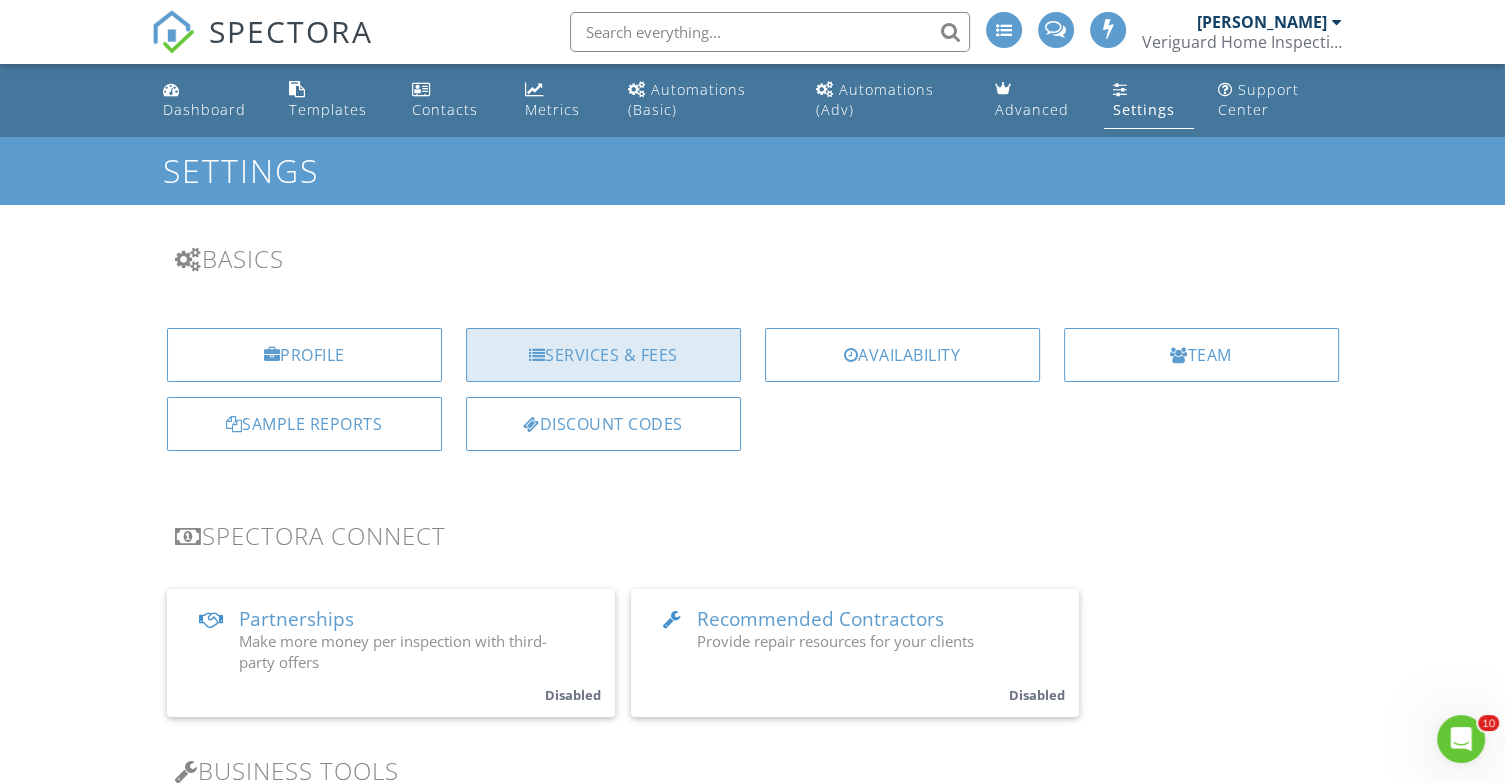 click on "Services & Fees" at bounding box center (603, 355) 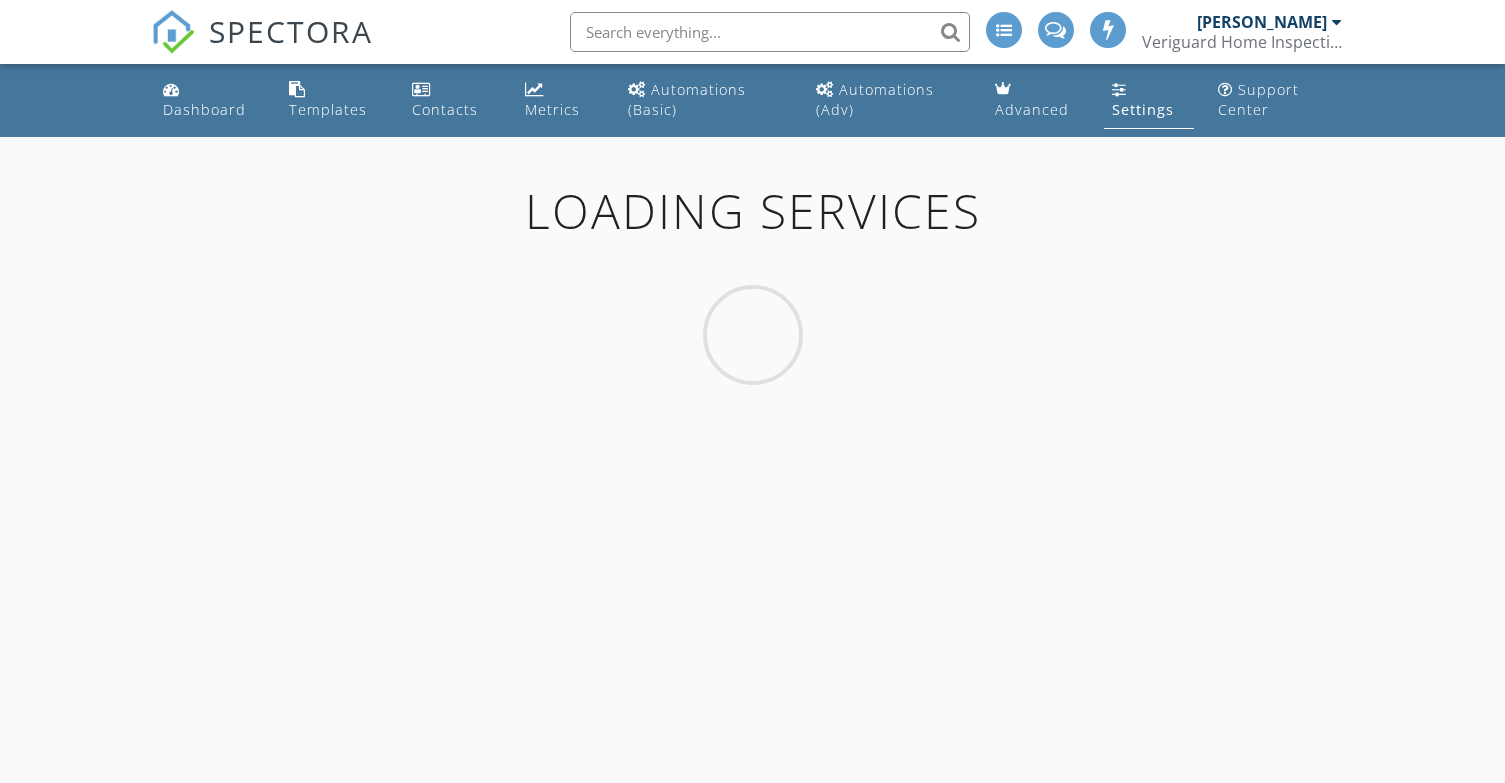 scroll, scrollTop: 0, scrollLeft: 0, axis: both 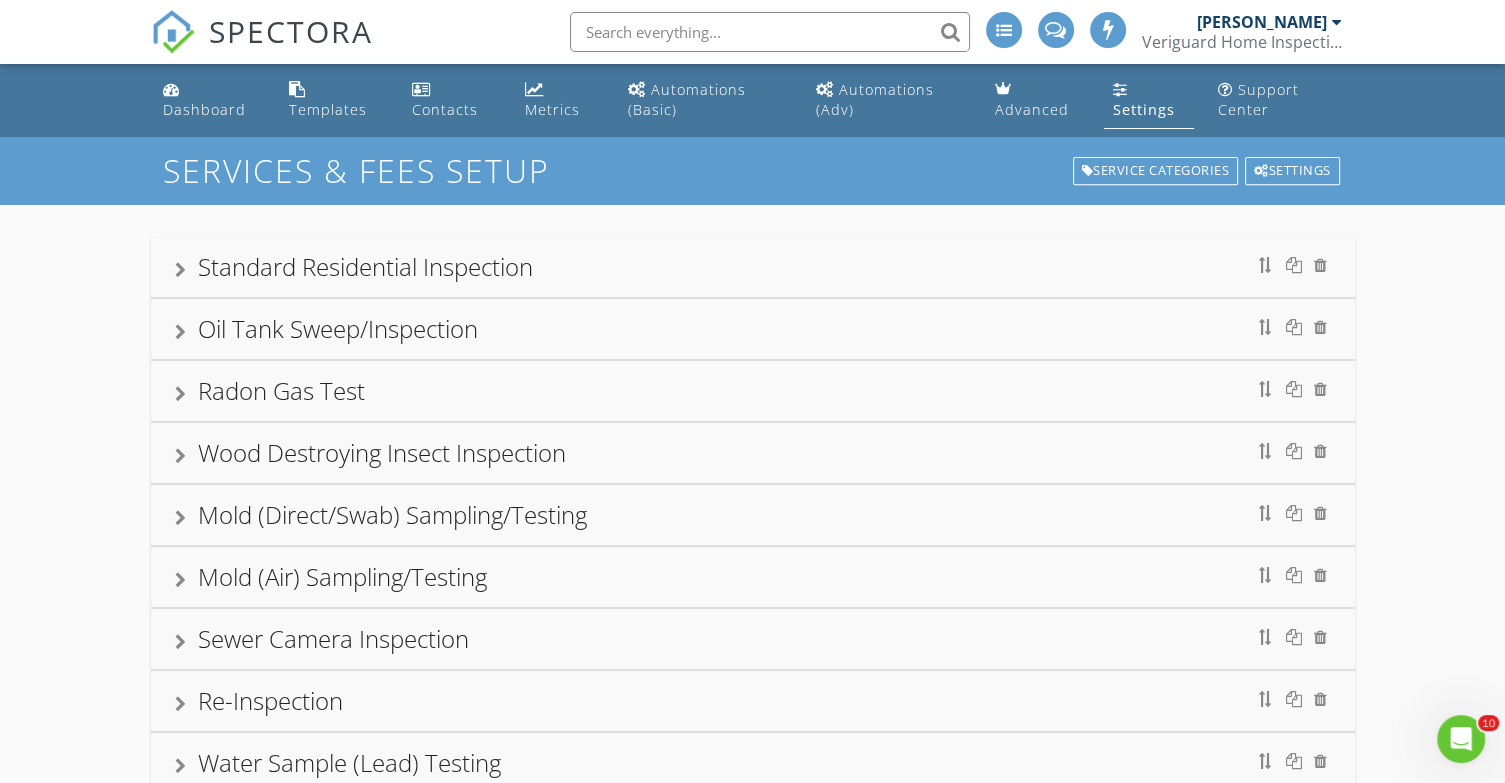 click on "Settings" at bounding box center (1143, 109) 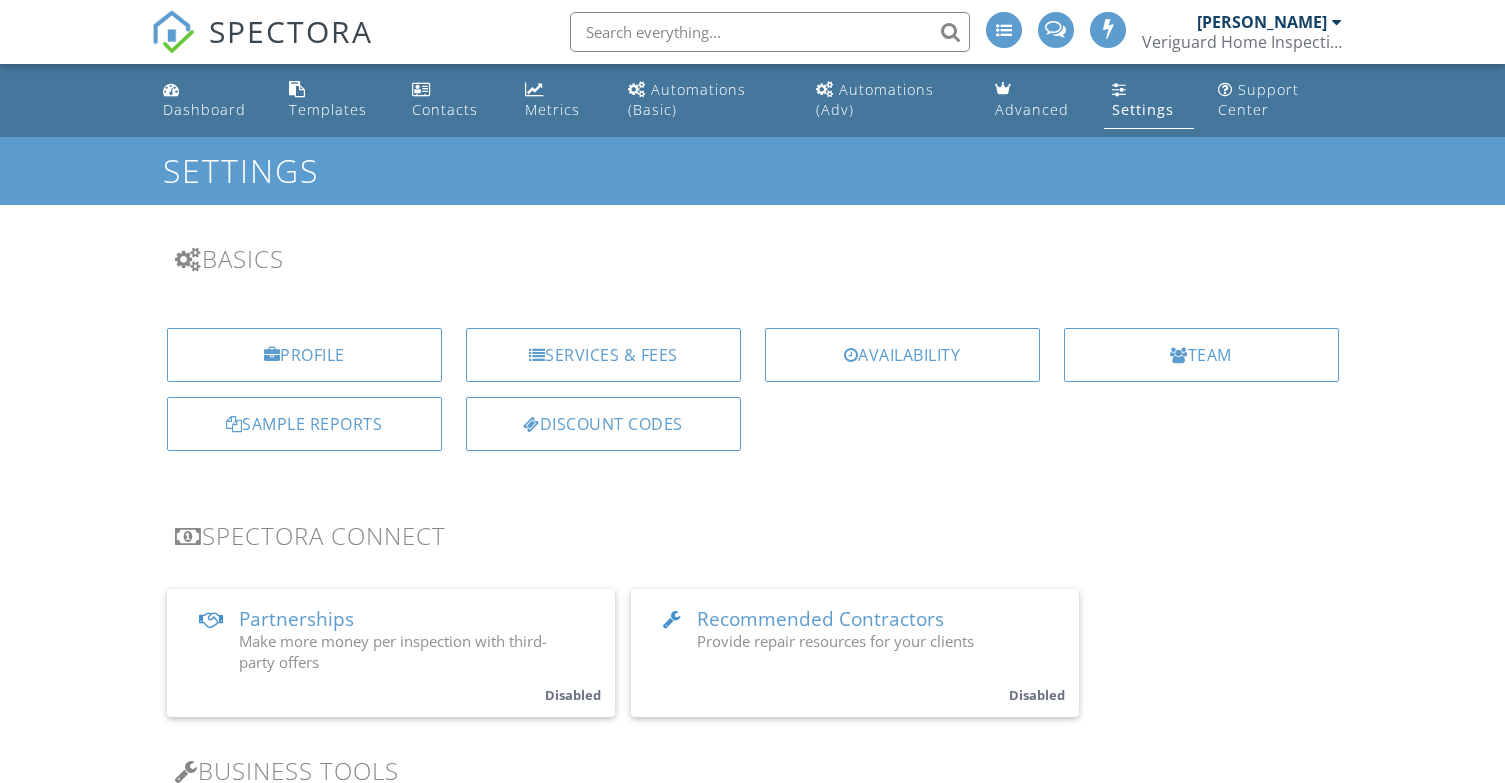 scroll, scrollTop: 0, scrollLeft: 0, axis: both 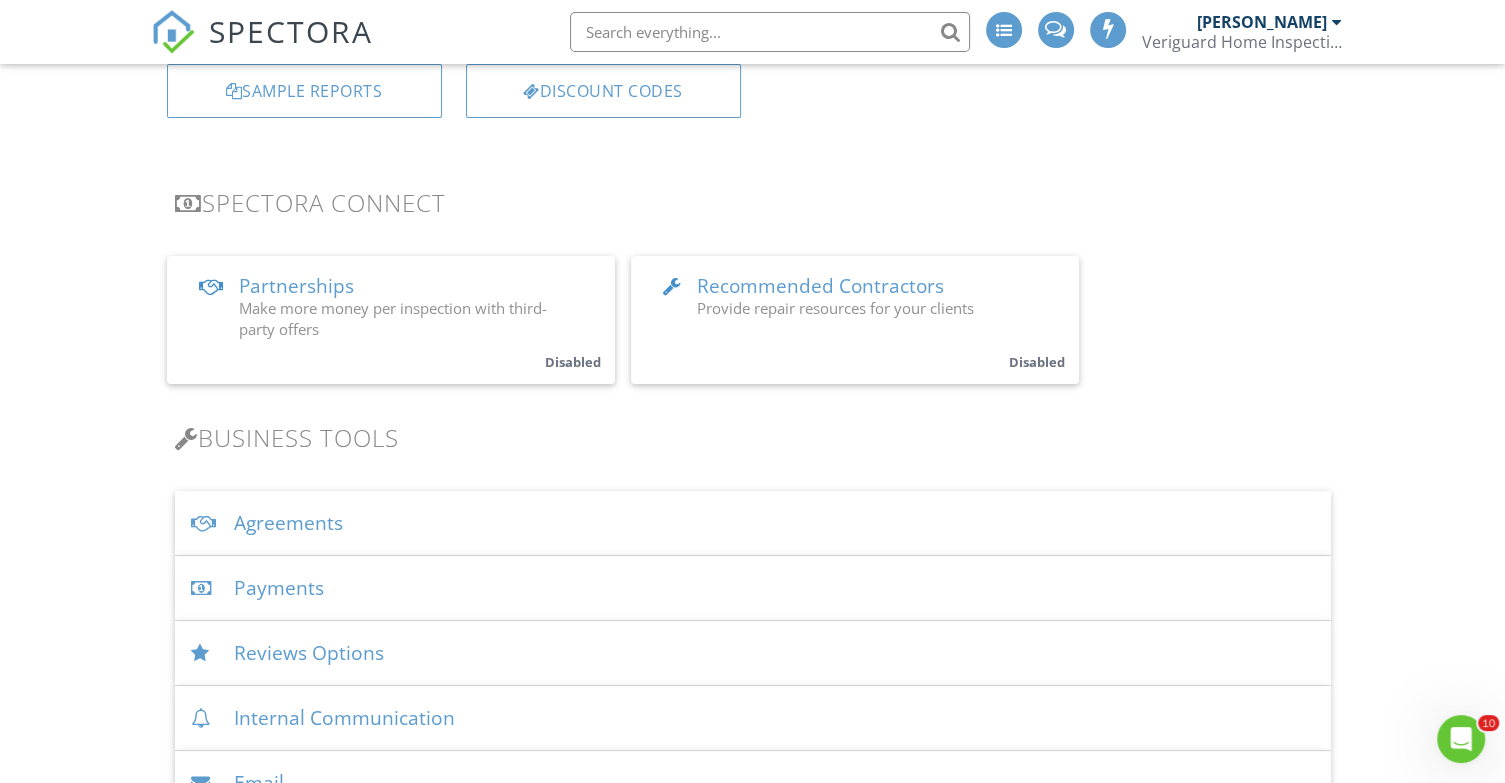 click on "Agreements" at bounding box center (753, 523) 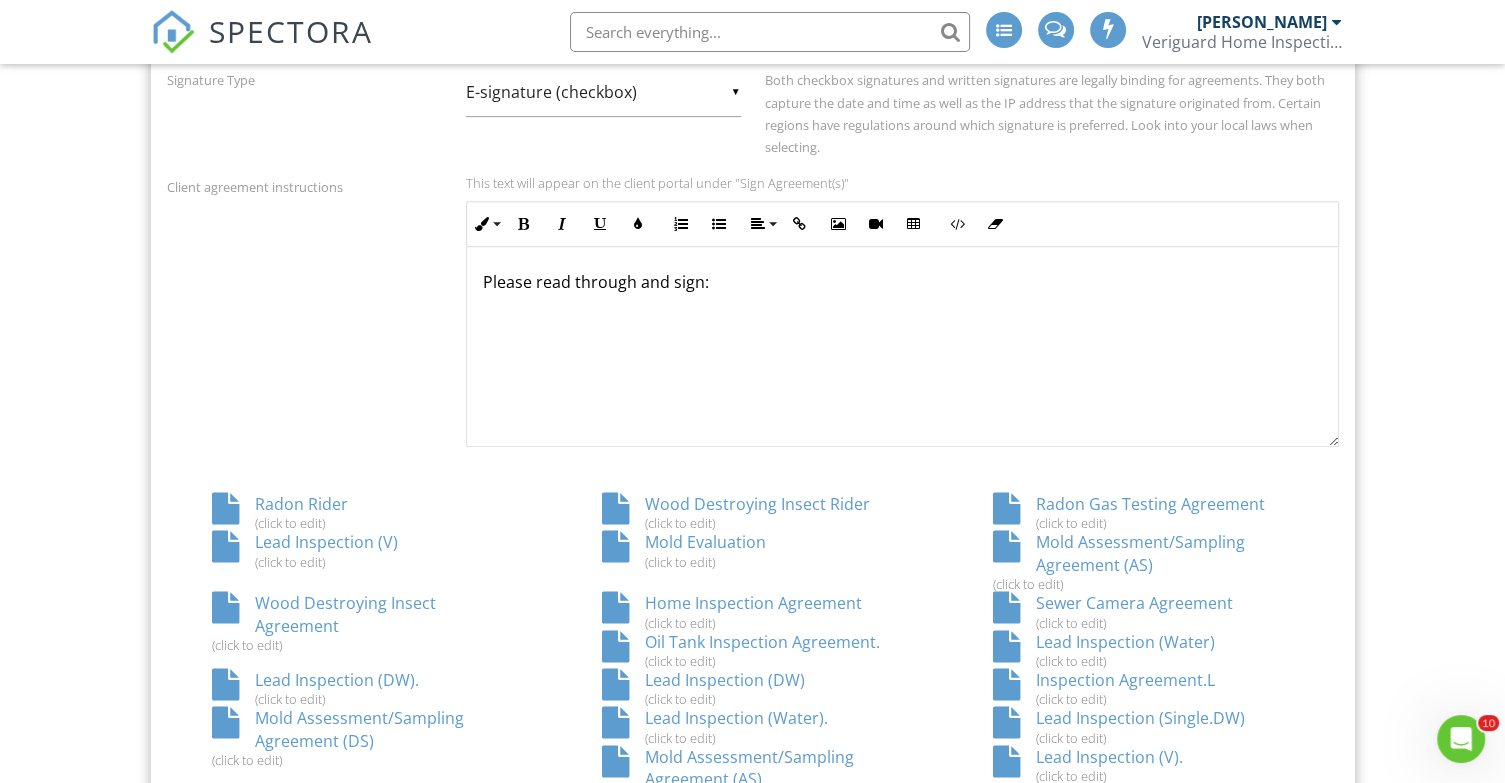scroll, scrollTop: 1000, scrollLeft: 0, axis: vertical 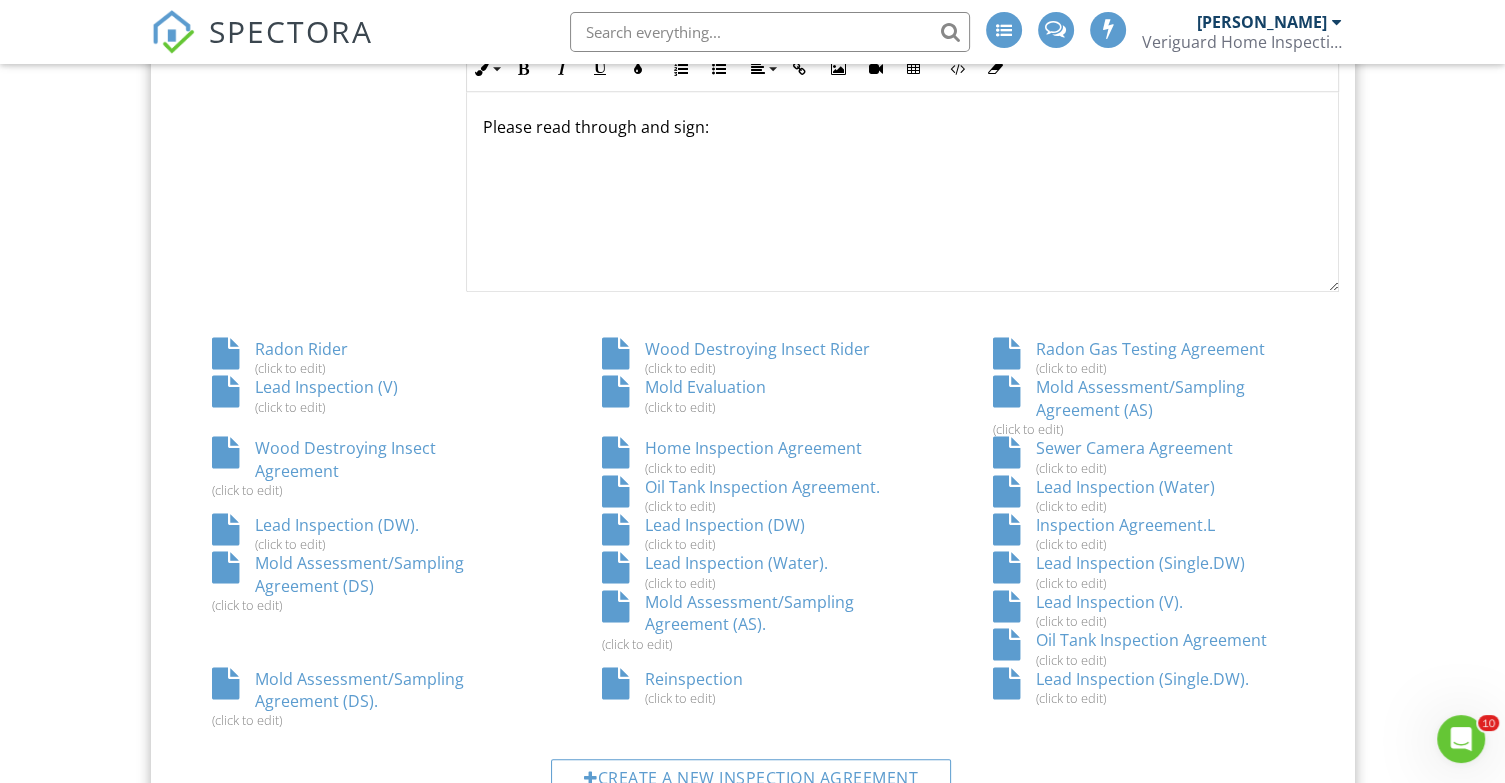 click on "Lead Inspection (V).
(click to edit)" at bounding box center [1143, 610] 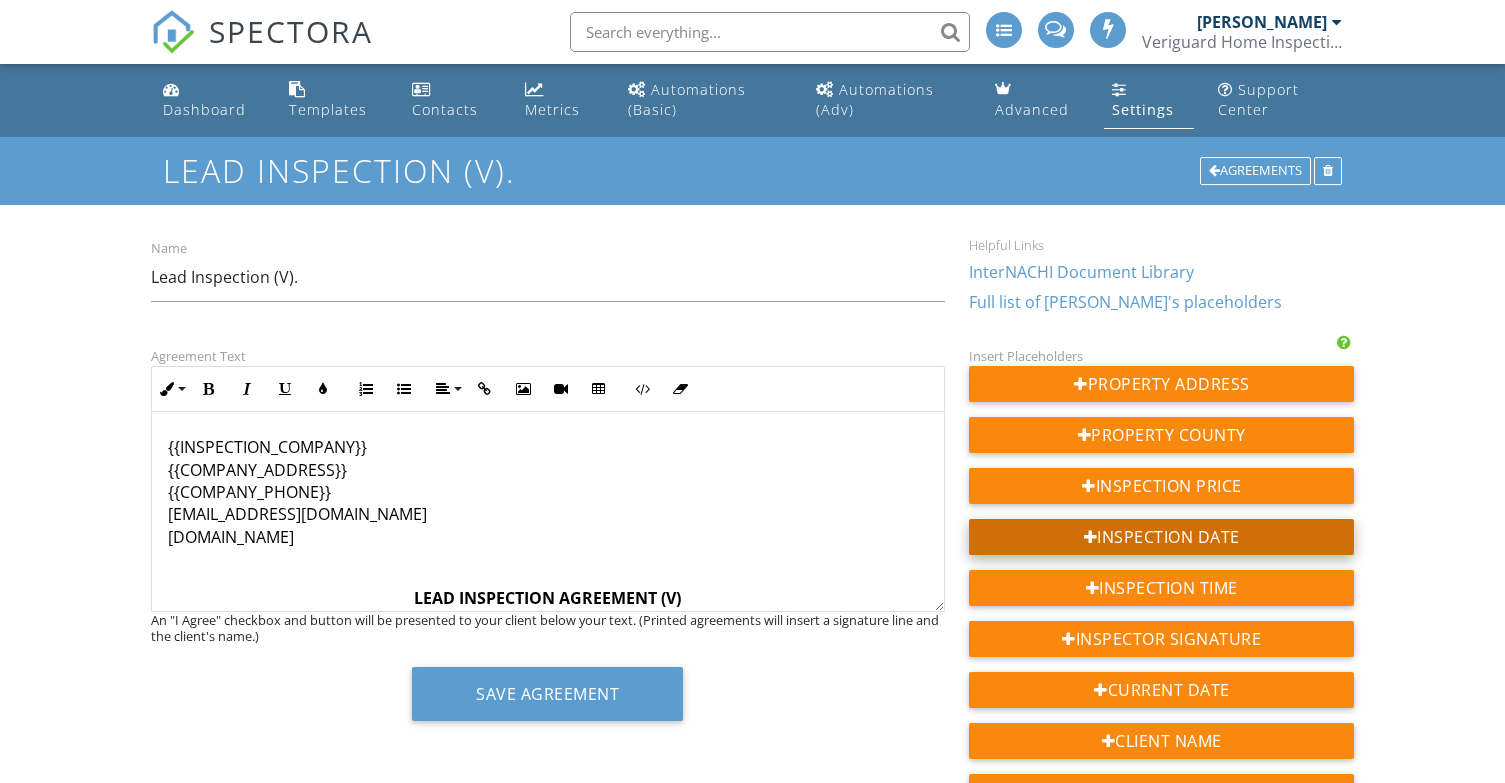 scroll, scrollTop: 0, scrollLeft: 0, axis: both 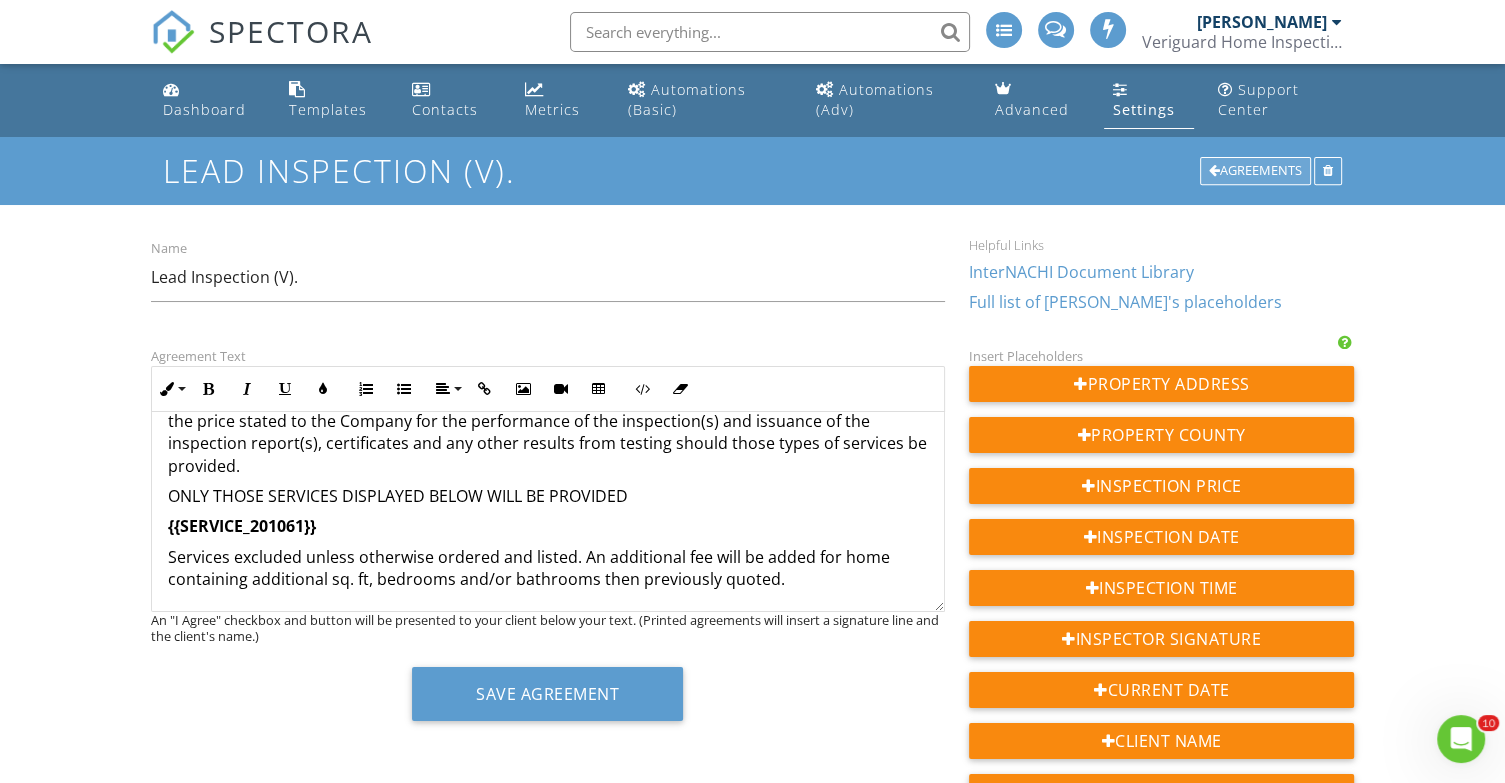 click on "Agreements" at bounding box center (1255, 171) 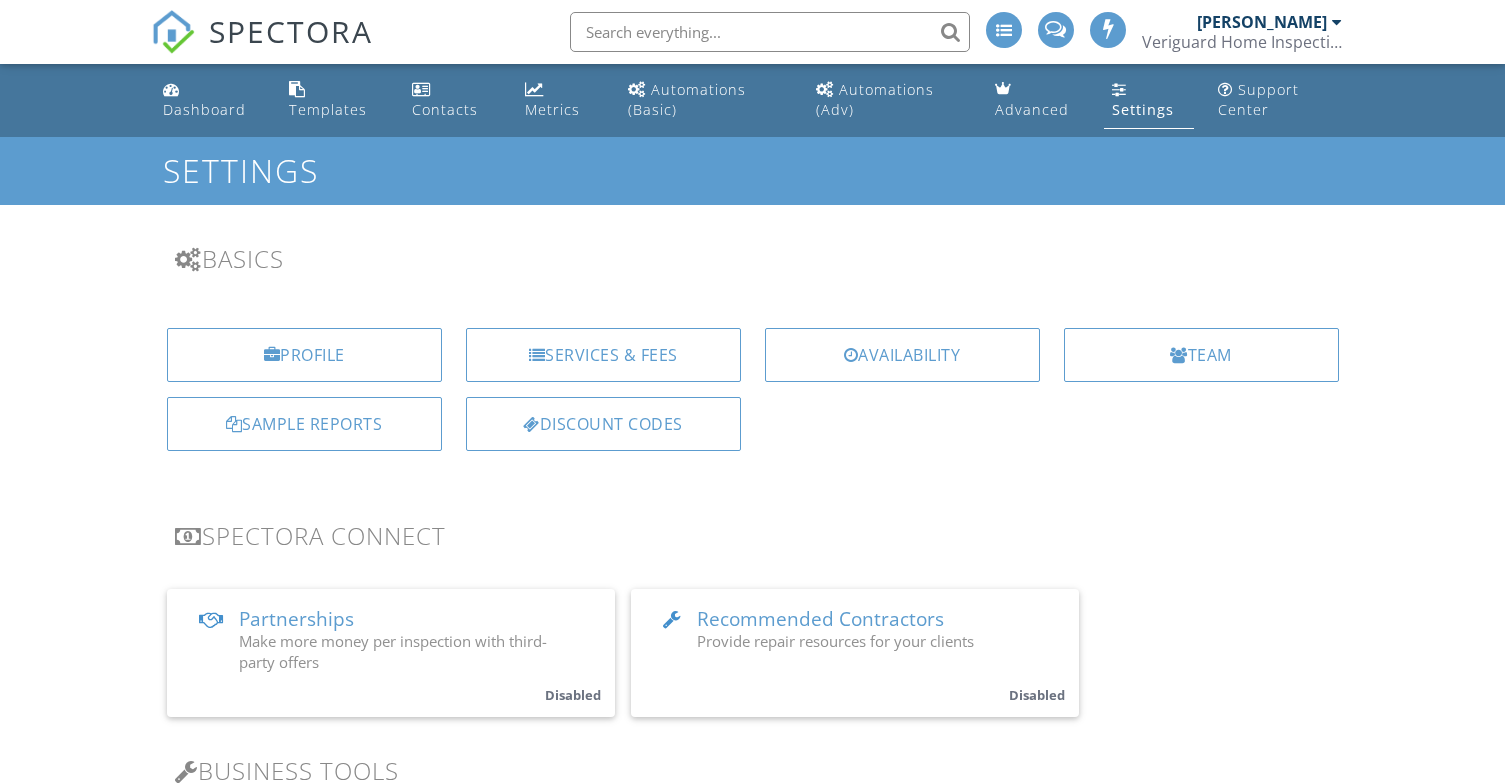 scroll, scrollTop: 764, scrollLeft: 0, axis: vertical 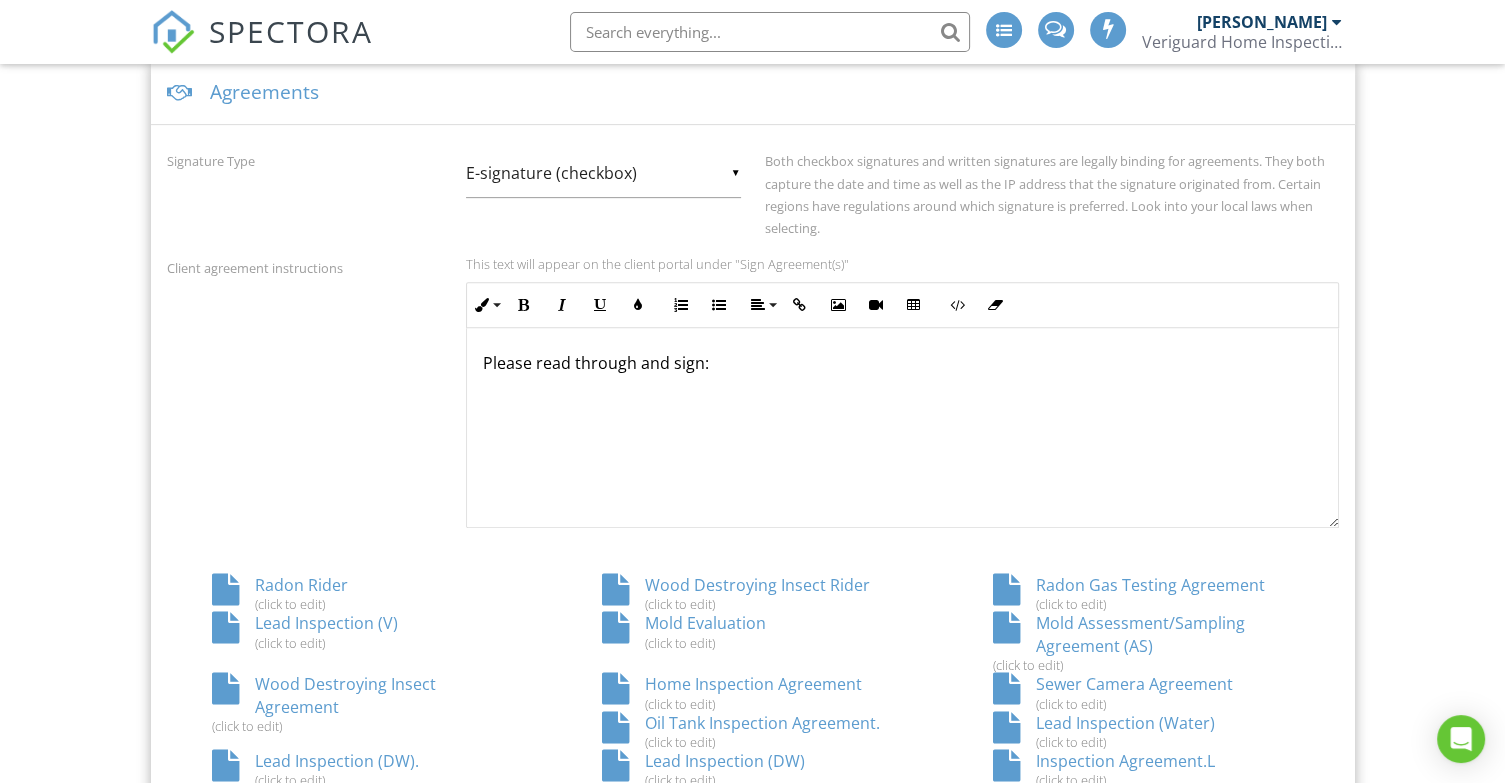 click on "Lead Inspection (V)
(click to edit)" at bounding box center (362, 631) 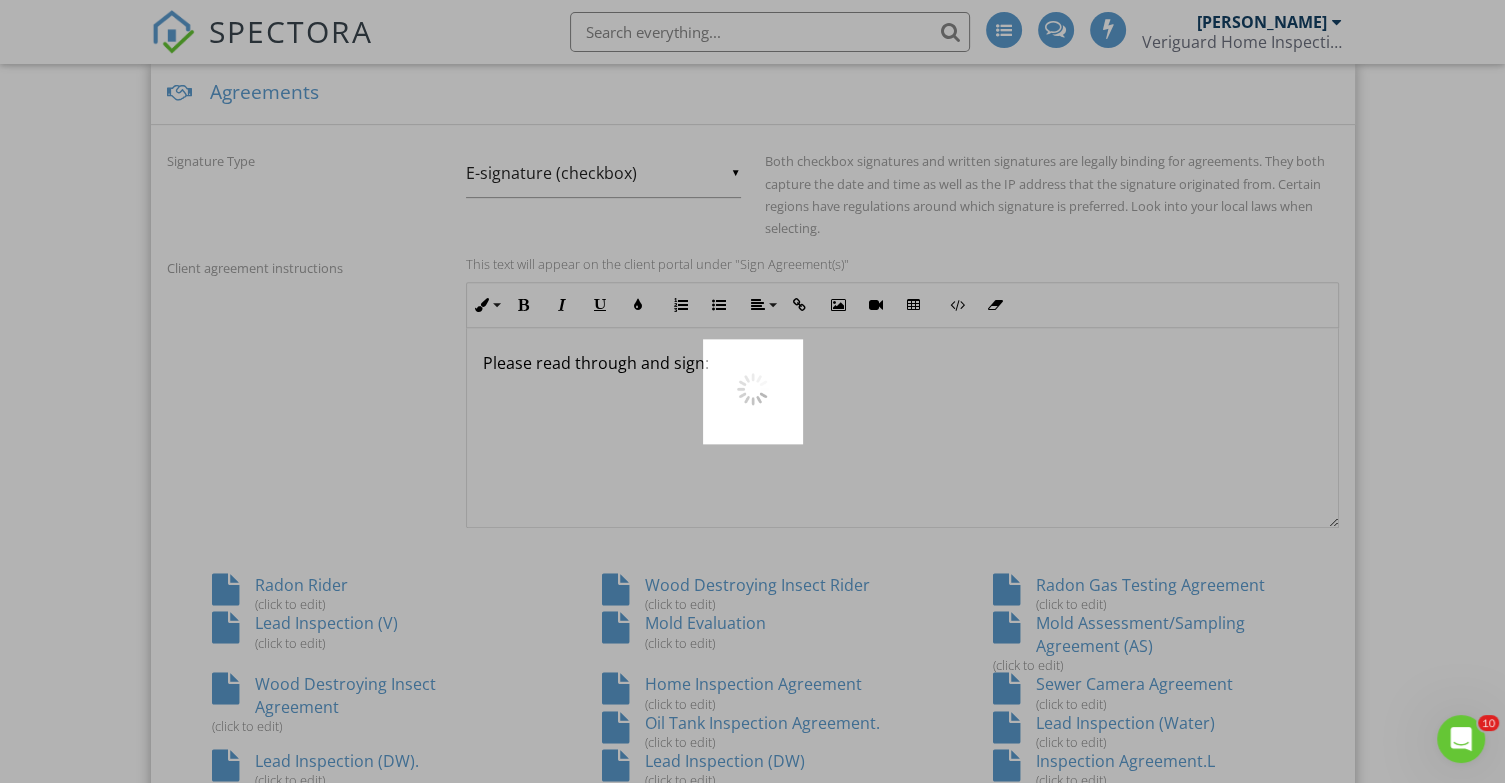 scroll, scrollTop: 0, scrollLeft: 0, axis: both 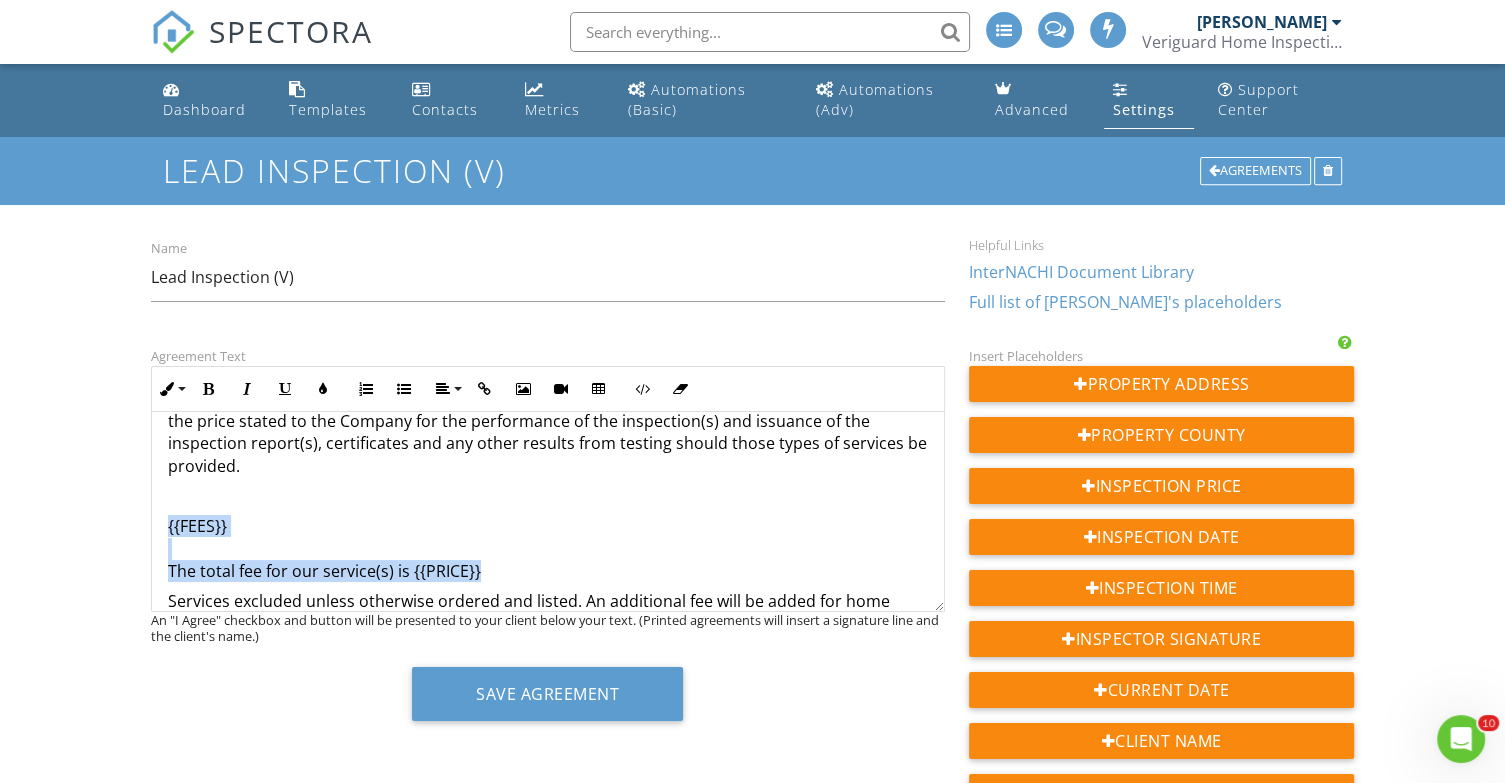 drag, startPoint x: 490, startPoint y: 570, endPoint x: 154, endPoint y: 519, distance: 339.8485 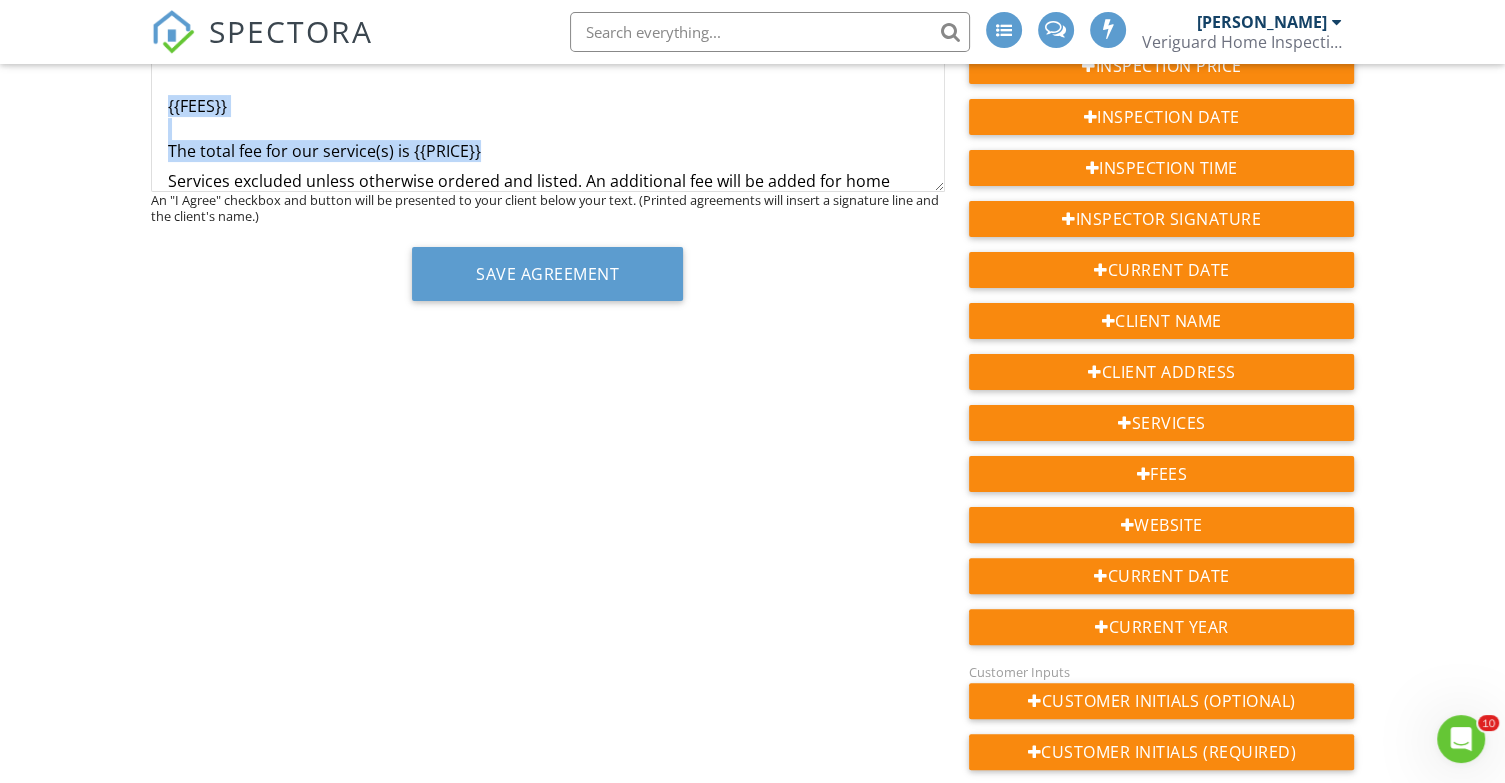 scroll, scrollTop: 333, scrollLeft: 0, axis: vertical 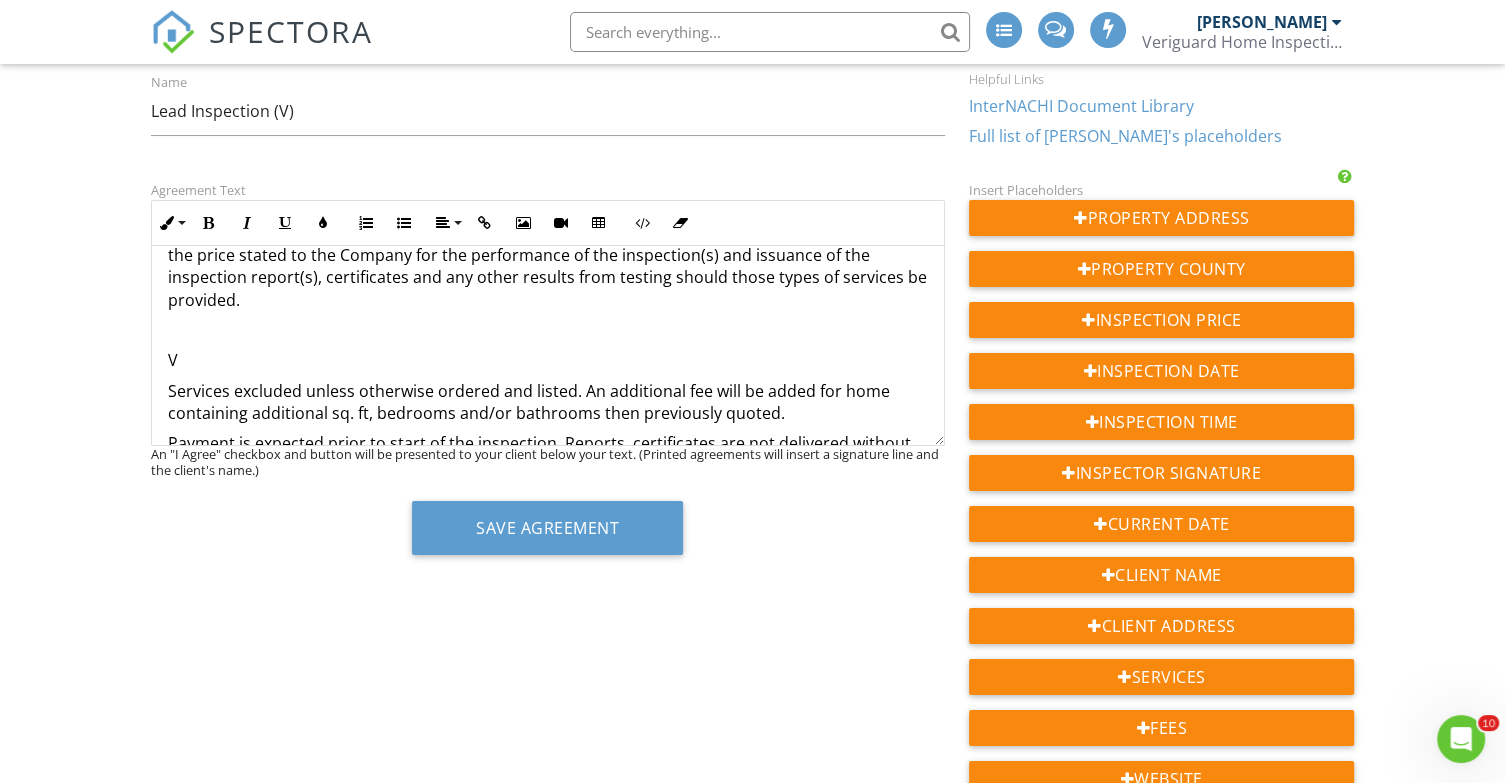 type 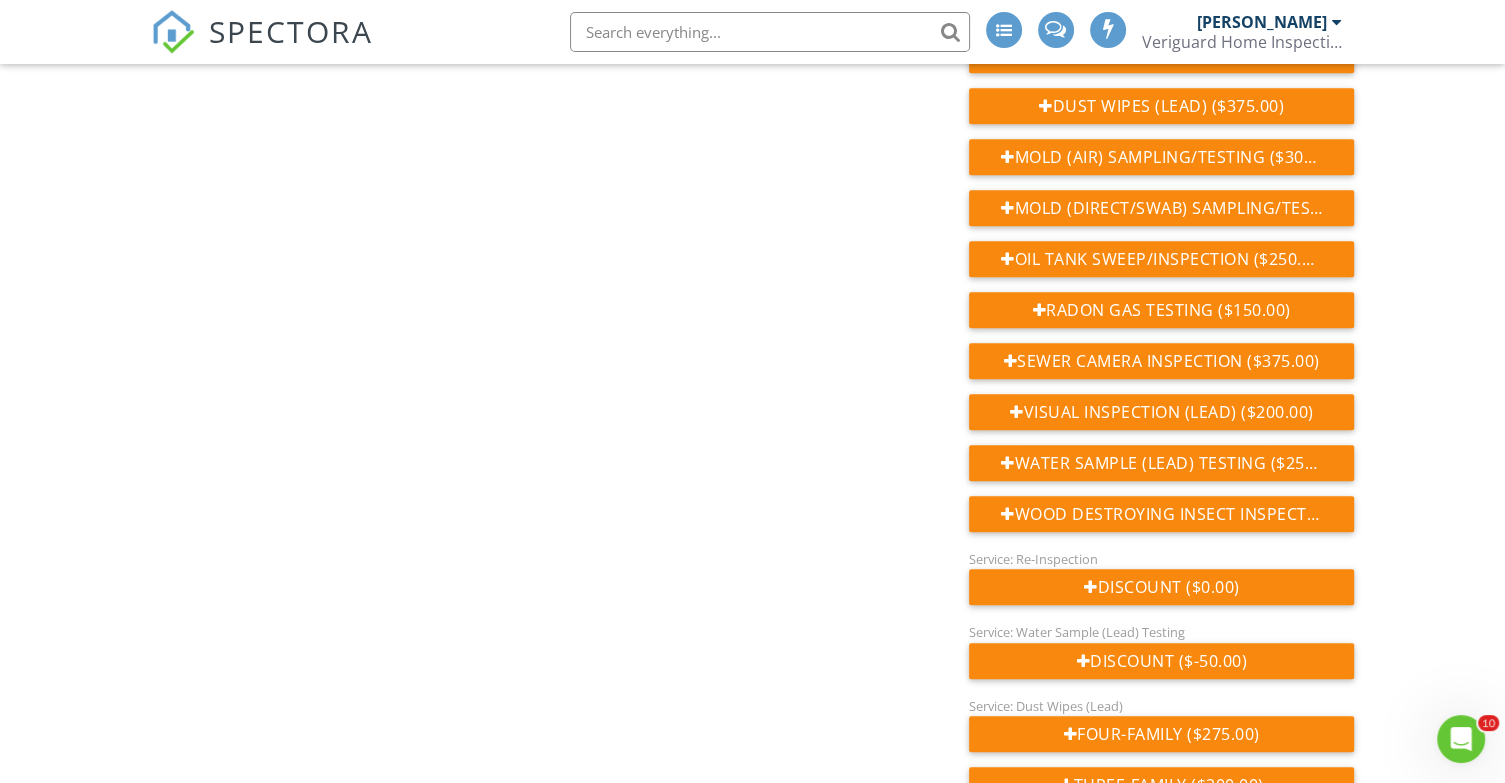 scroll, scrollTop: 1732, scrollLeft: 0, axis: vertical 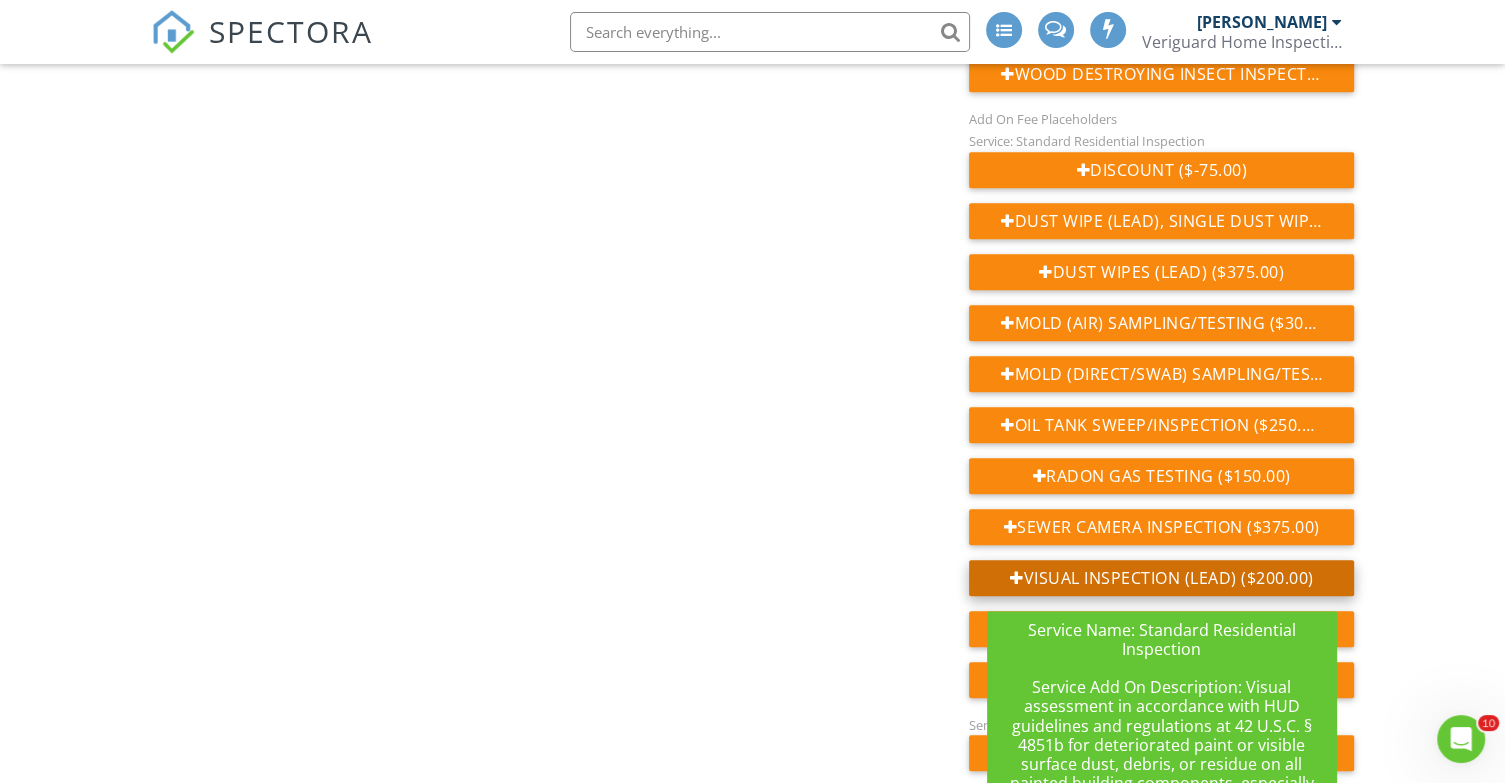 click on "Visual Inspection (Lead) ($200.00)" at bounding box center [1161, 578] 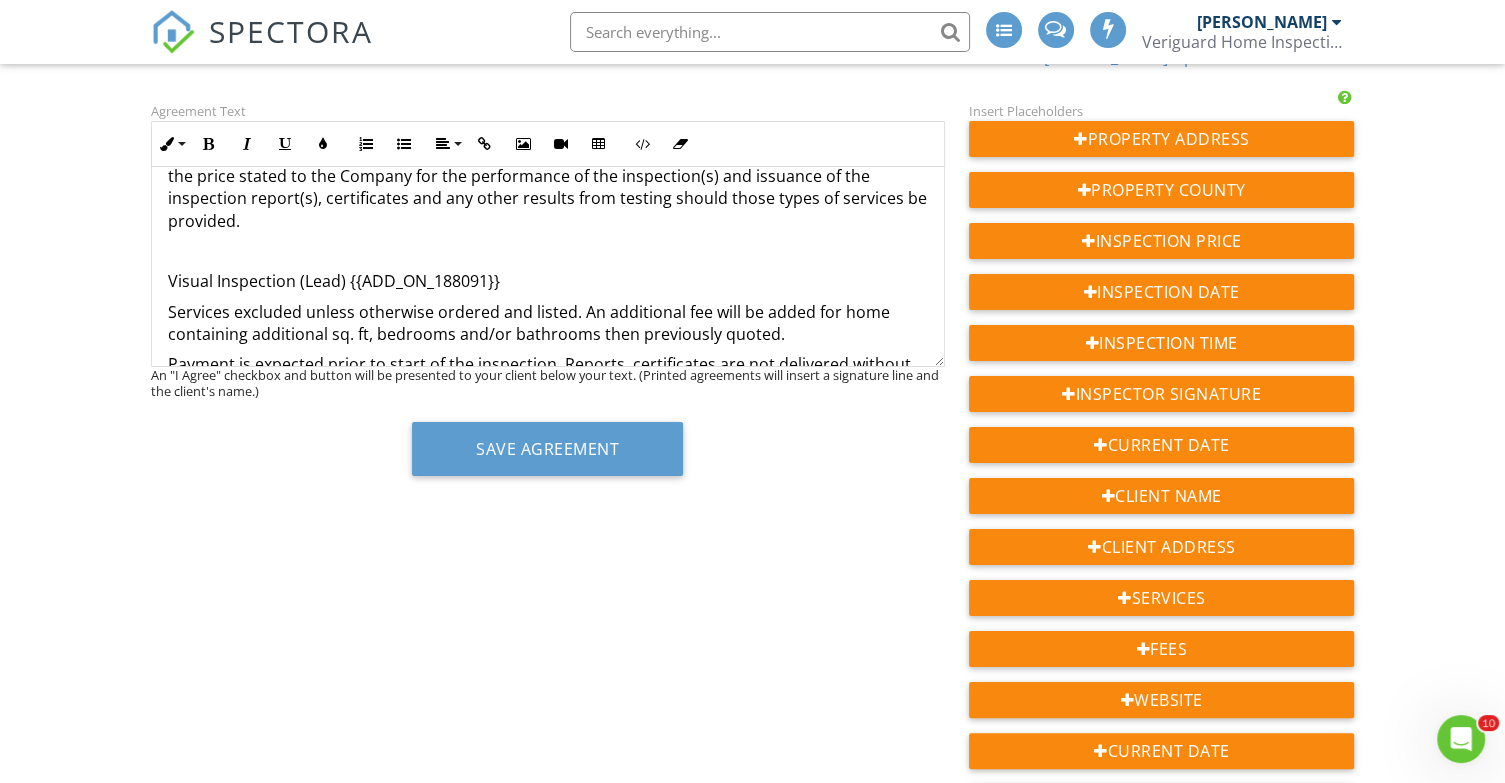 scroll, scrollTop: 232, scrollLeft: 0, axis: vertical 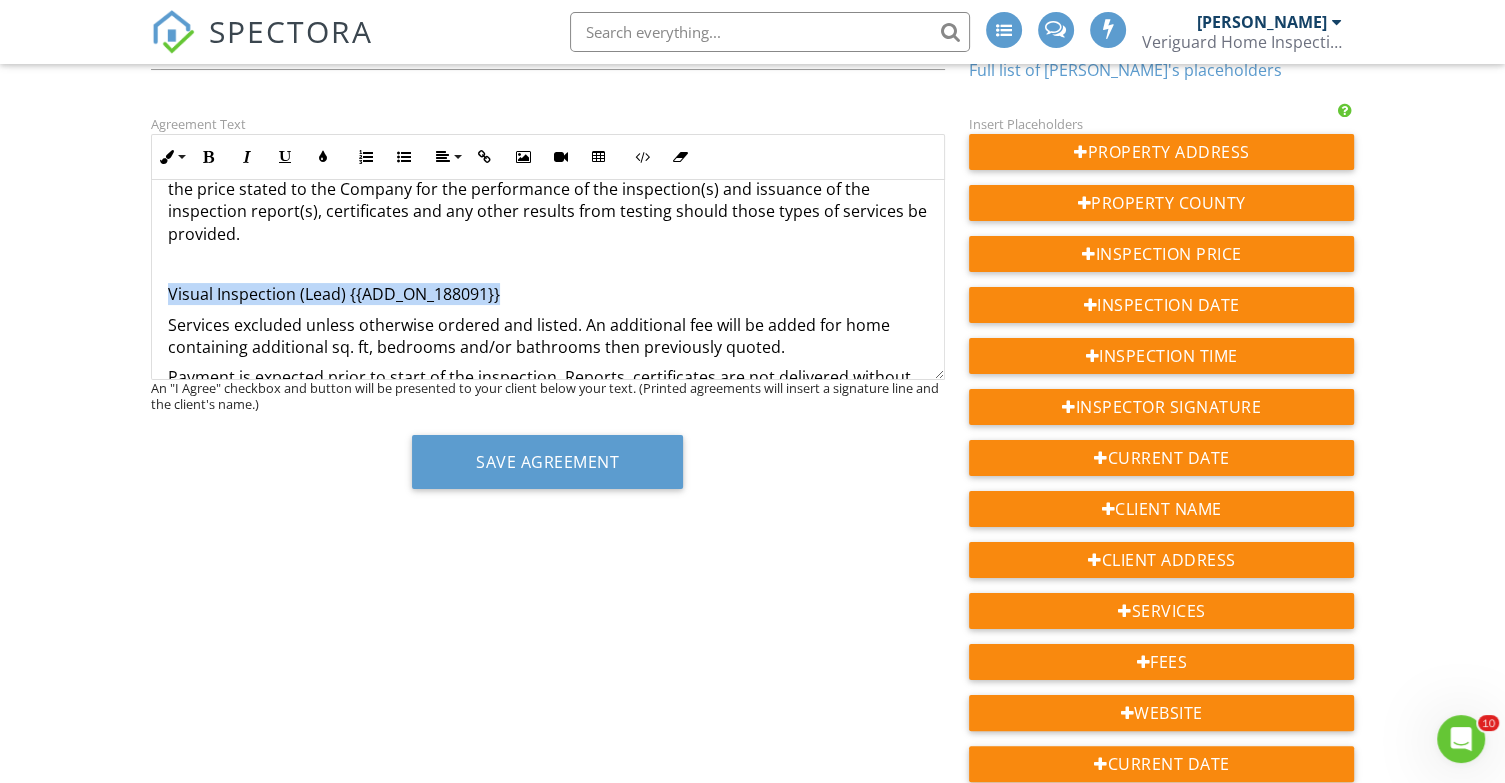 drag, startPoint x: 519, startPoint y: 296, endPoint x: 162, endPoint y: 291, distance: 357.035 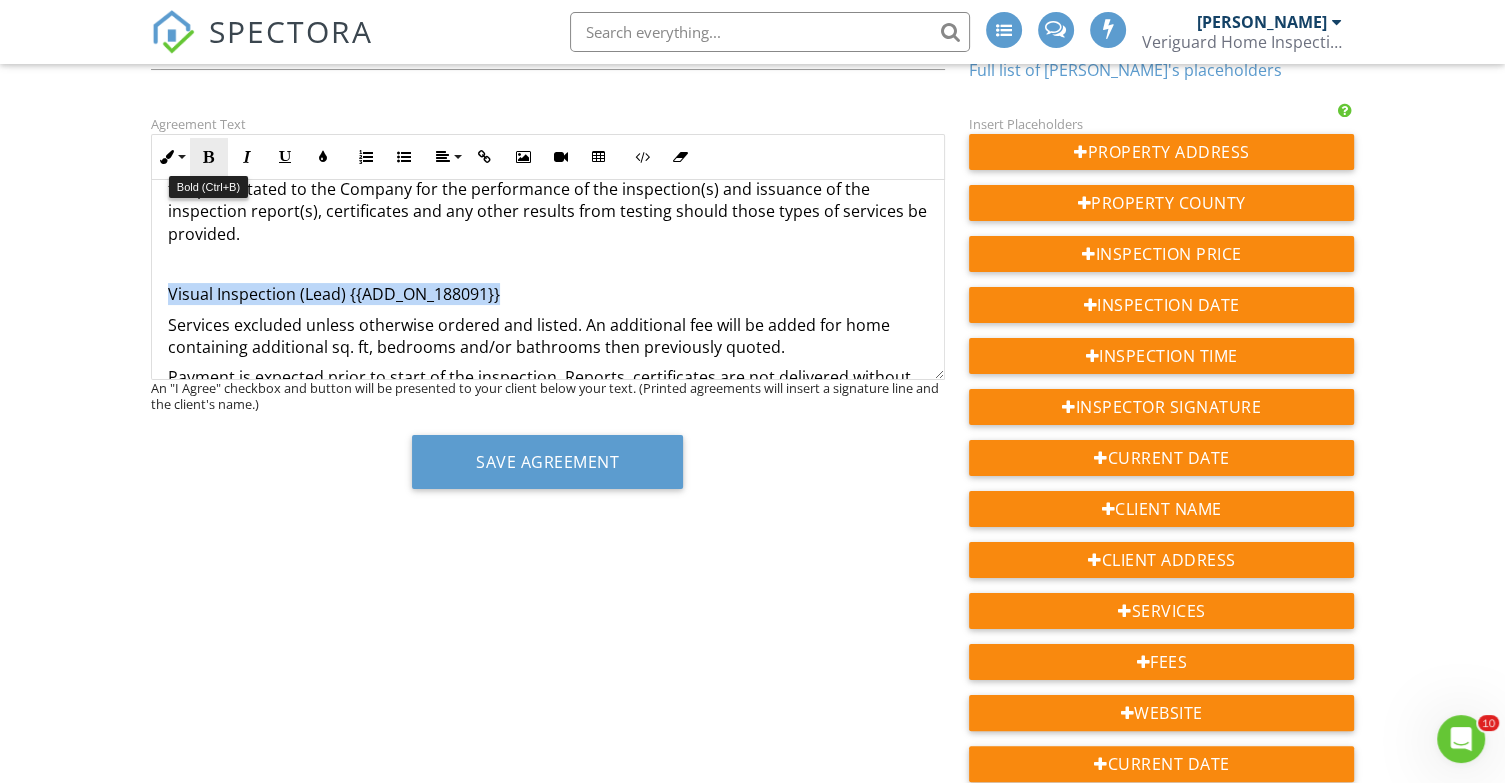click at bounding box center [209, 157] 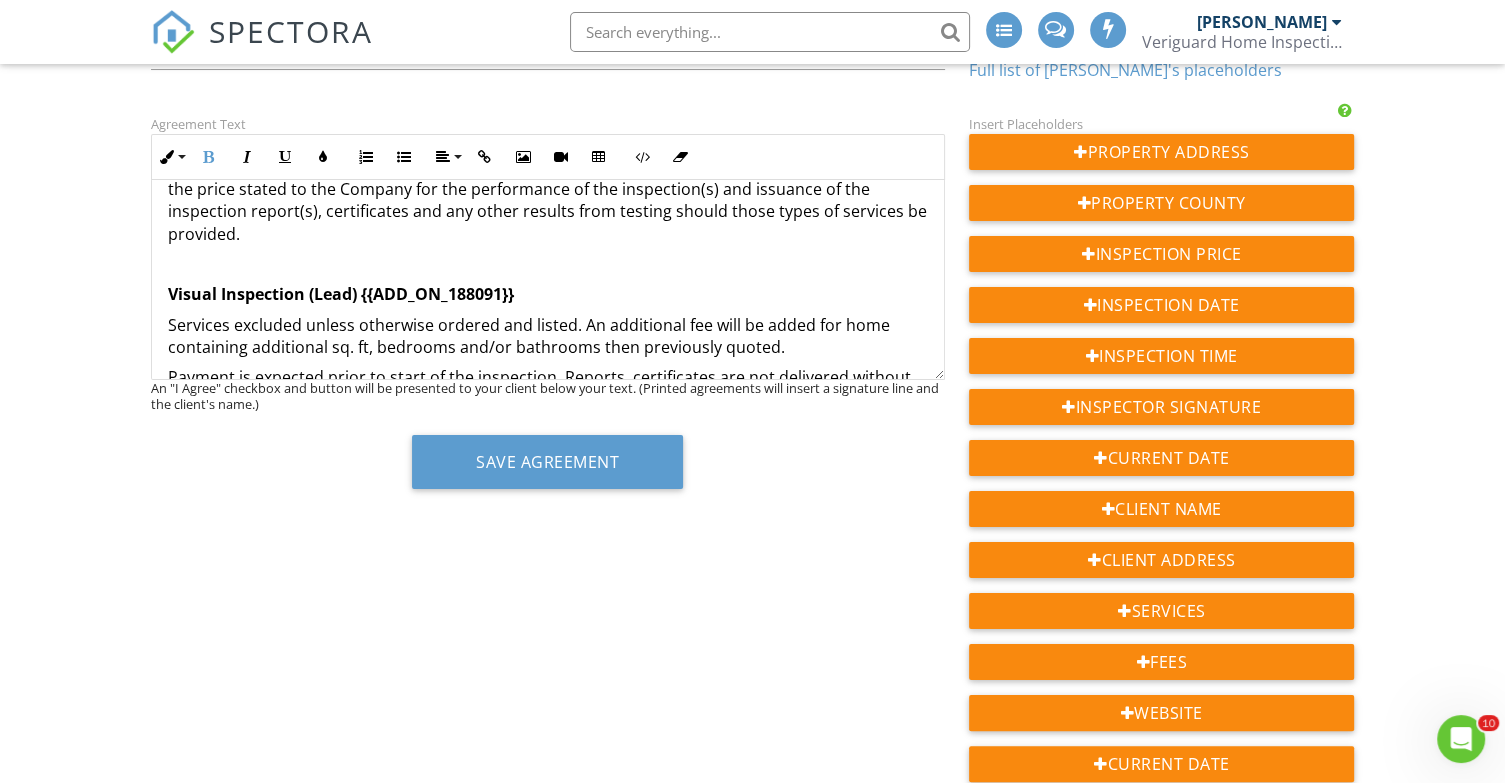 click at bounding box center [548, 264] 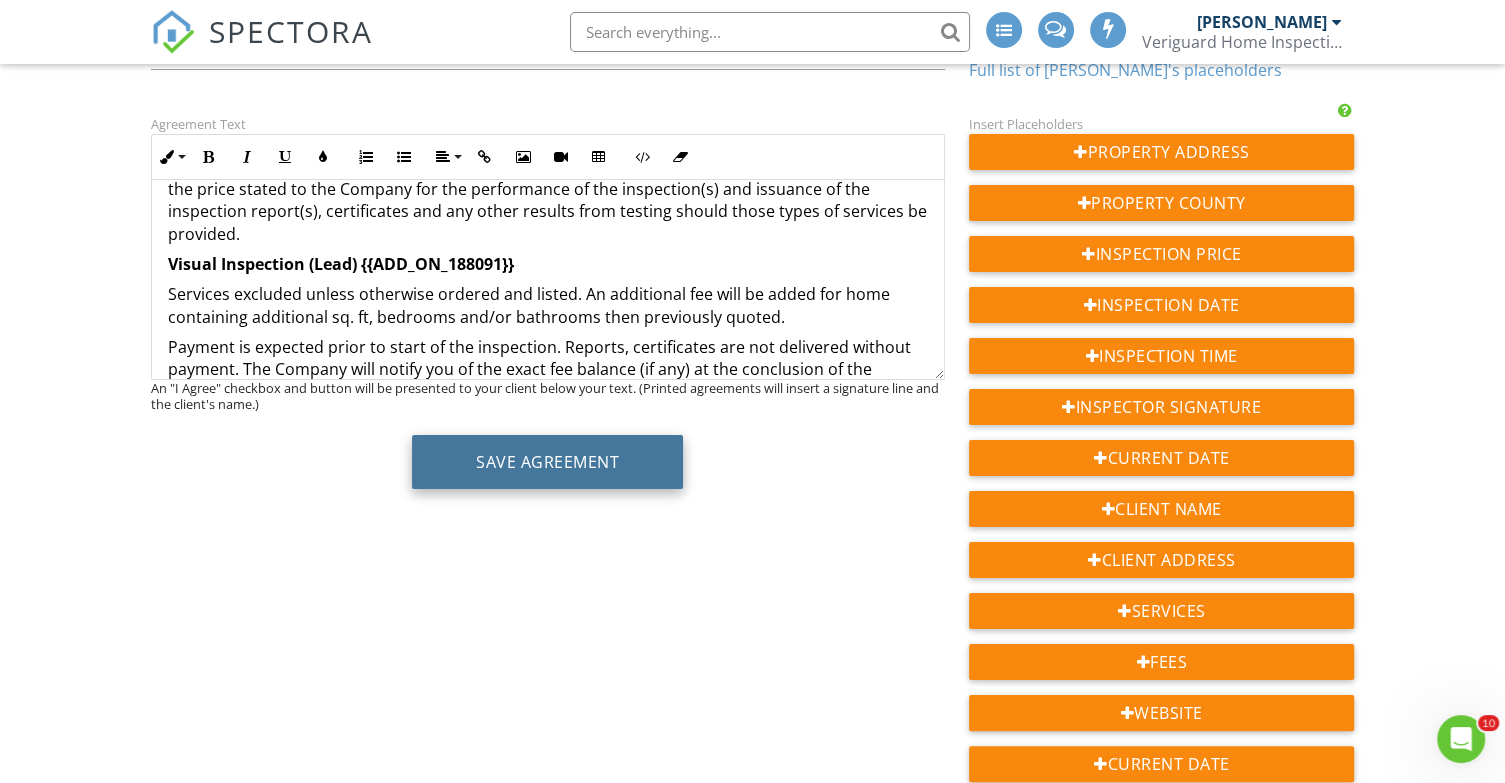click on "Save Agreement" at bounding box center [547, 462] 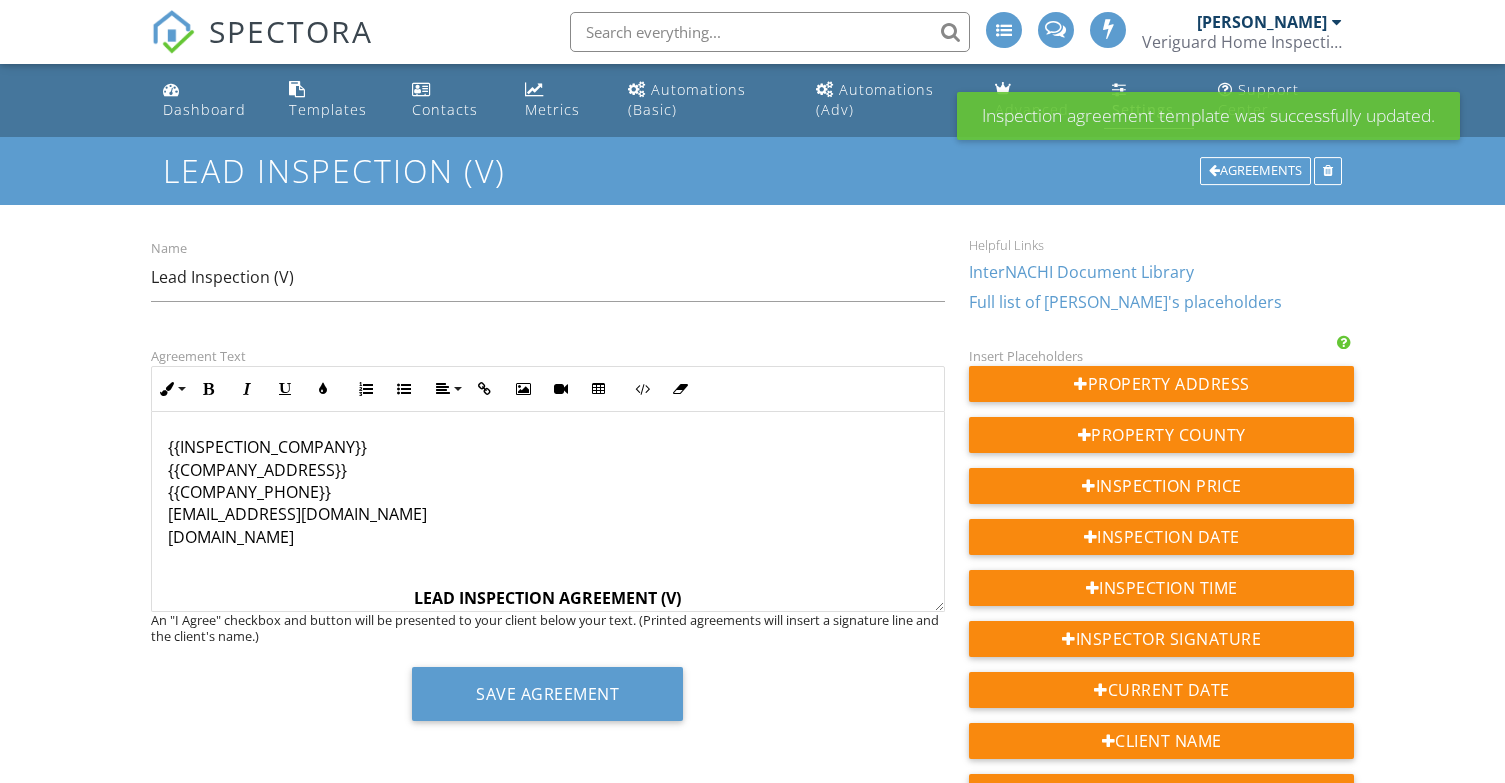 scroll, scrollTop: 0, scrollLeft: 0, axis: both 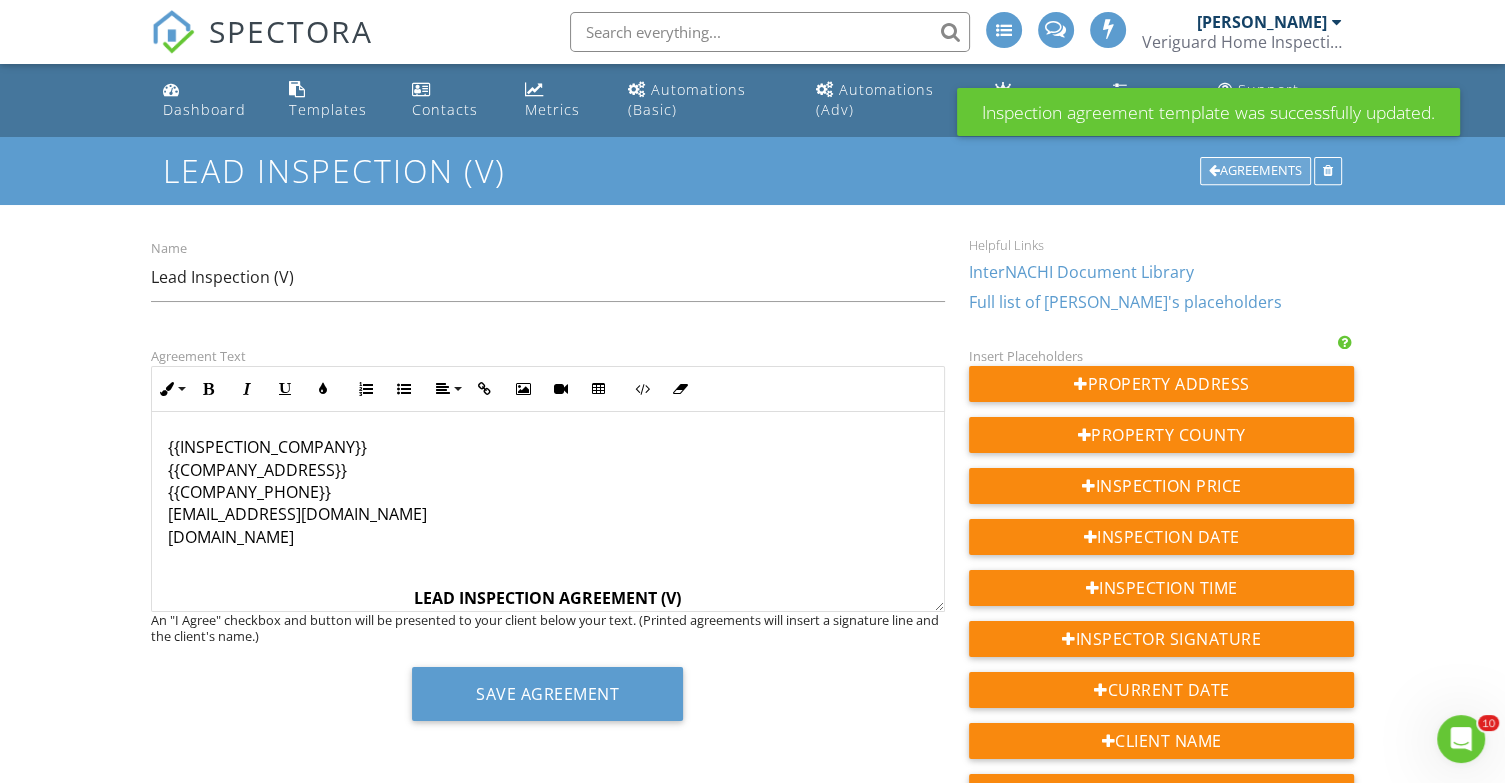 click on "Agreements" at bounding box center (1255, 171) 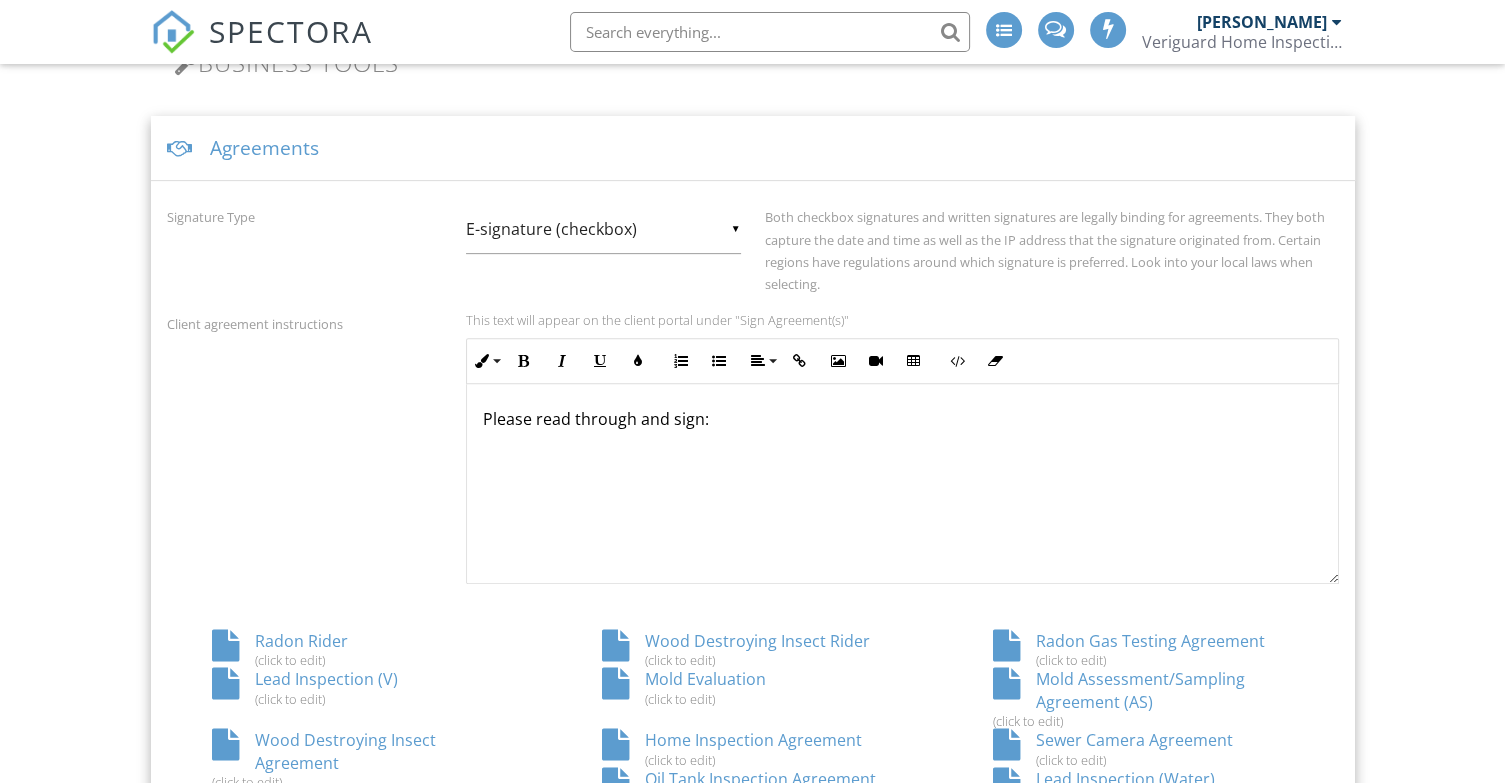 scroll, scrollTop: 0, scrollLeft: 0, axis: both 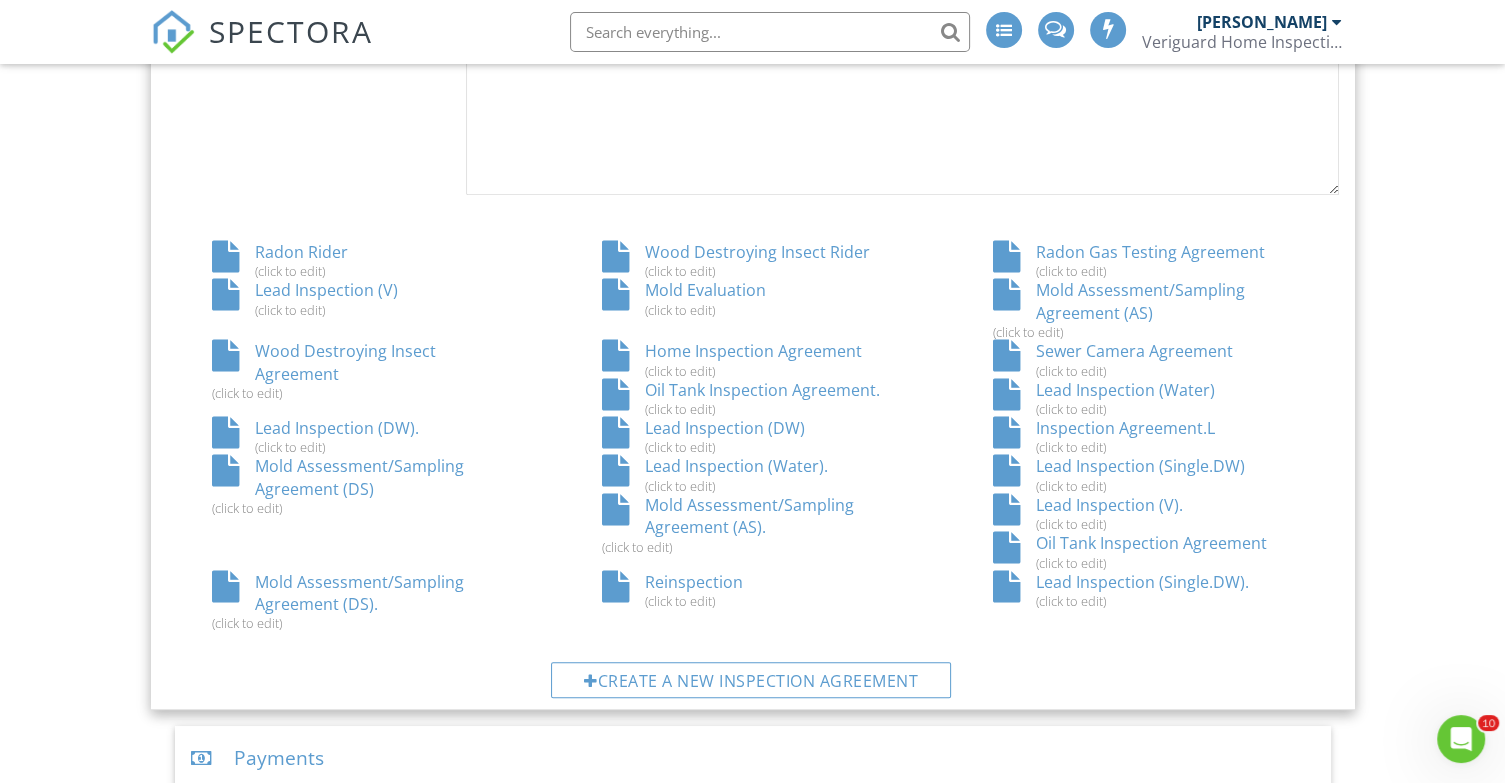 click on "Lead Inspection (V).
(click to edit)" at bounding box center (1143, 513) 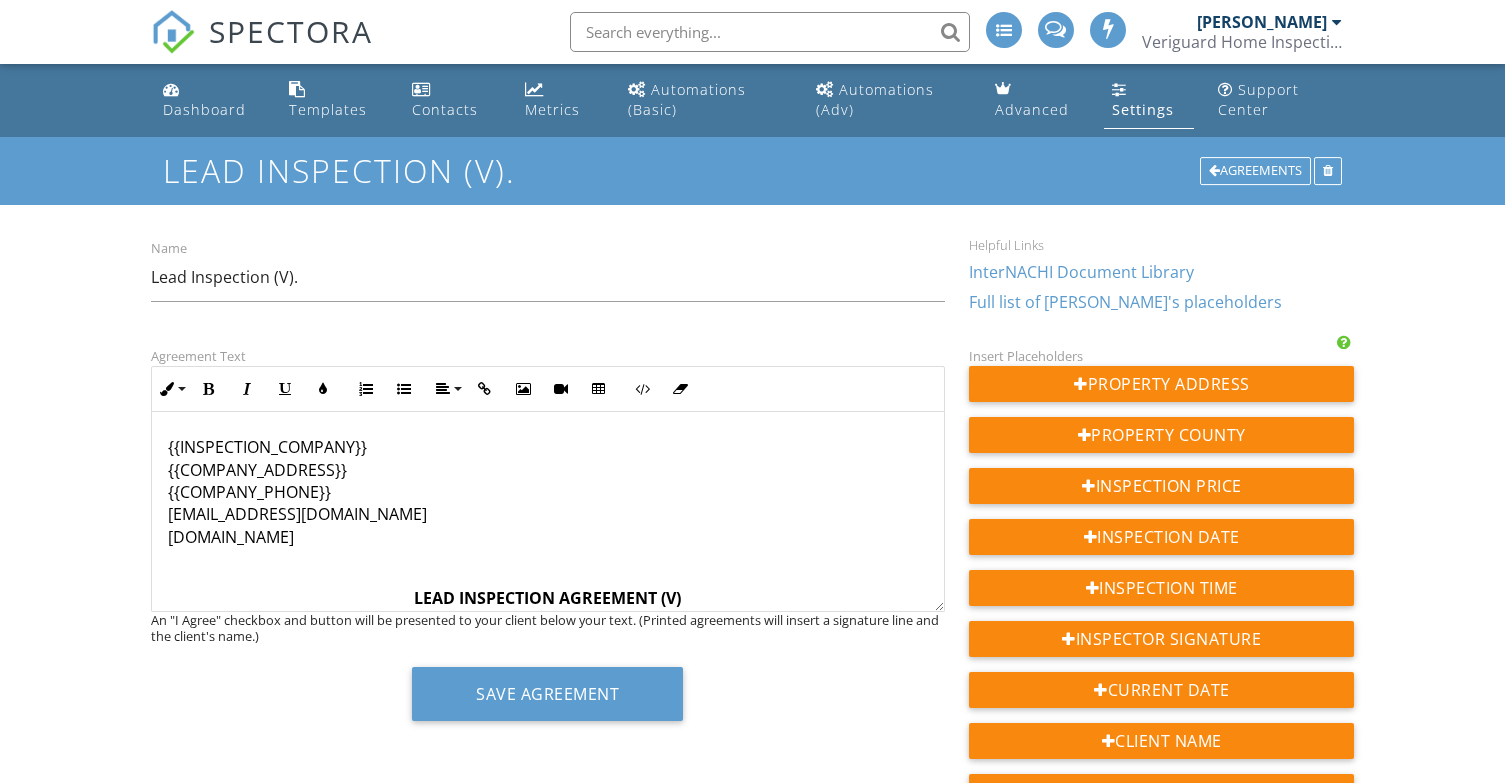 scroll, scrollTop: 0, scrollLeft: 0, axis: both 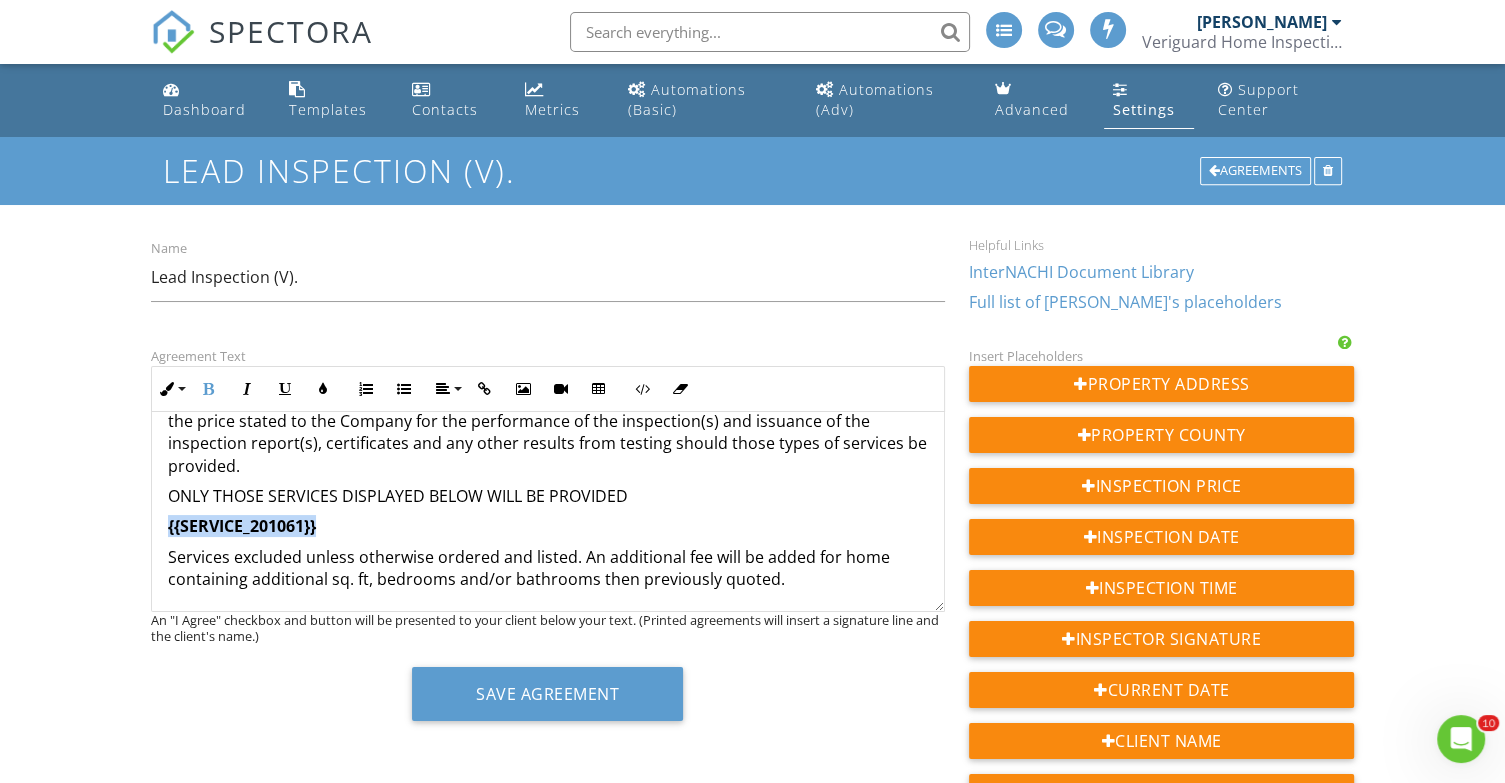 drag, startPoint x: 329, startPoint y: 526, endPoint x: 165, endPoint y: 531, distance: 164.0762 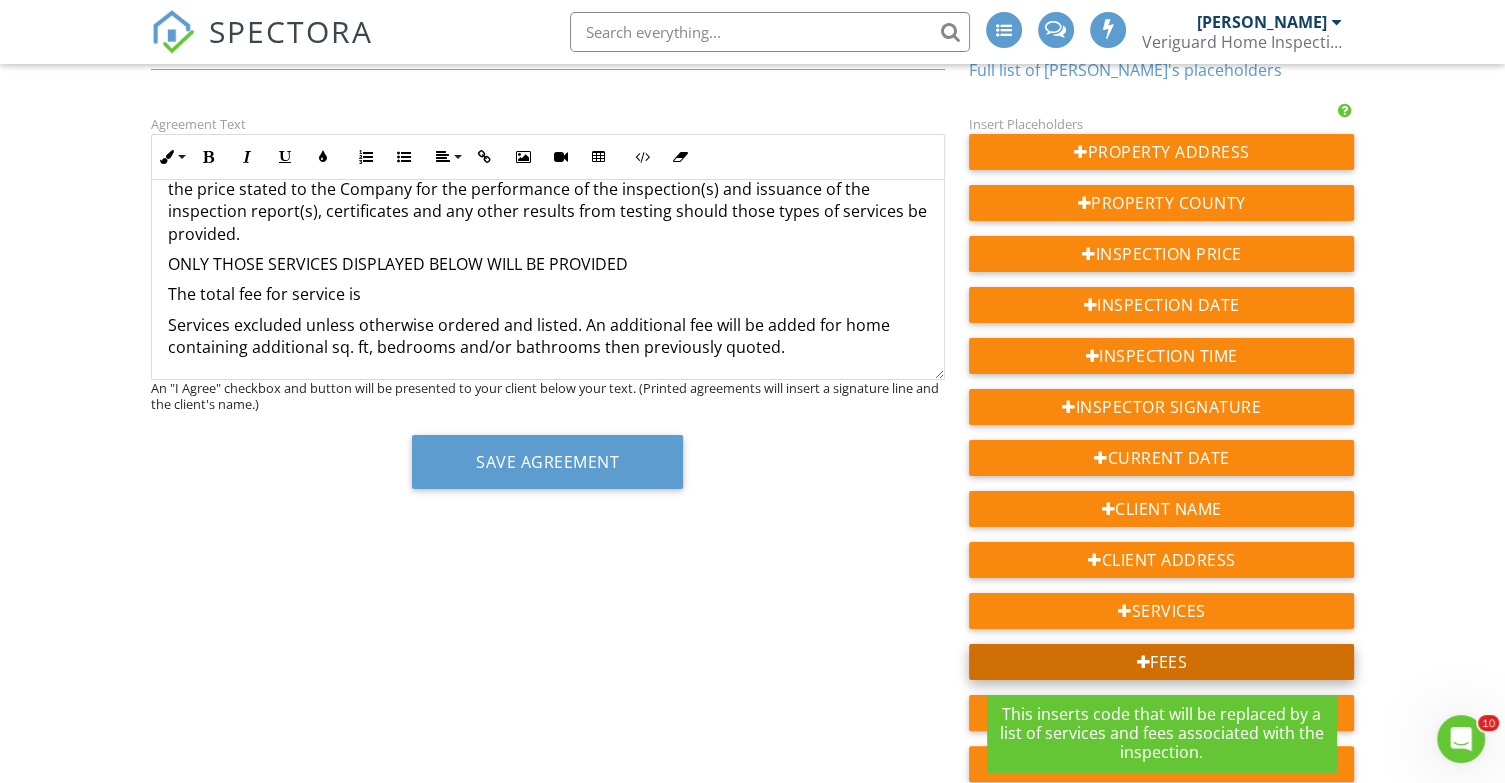 scroll, scrollTop: 398, scrollLeft: 0, axis: vertical 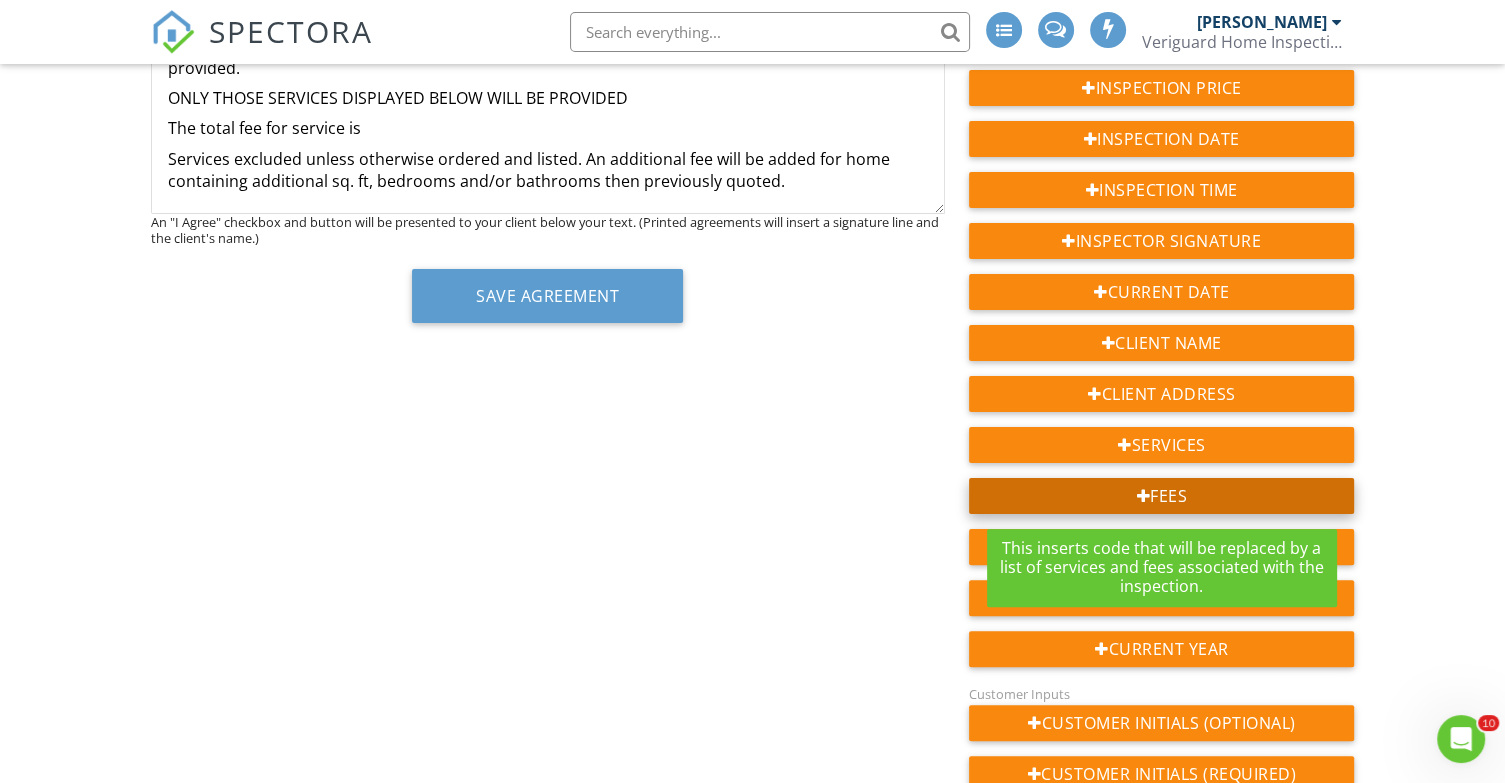 click on "Fees" at bounding box center [1161, 496] 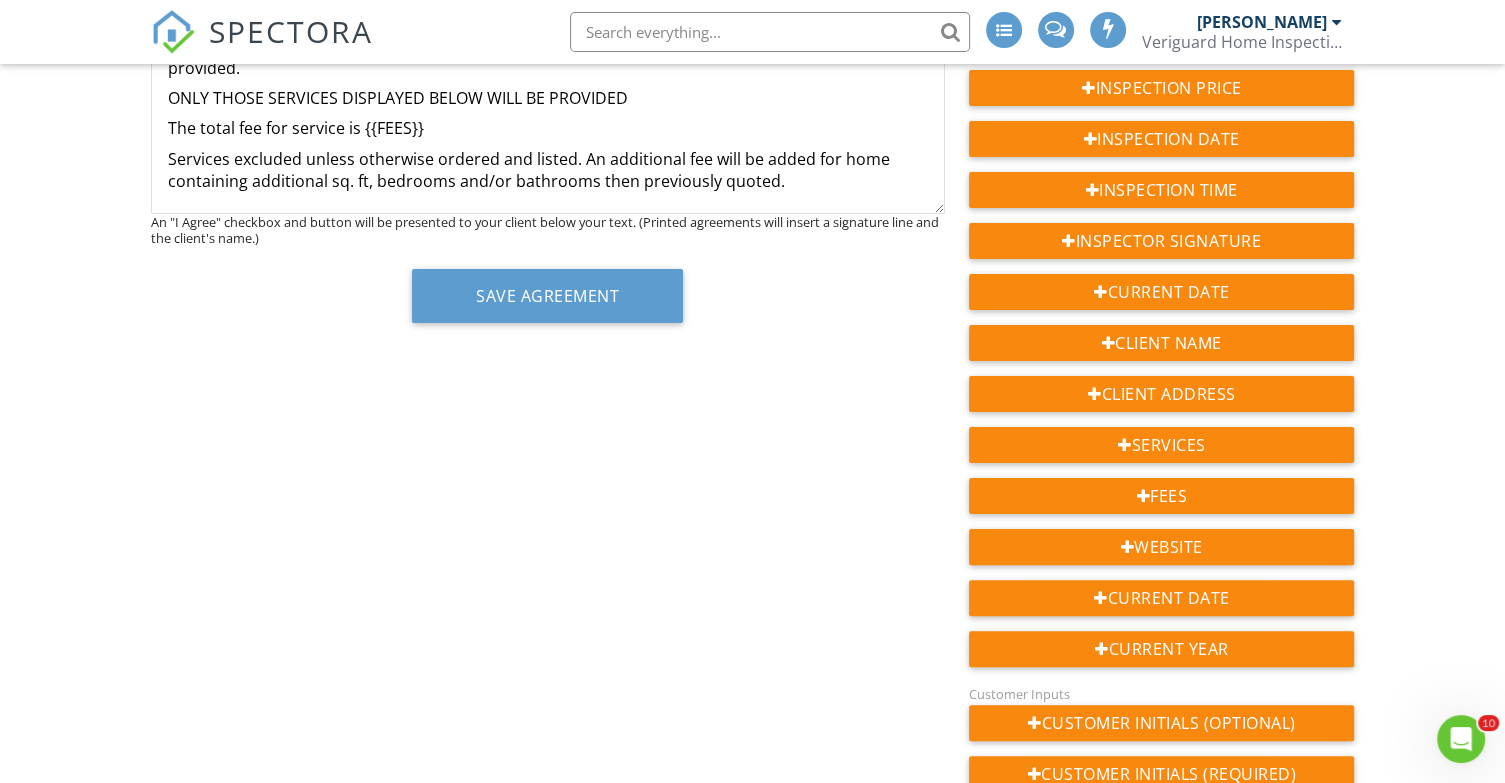 click on "The total fee for service is {{FEES}}" at bounding box center (548, 128) 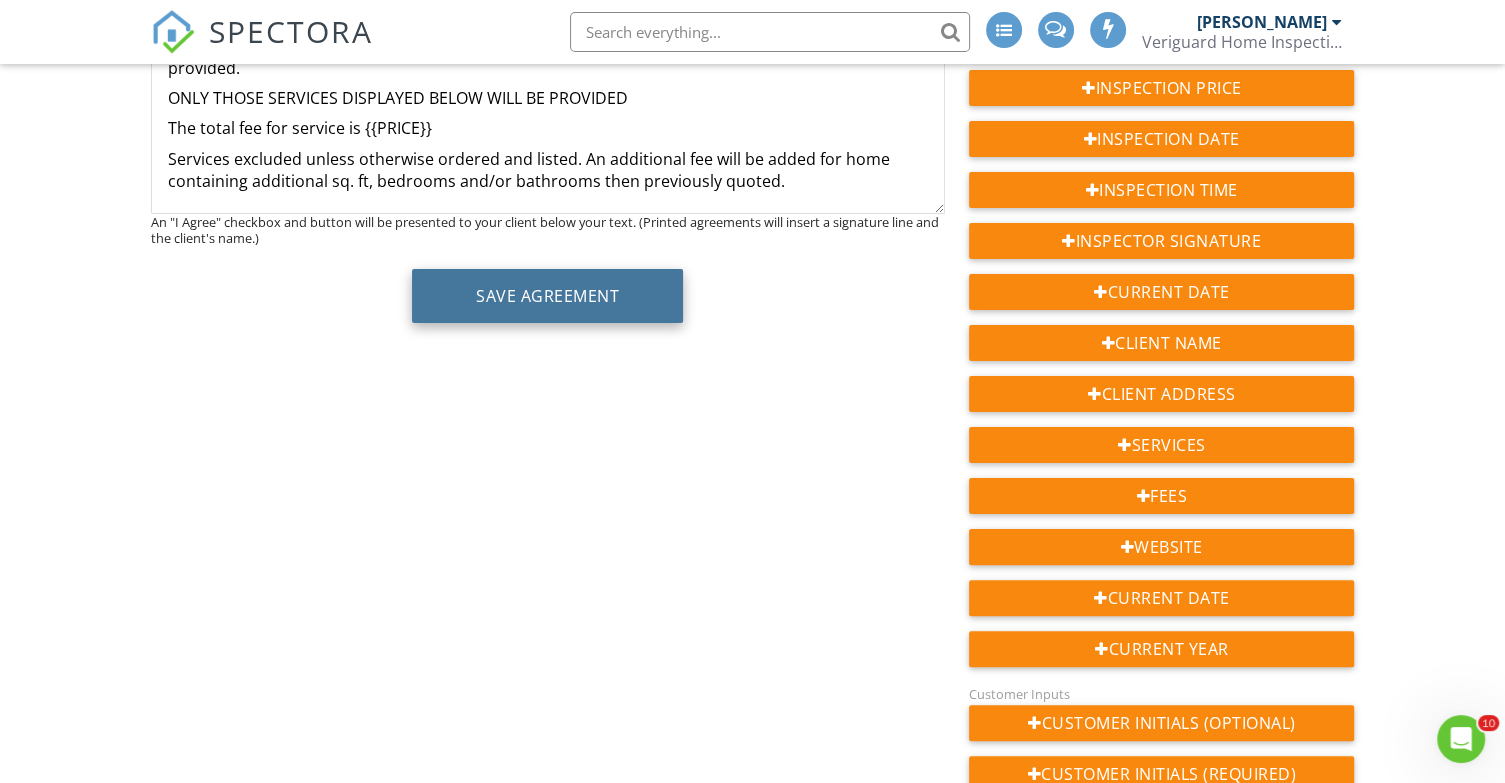 click on "Save Agreement" at bounding box center [547, 296] 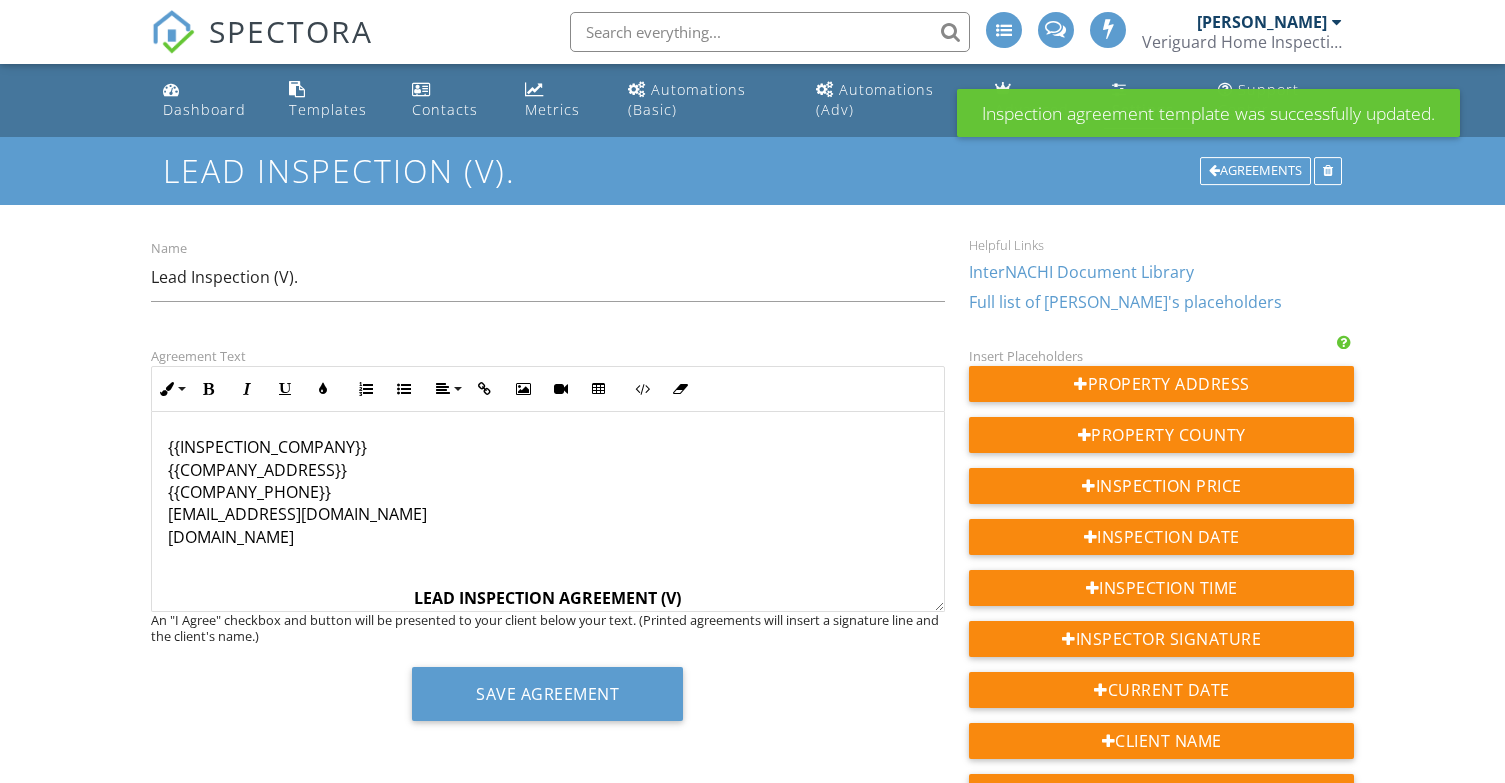 scroll, scrollTop: 0, scrollLeft: 0, axis: both 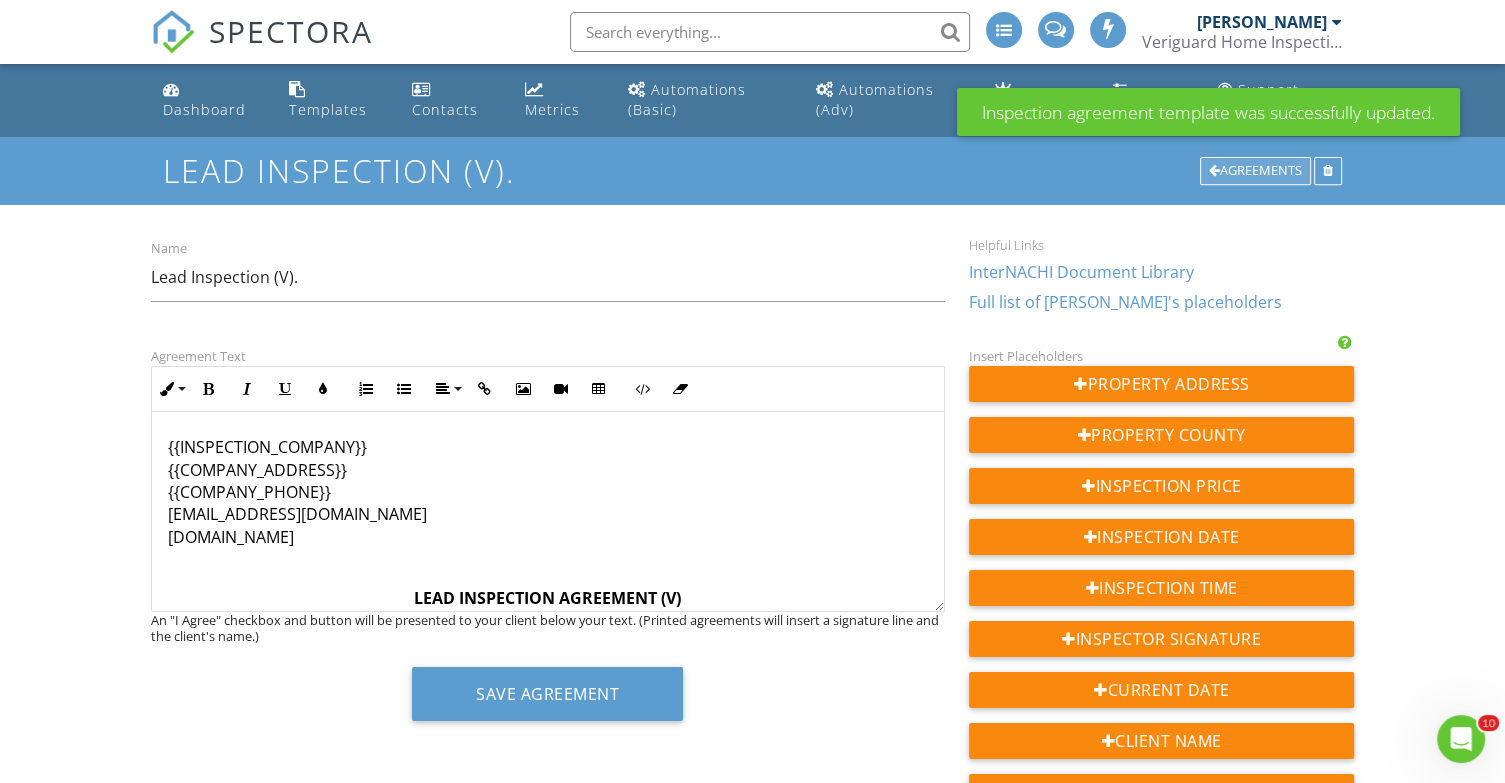 click on "Agreements" at bounding box center [1255, 171] 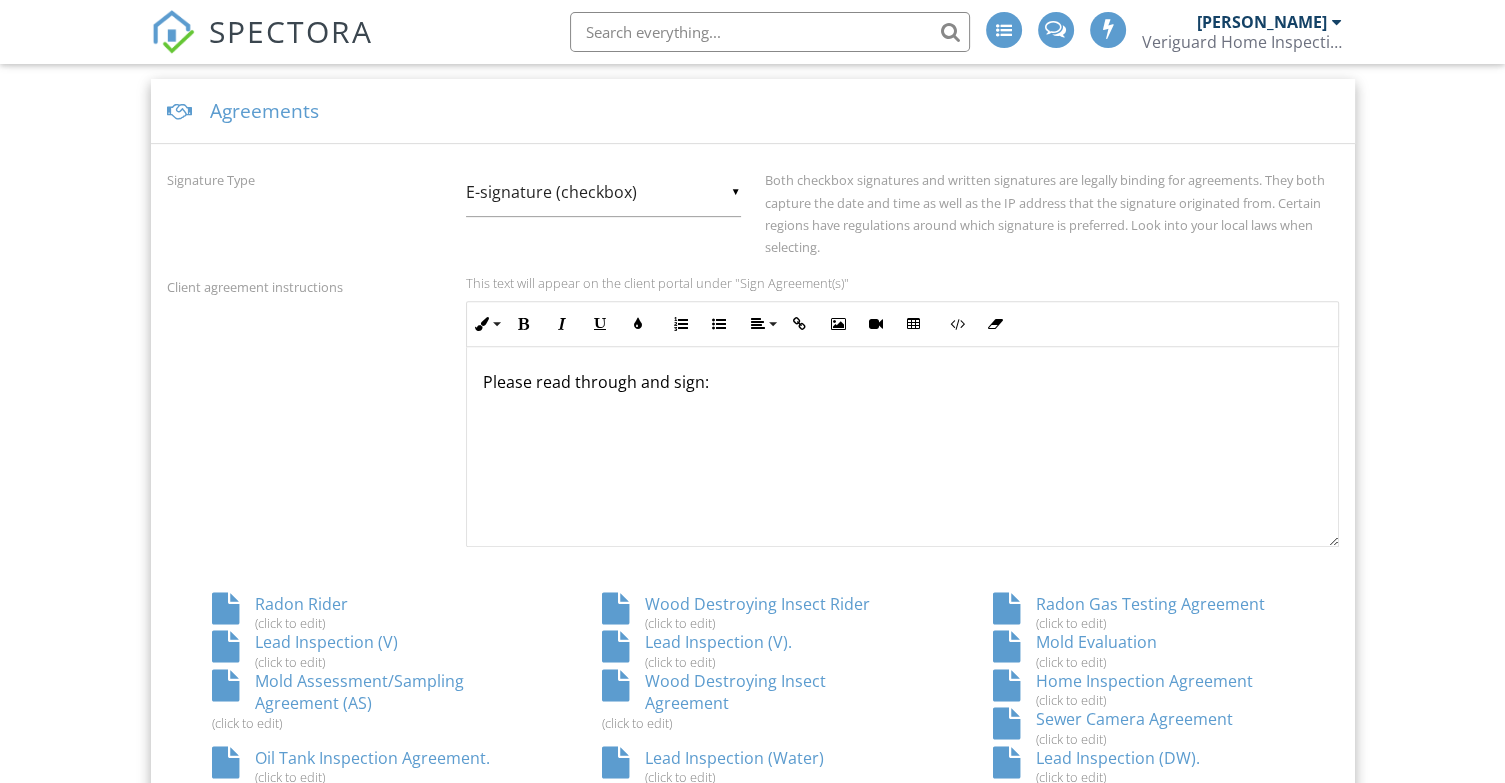 scroll, scrollTop: 764, scrollLeft: 0, axis: vertical 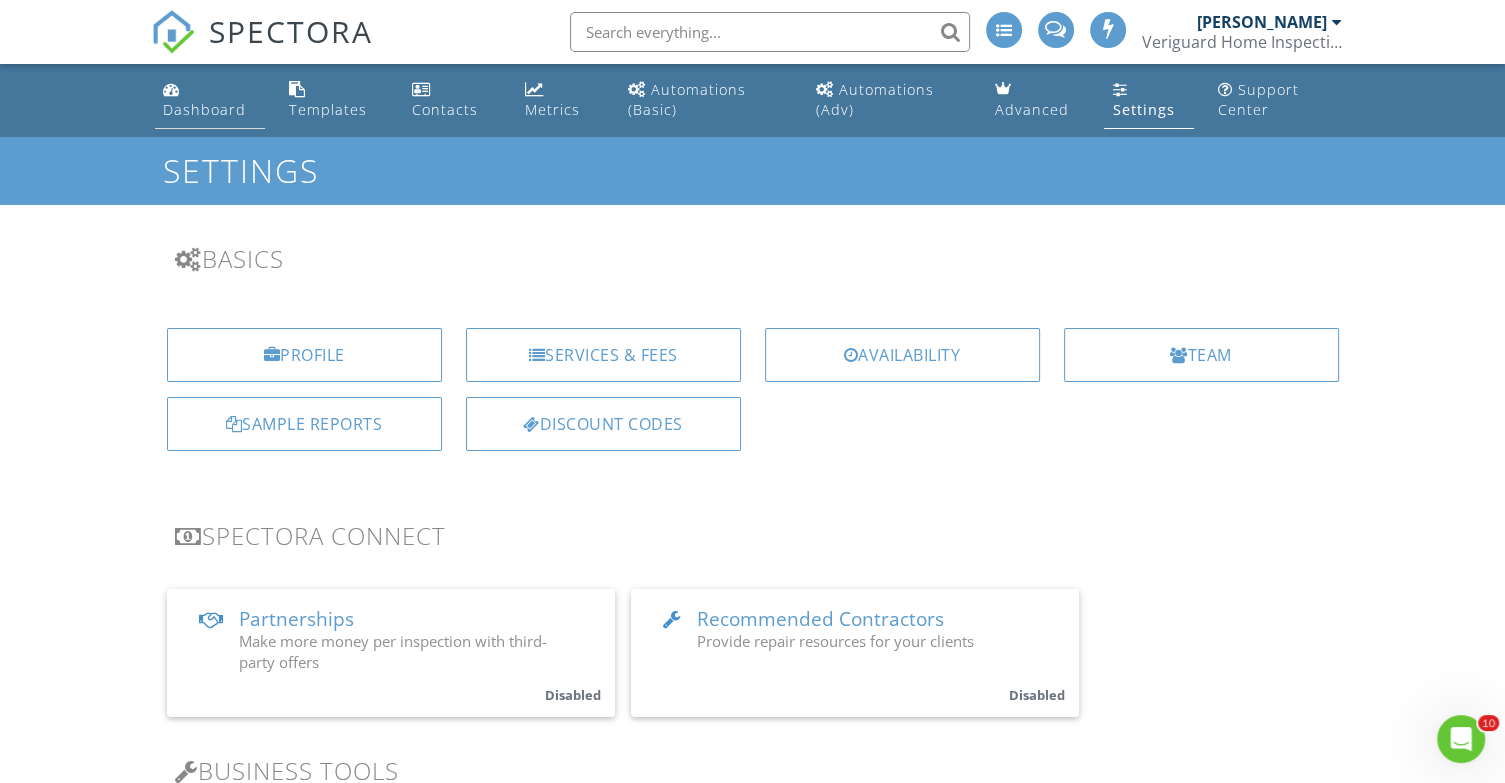 click on "Dashboard" at bounding box center [204, 109] 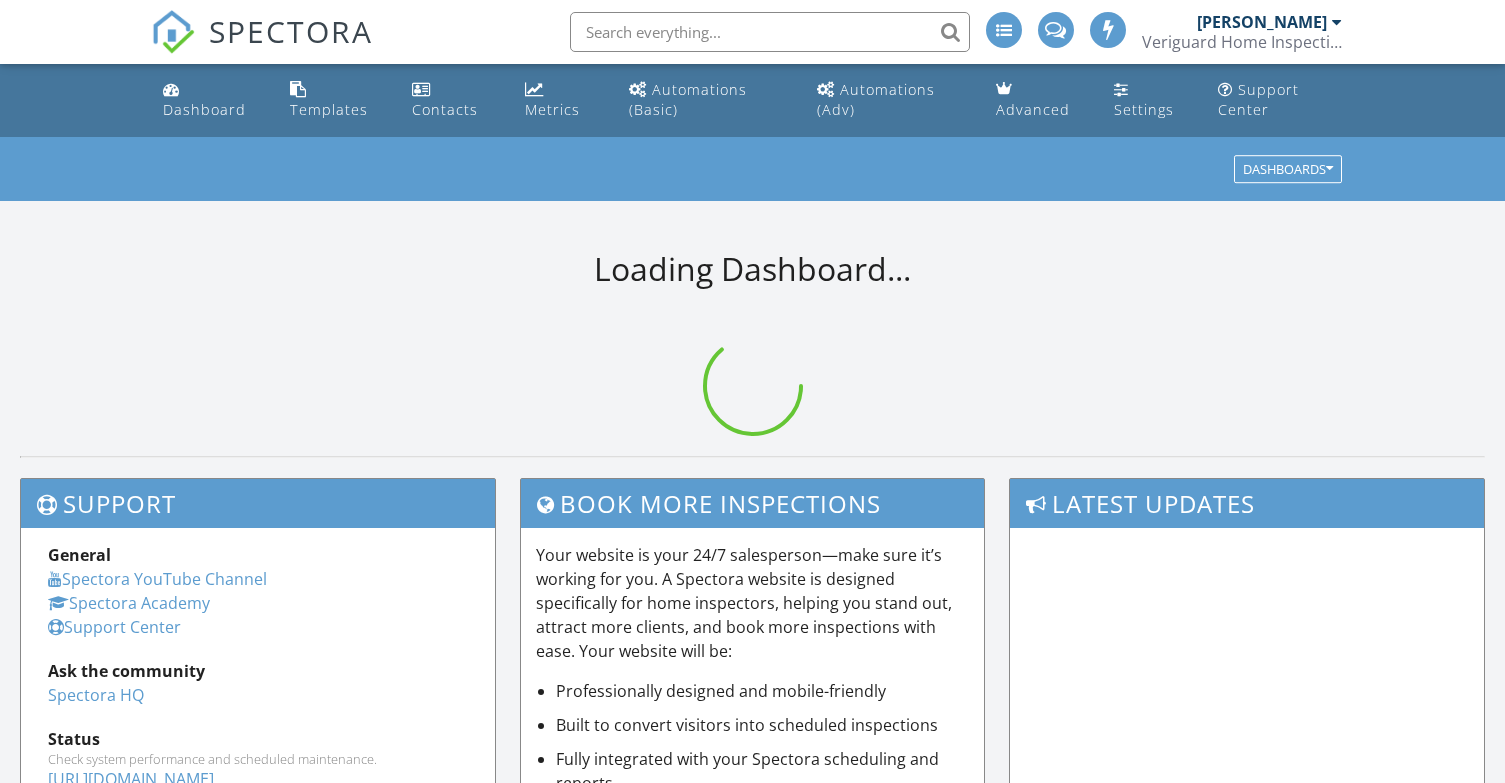 scroll, scrollTop: 0, scrollLeft: 0, axis: both 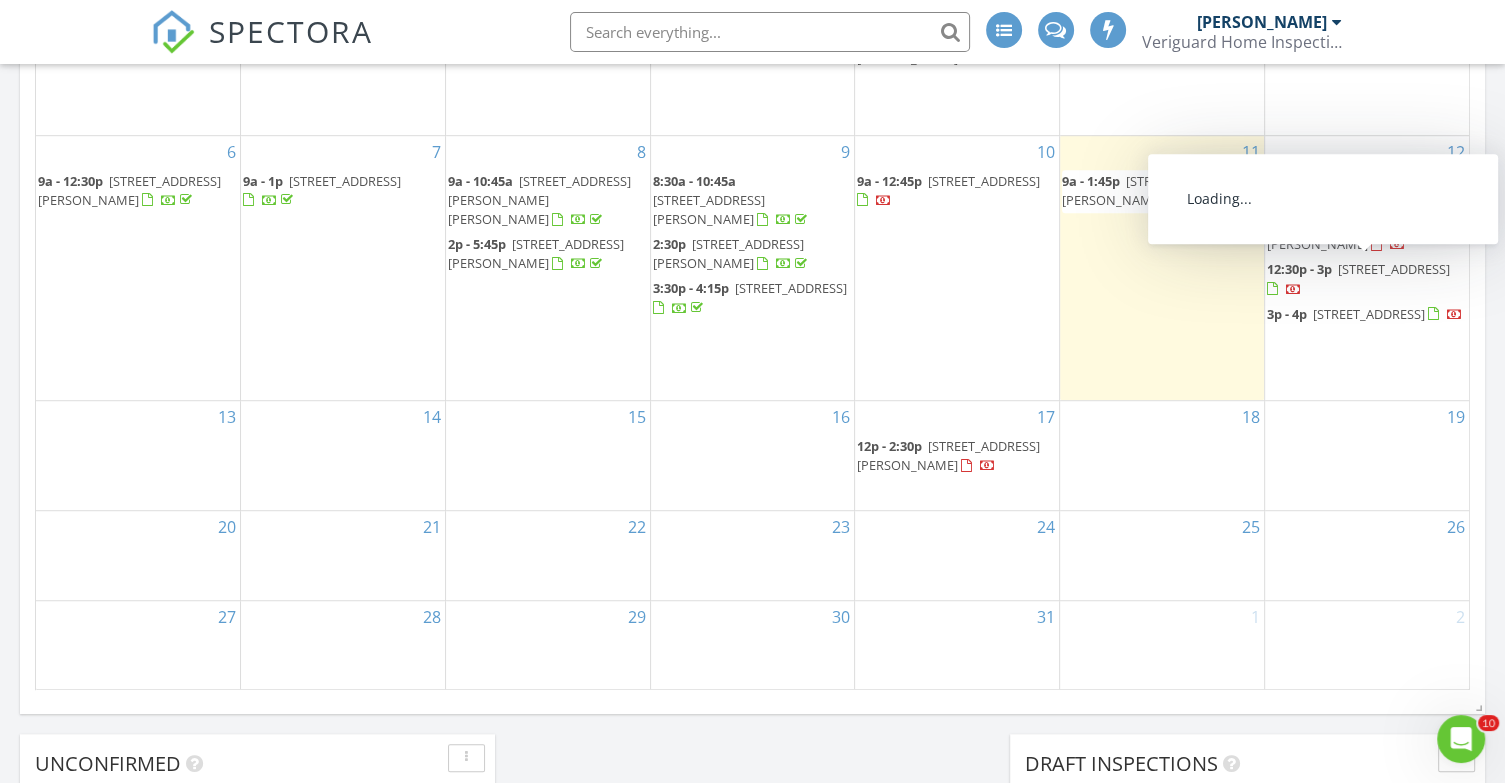 click on "66 Mitchell St, Lodi 07644" at bounding box center (1353, 234) 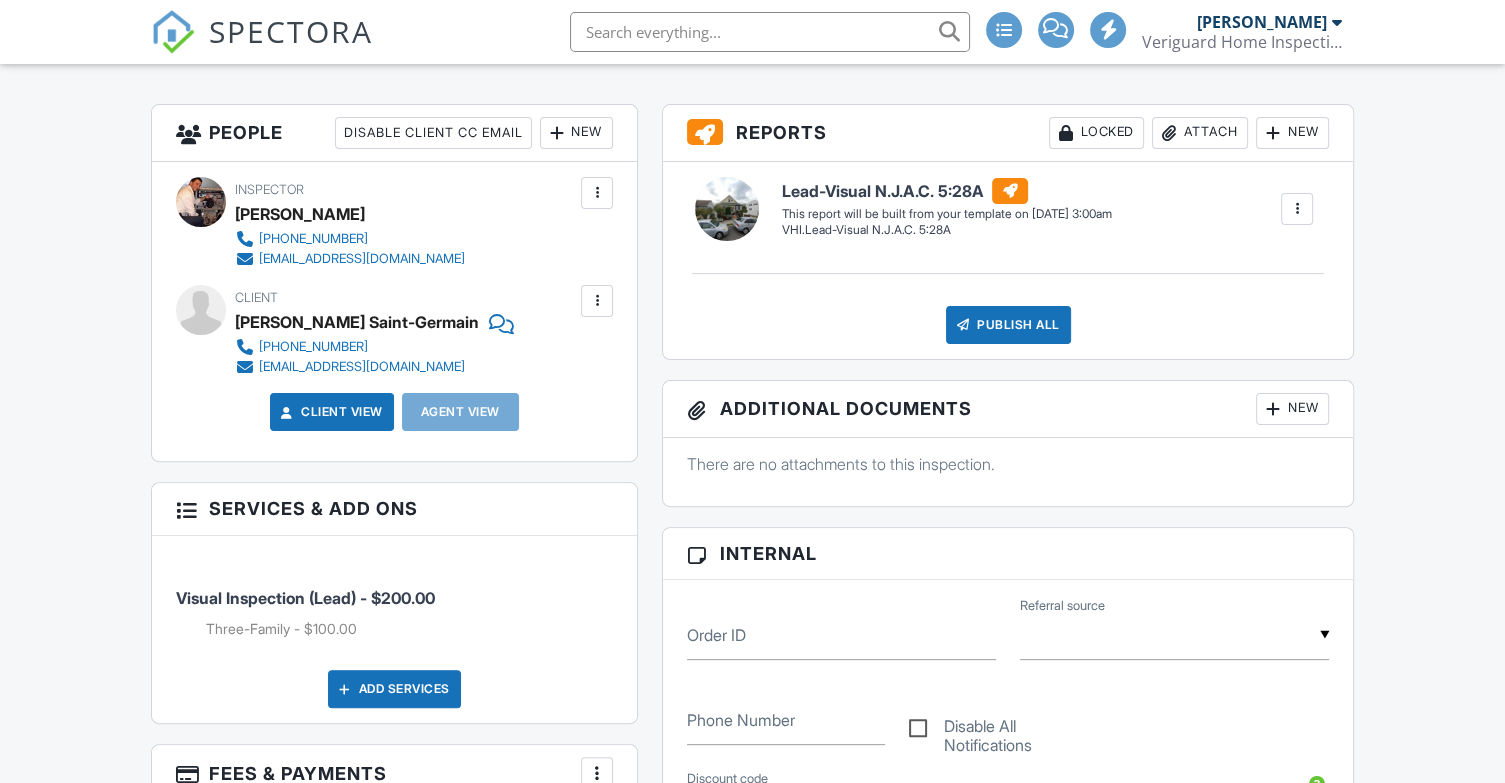 scroll, scrollTop: 1000, scrollLeft: 0, axis: vertical 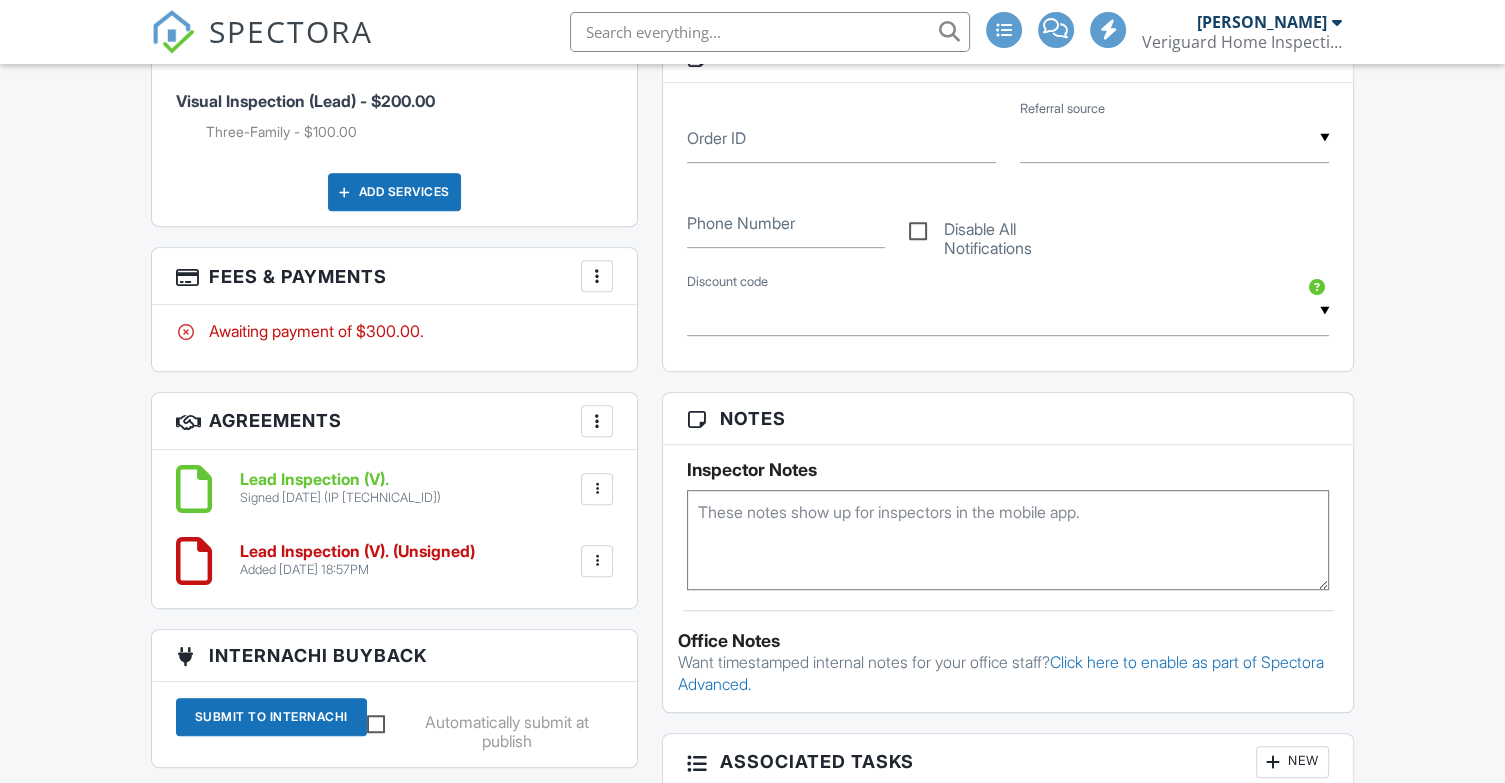 click at bounding box center (597, 421) 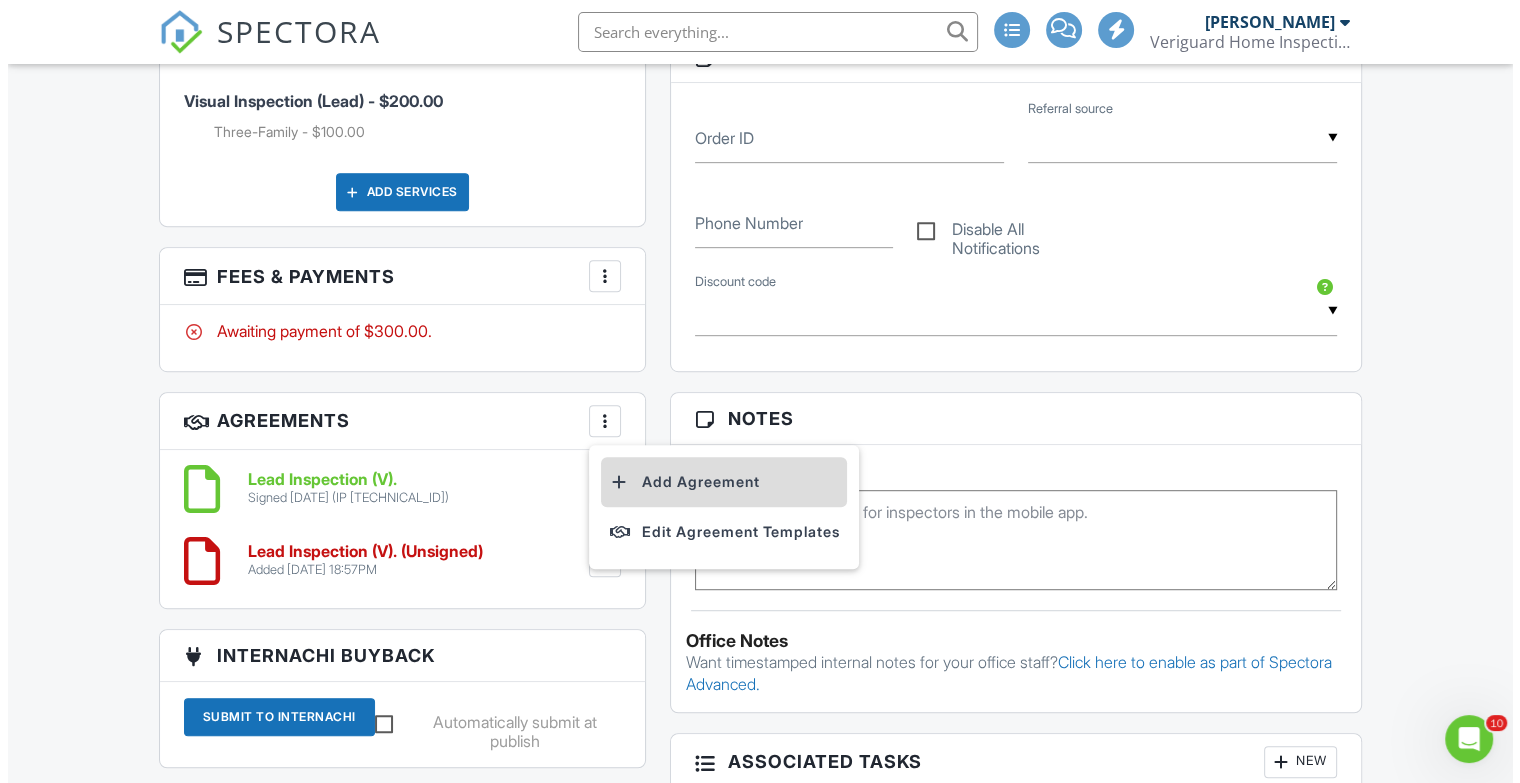 scroll, scrollTop: 0, scrollLeft: 0, axis: both 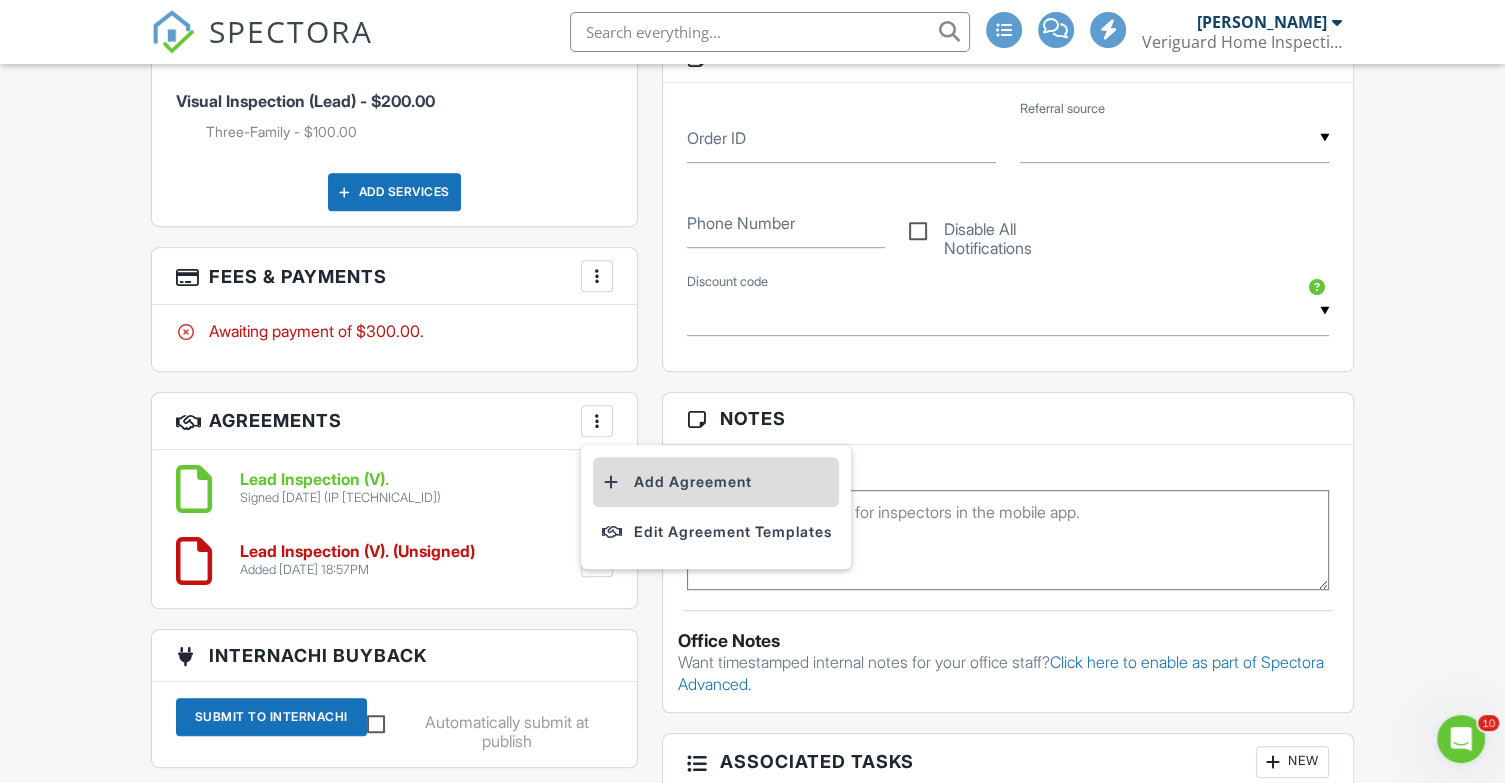click on "Add Agreement" at bounding box center (716, 482) 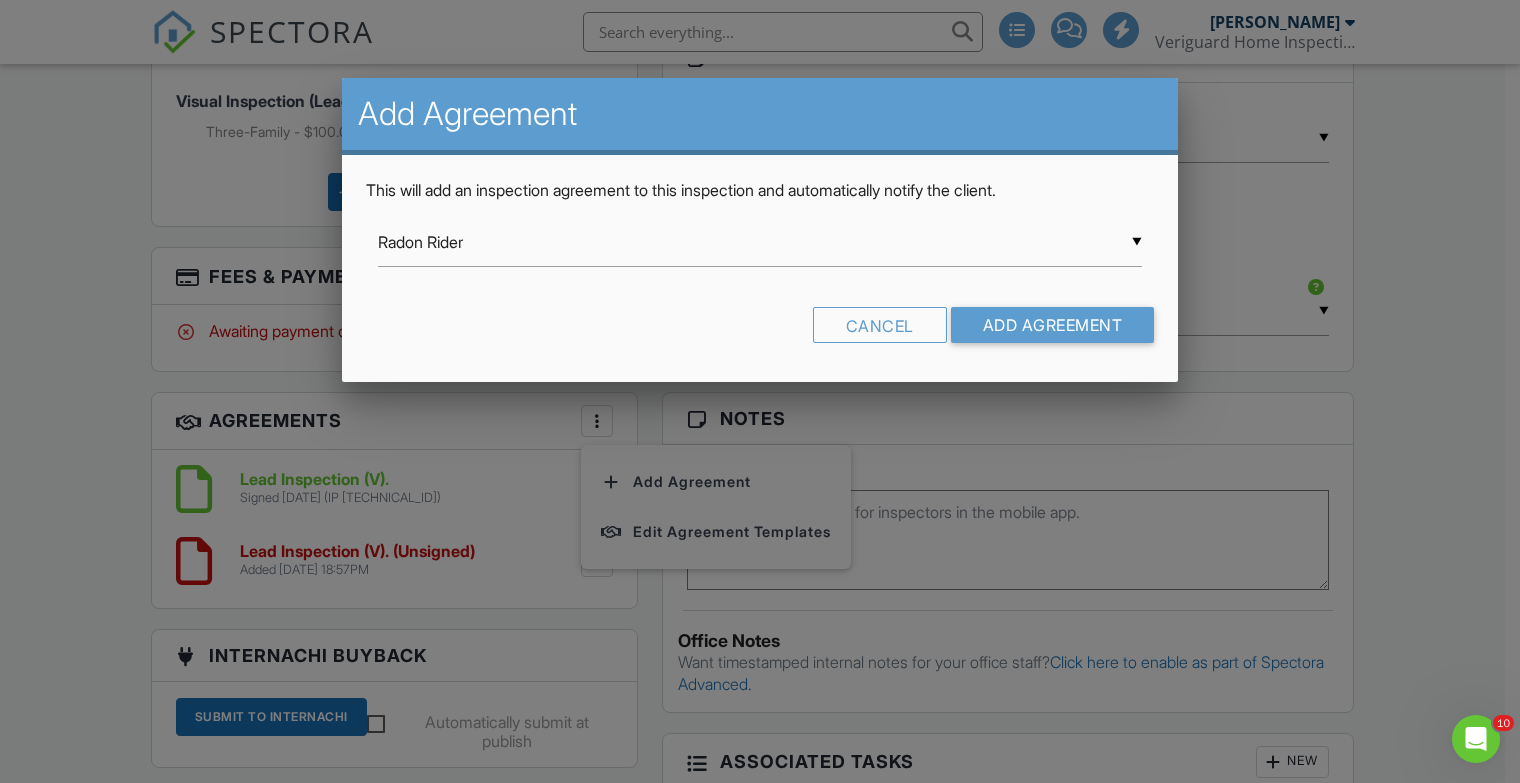 click on "▼ Radon Rider Radon Rider Wood Destroying Insect Rider Radon Gas Testing Agreement Lead Inspection (V) Lead Inspection (V). Mold Evaluation Mold Assessment/Sampling Agreement (AS) Wood Destroying Insect Agreement Home Inspection Agreement Sewer Camera Agreement Oil Tank Inspection Agreement. Lead Inspection (Water) Lead Inspection (DW). Lead Inspection (DW) Inspection Agreement.L Mold Assessment/Sampling Agreement (DS) Lead Inspection (Water). Lead Inspection (Single.DW) Mold Assessment/Sampling Agreement (AS). Oil Tank Inspection Agreement Mold Assessment/Sampling Agreement (DS). Reinspection Lead Inspection (Single.DW). Radon Rider
Wood Destroying Insect Rider
Radon Gas Testing Agreement
Lead Inspection (V)
Lead Inspection (V).
Mold Evaluation
Mold Assessment/Sampling Agreement (AS)
Wood Destroying Insect Agreement
Home Inspection Agreement
Sewer Camera Agreement
Oil Tank Inspection Agreement.
Lead Inspection (Water)
Lead Inspection (DW).
Lead Inspection (DW)" at bounding box center [760, 242] 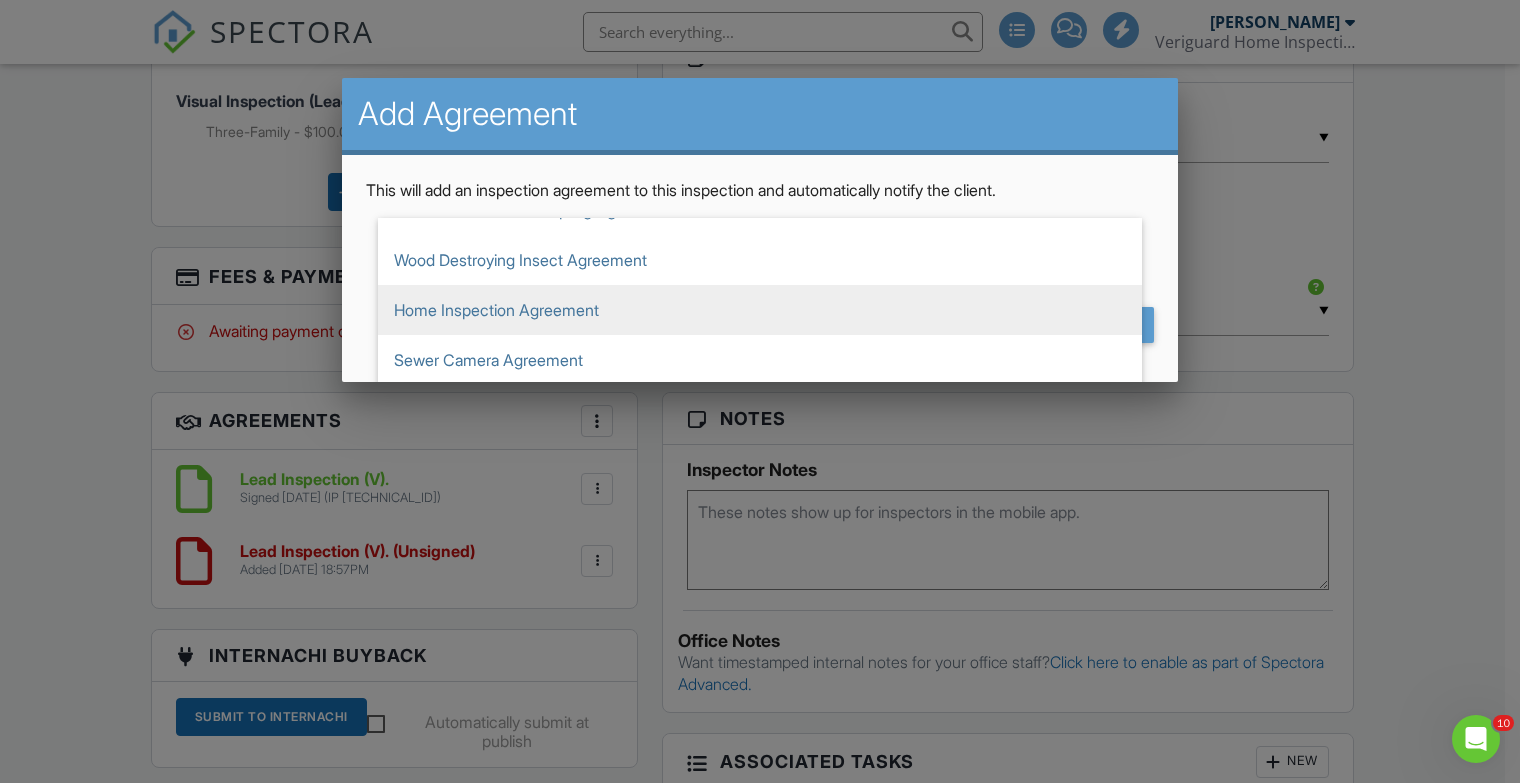 scroll, scrollTop: 166, scrollLeft: 0, axis: vertical 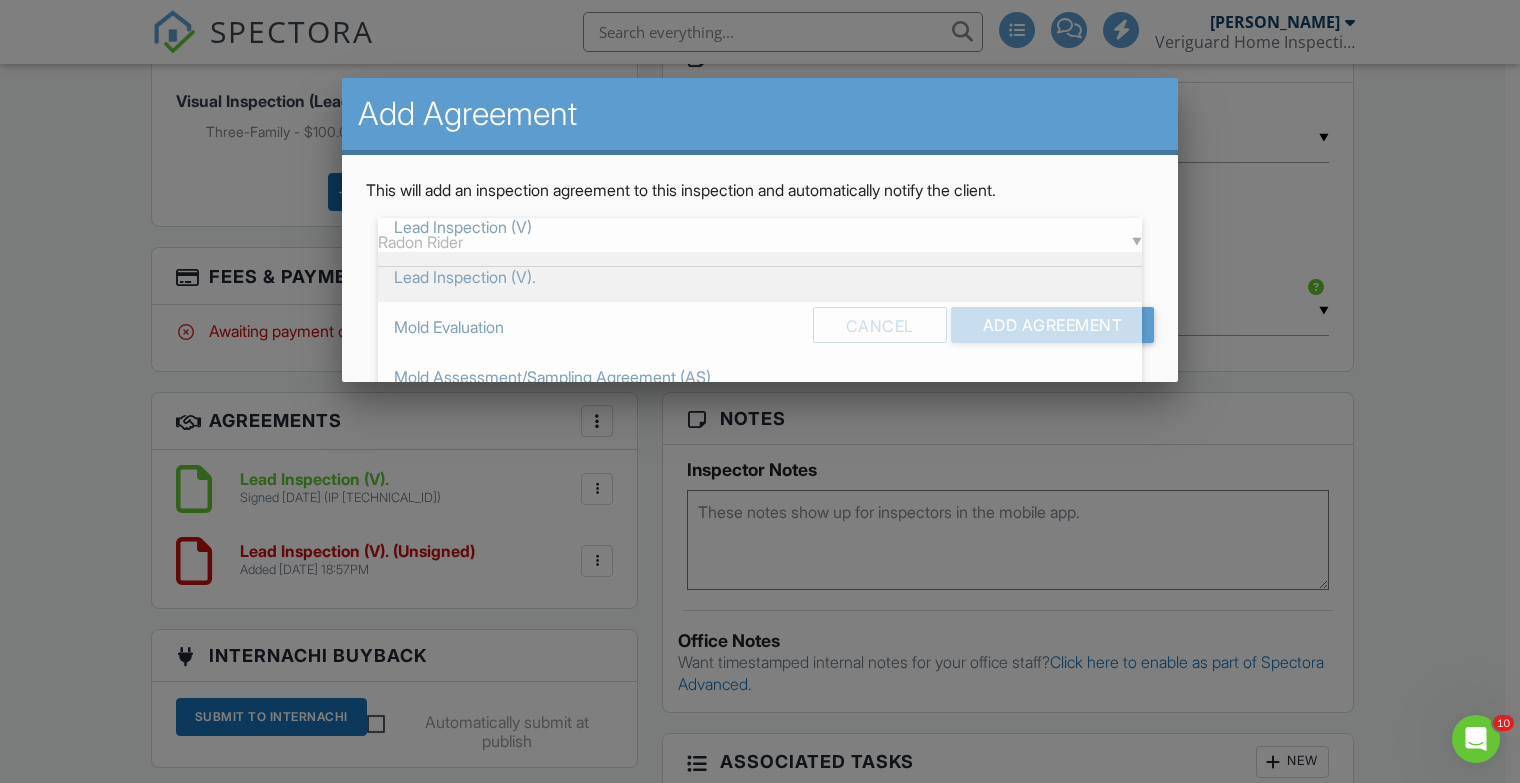 click on "Lead Inspection (V)." at bounding box center (760, 277) 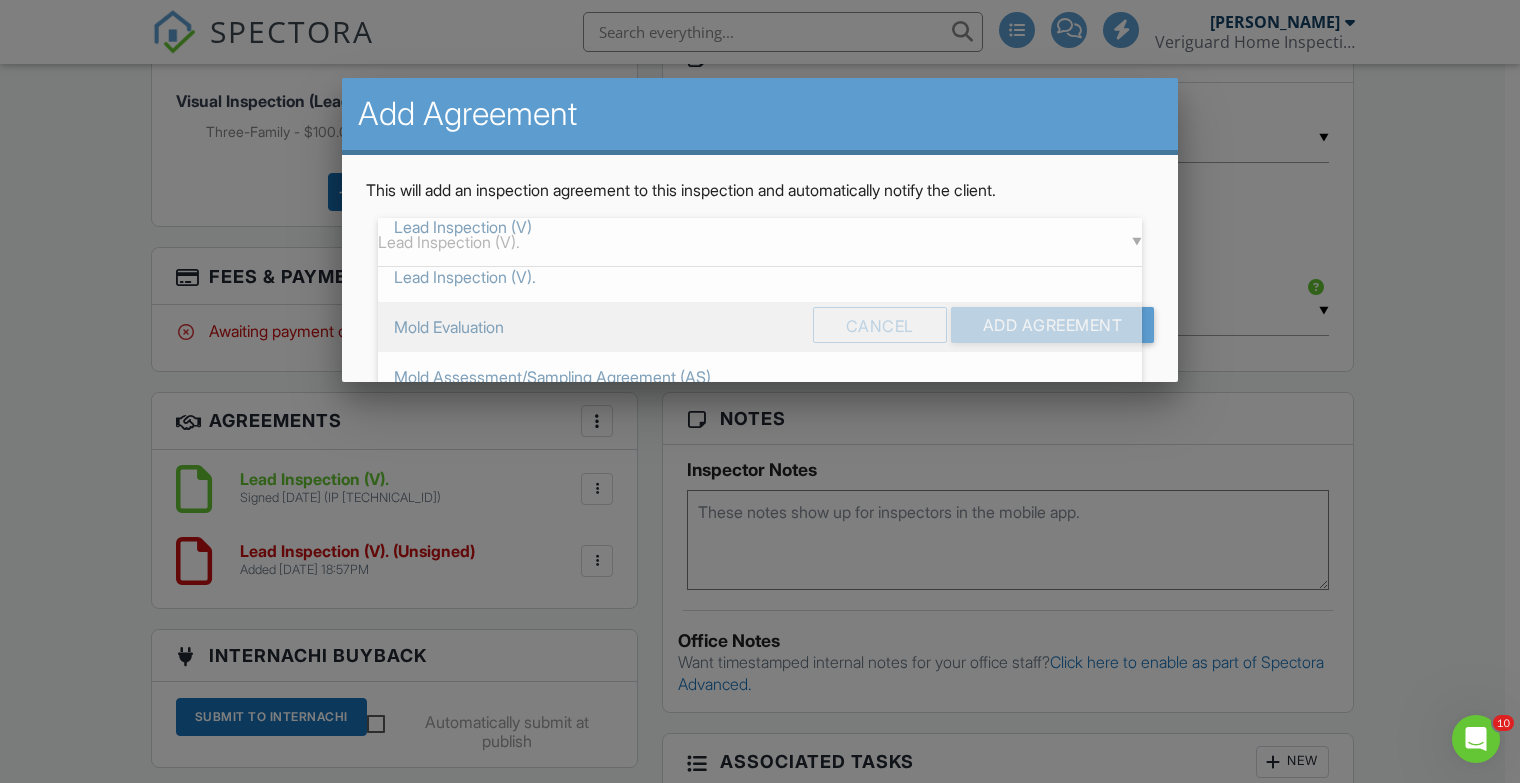 scroll, scrollTop: 200, scrollLeft: 0, axis: vertical 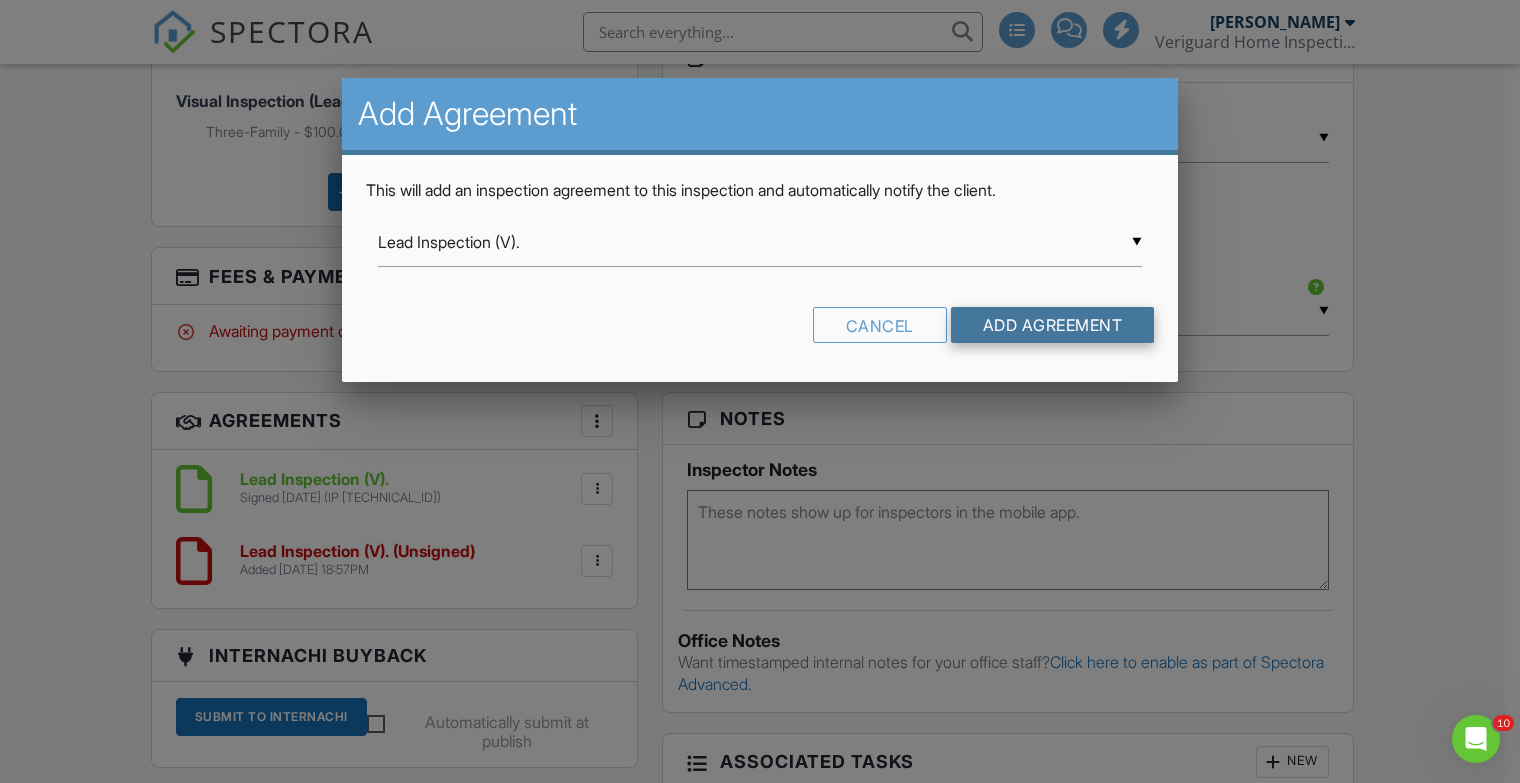 click on "Add Agreement" at bounding box center (1053, 325) 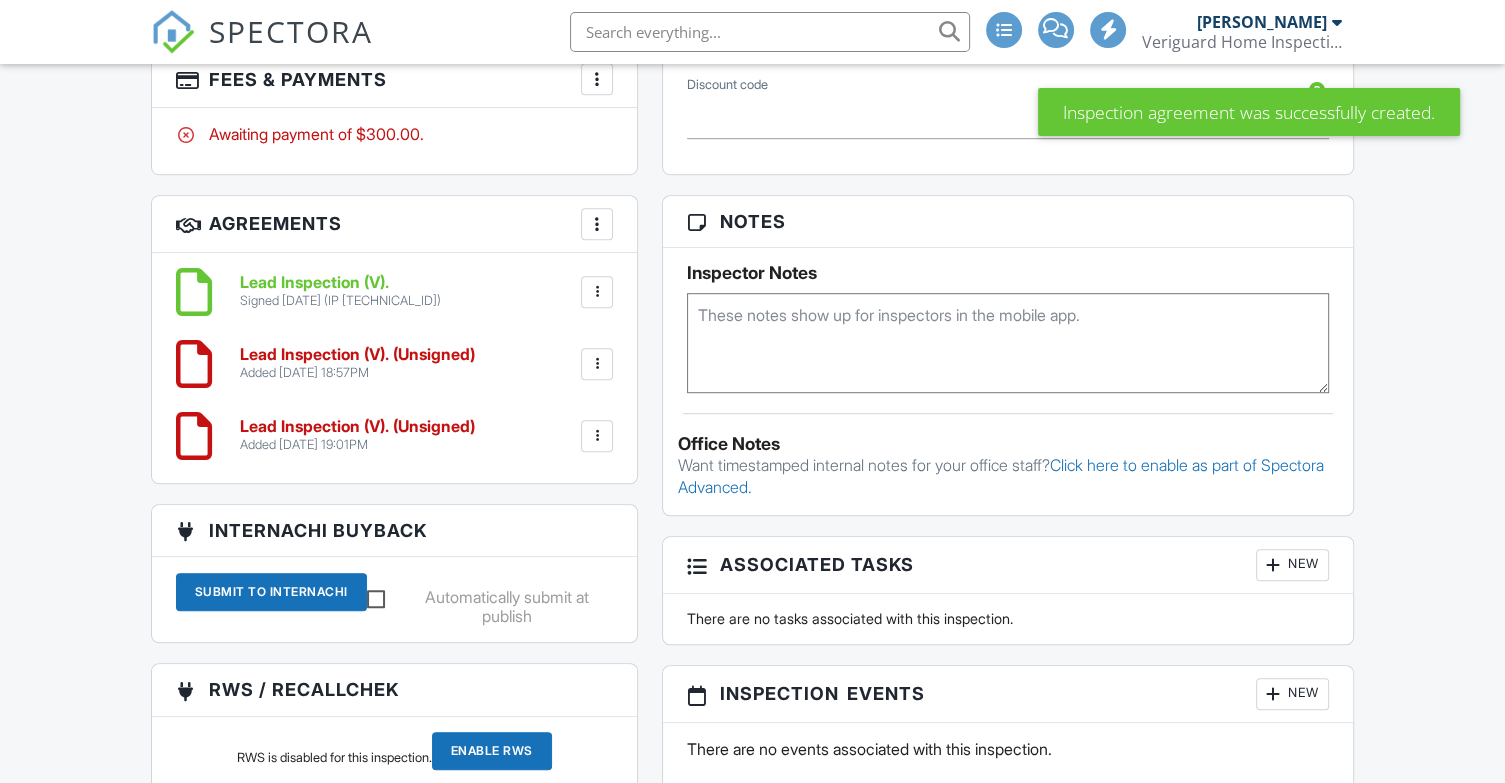 scroll, scrollTop: 0, scrollLeft: 0, axis: both 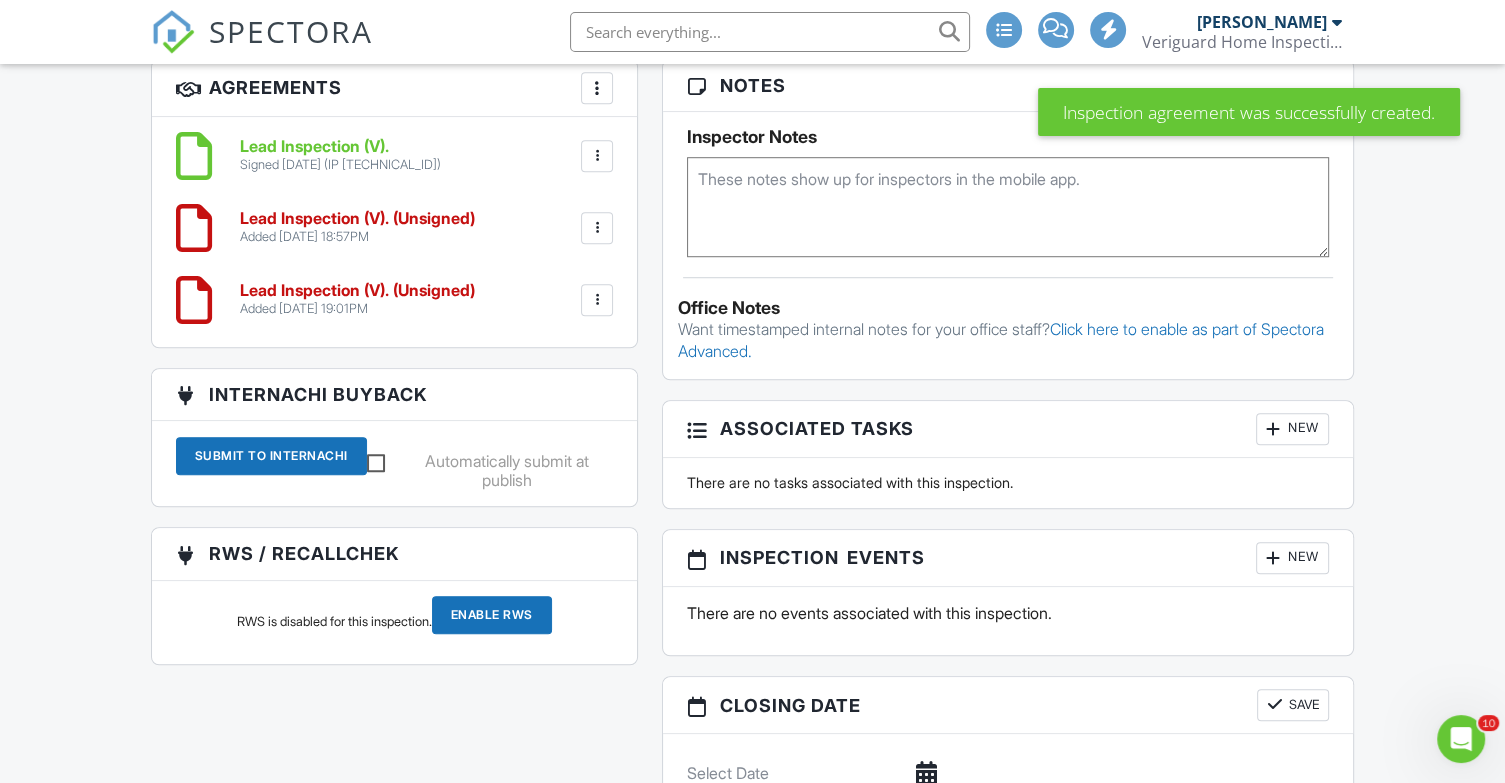 click at bounding box center (597, 300) 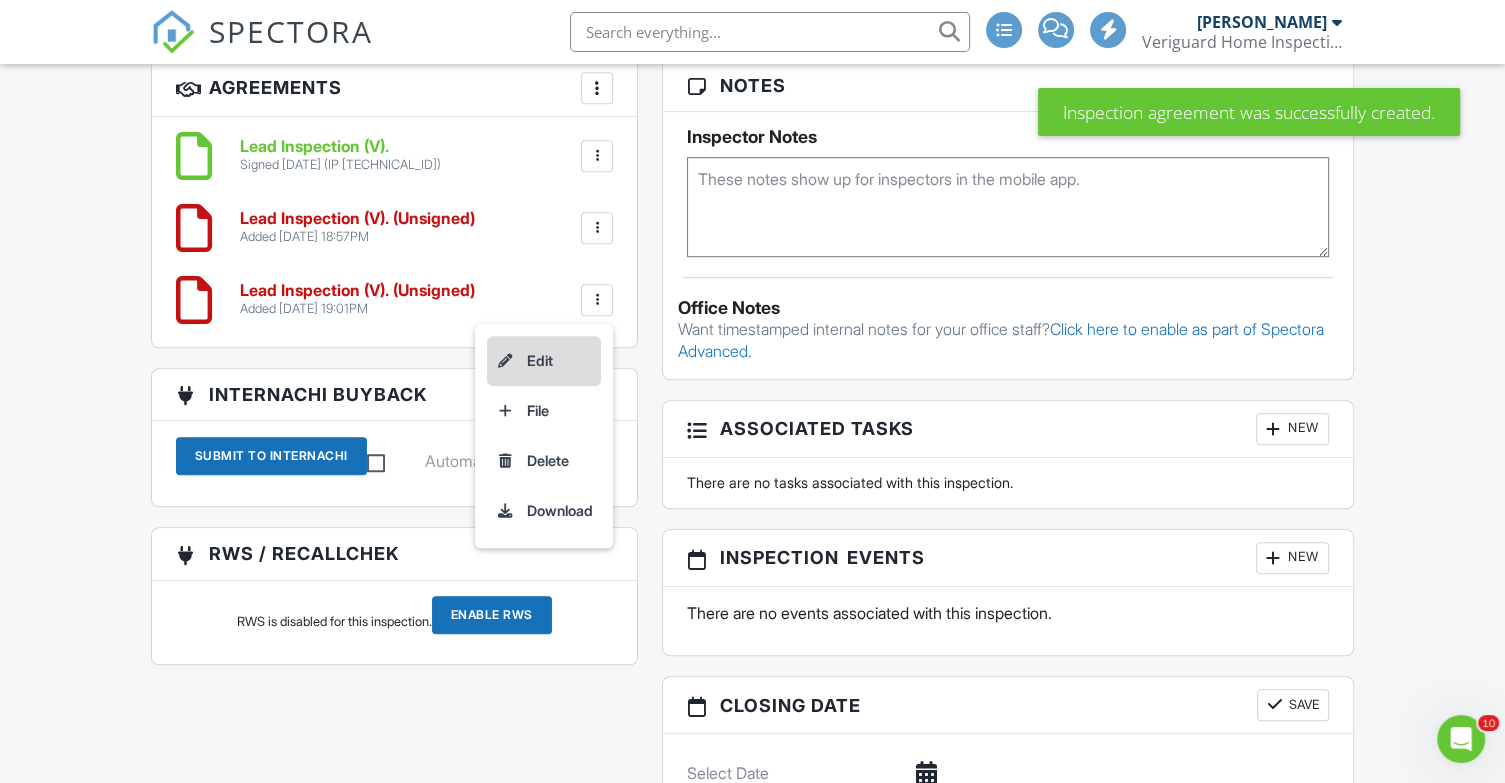 click on "Edit" at bounding box center (544, 361) 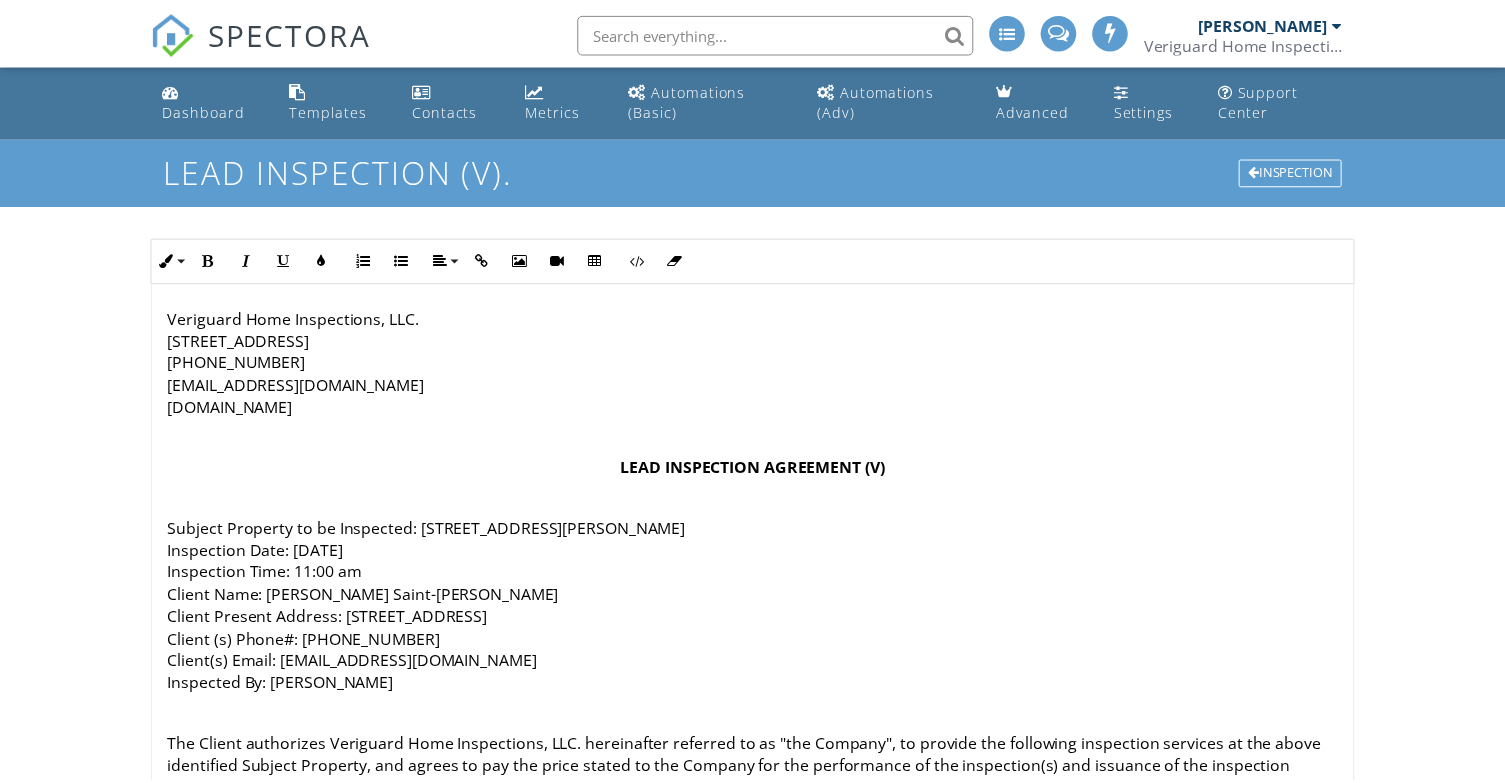 scroll, scrollTop: 0, scrollLeft: 0, axis: both 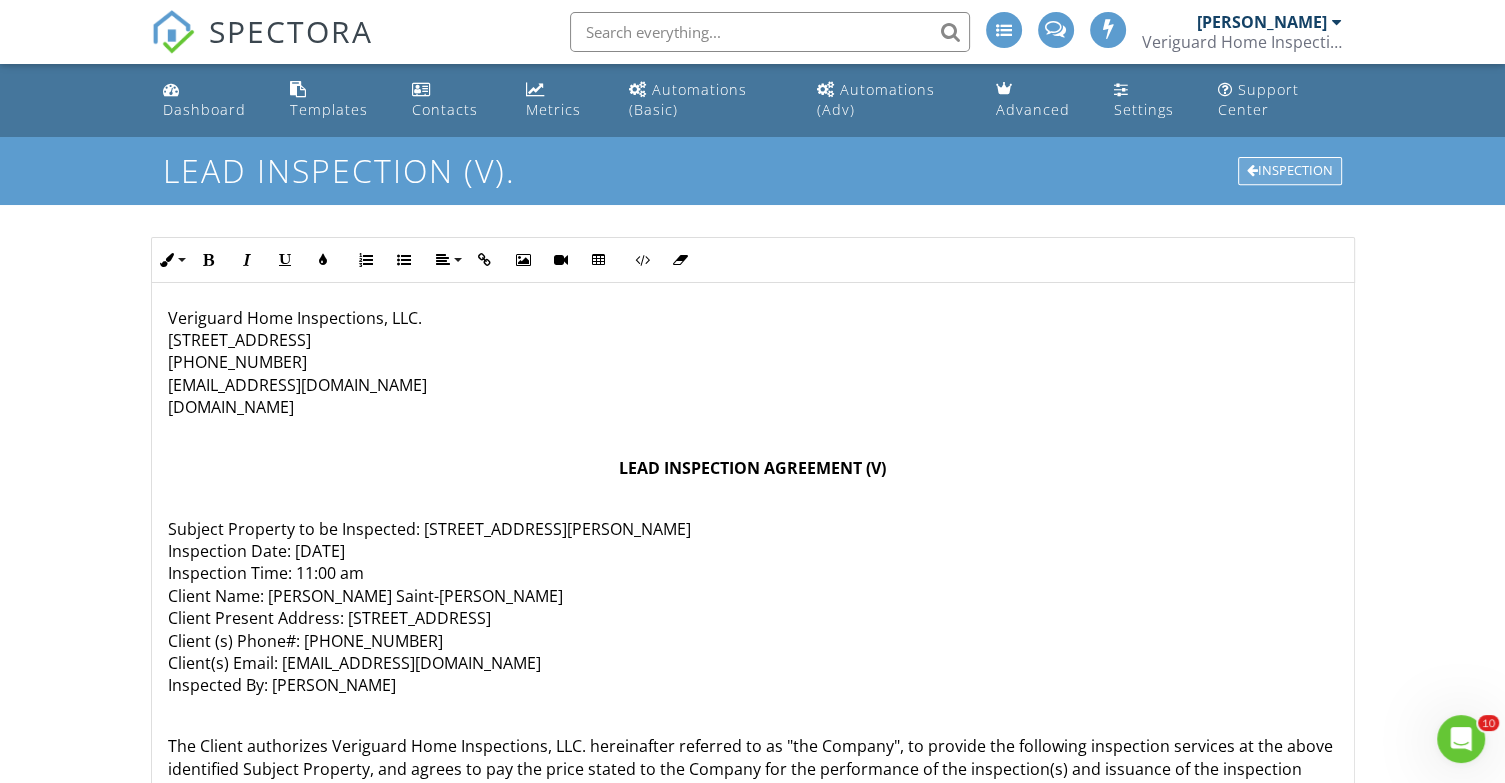 click on "Inspection" at bounding box center (1290, 171) 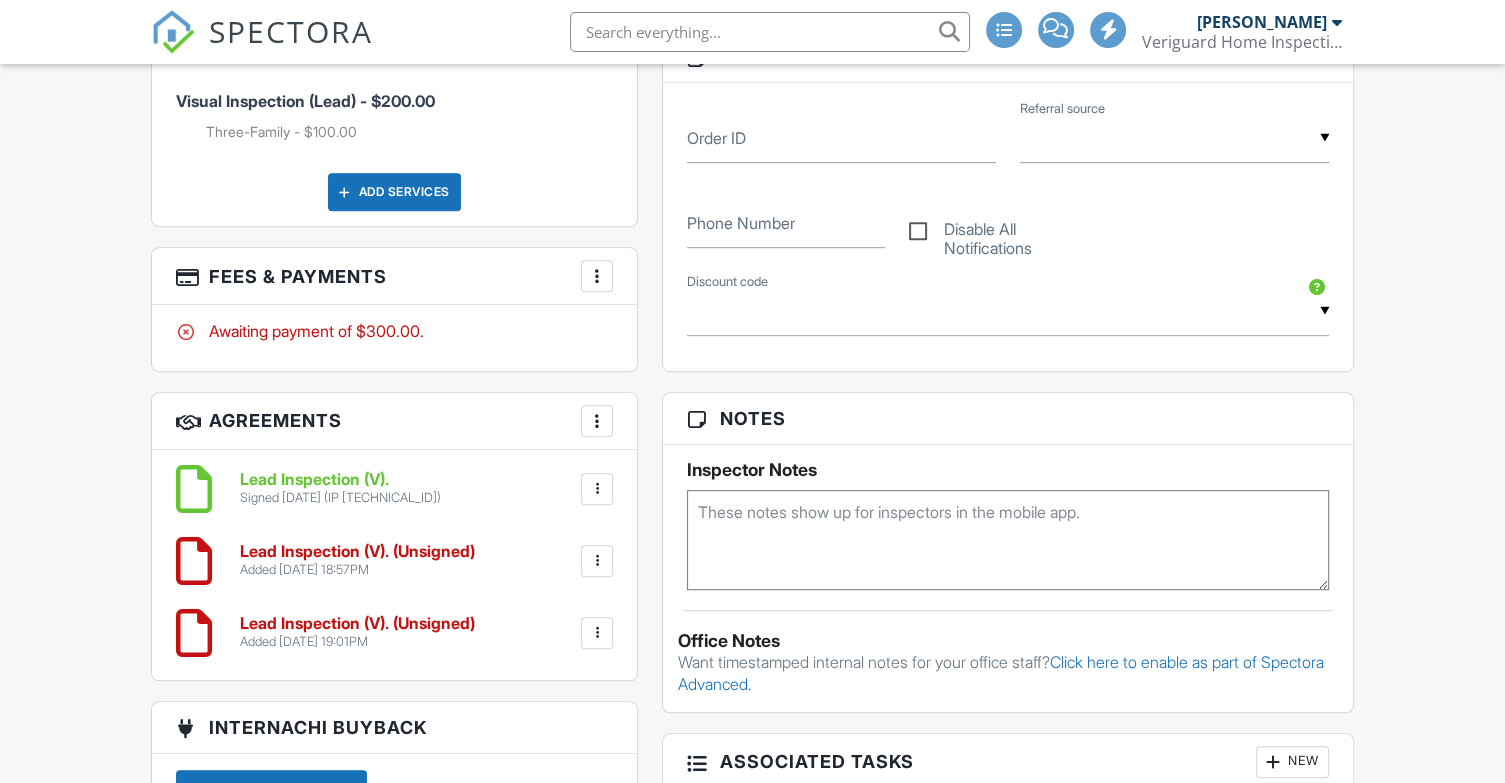 scroll, scrollTop: 1000, scrollLeft: 0, axis: vertical 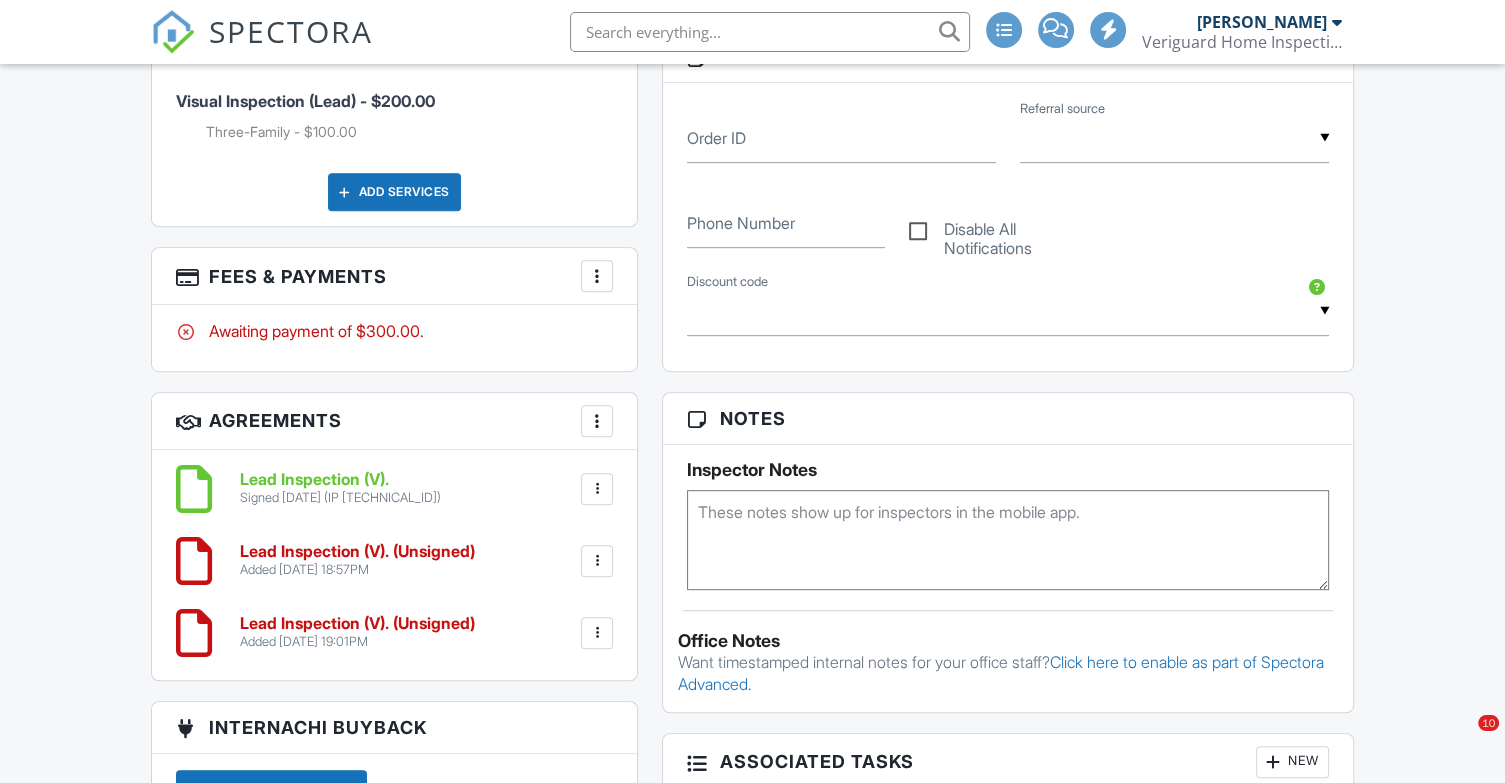 click at bounding box center (597, 561) 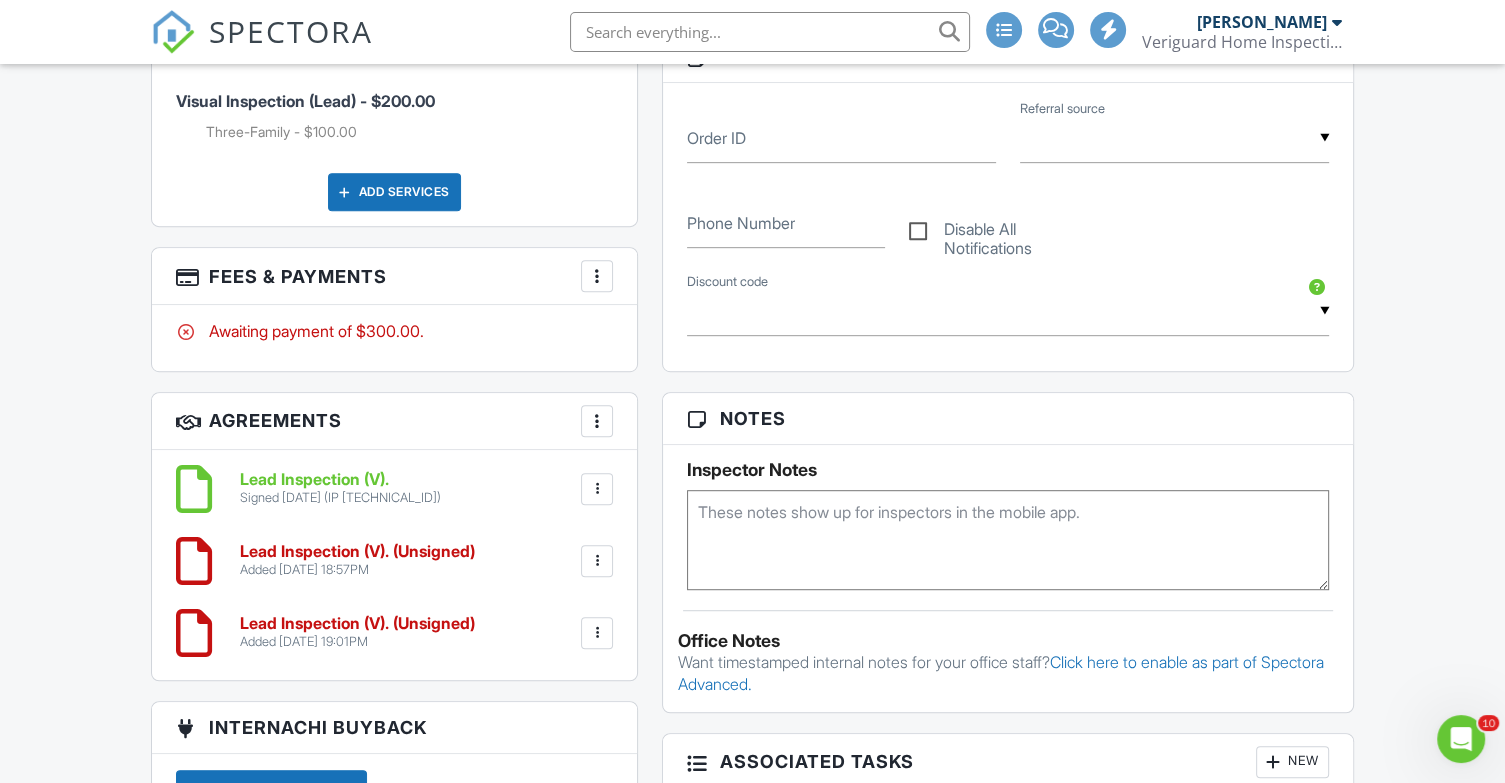 scroll, scrollTop: 0, scrollLeft: 0, axis: both 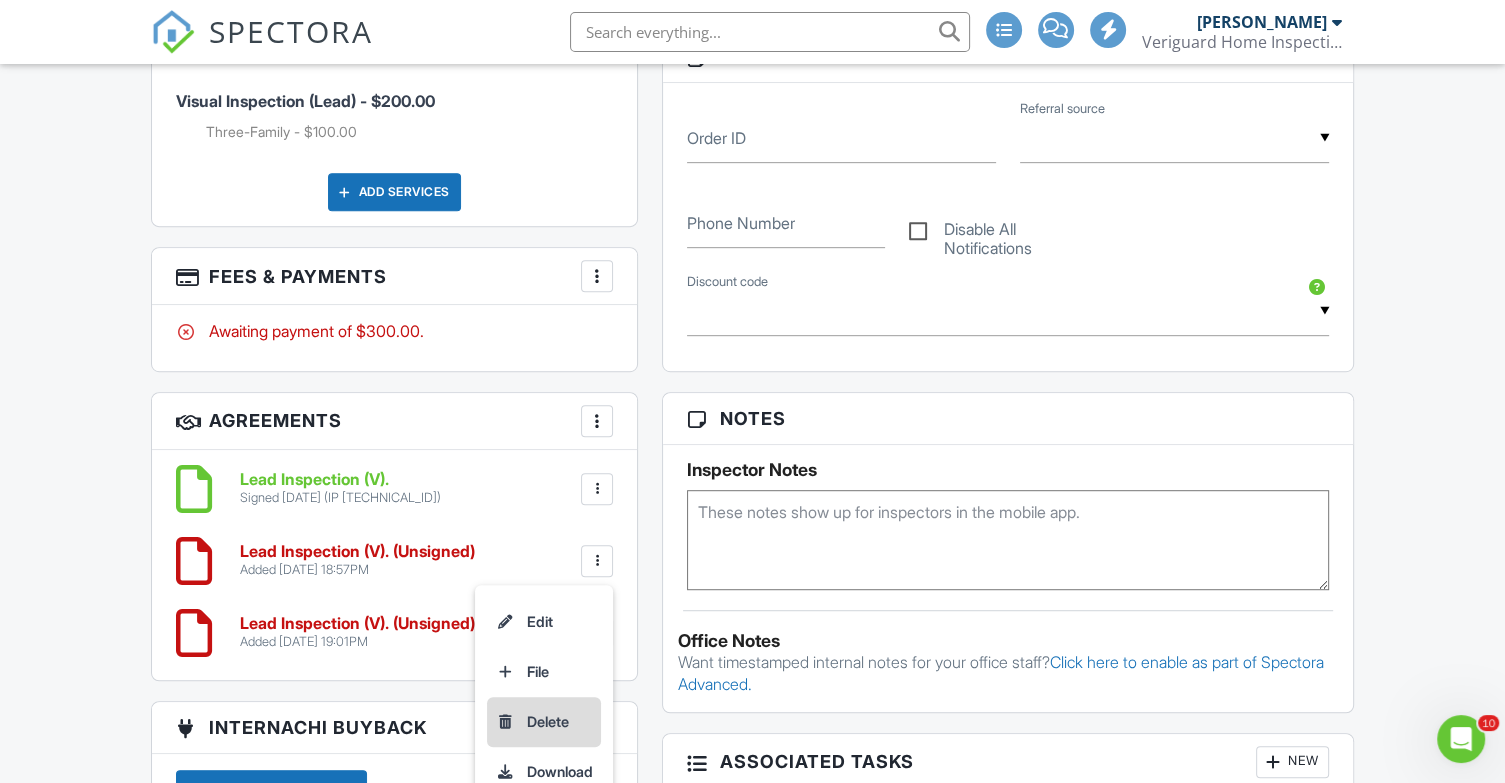 click on "Delete" at bounding box center (544, 722) 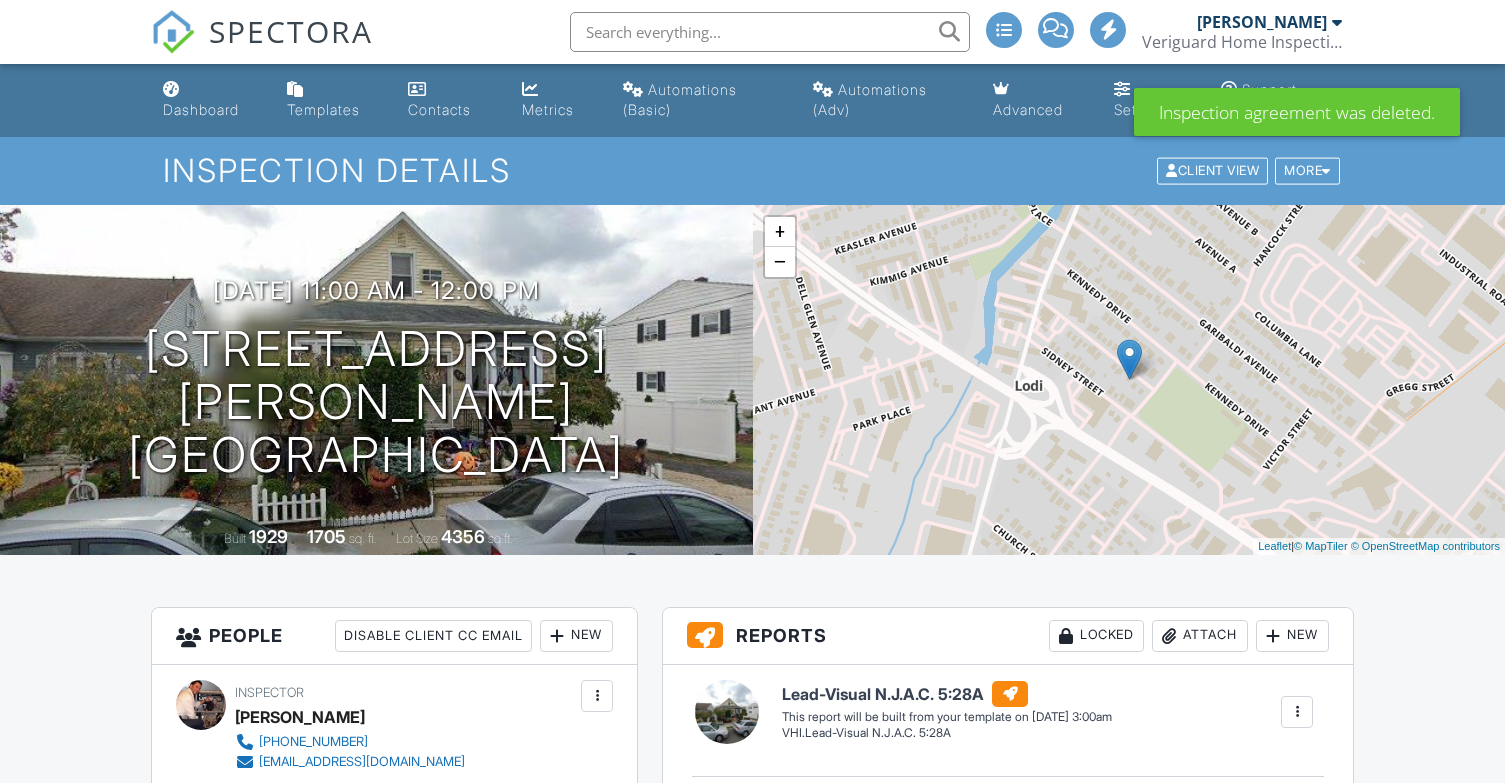 scroll, scrollTop: 0, scrollLeft: 0, axis: both 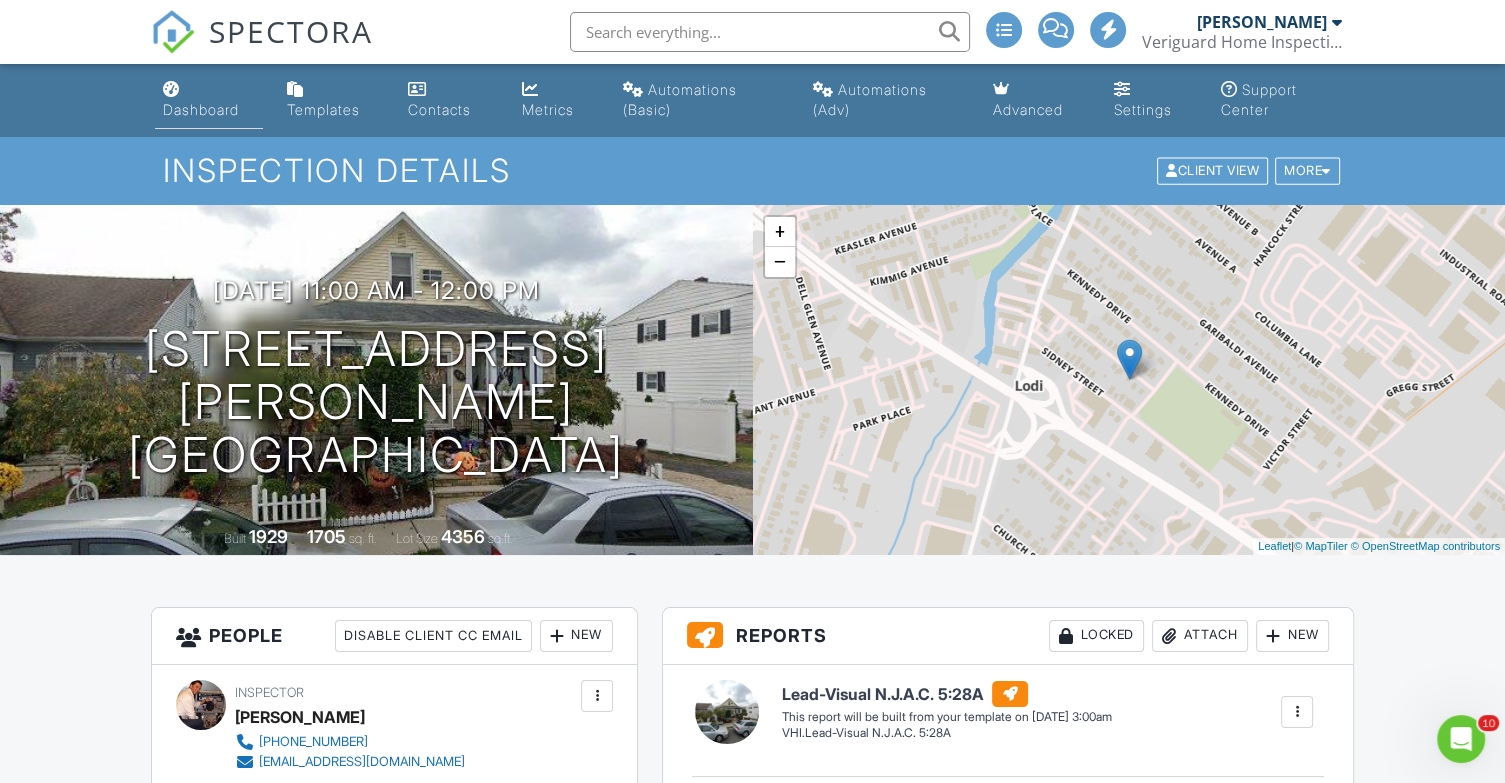 click on "Dashboard" at bounding box center (201, 109) 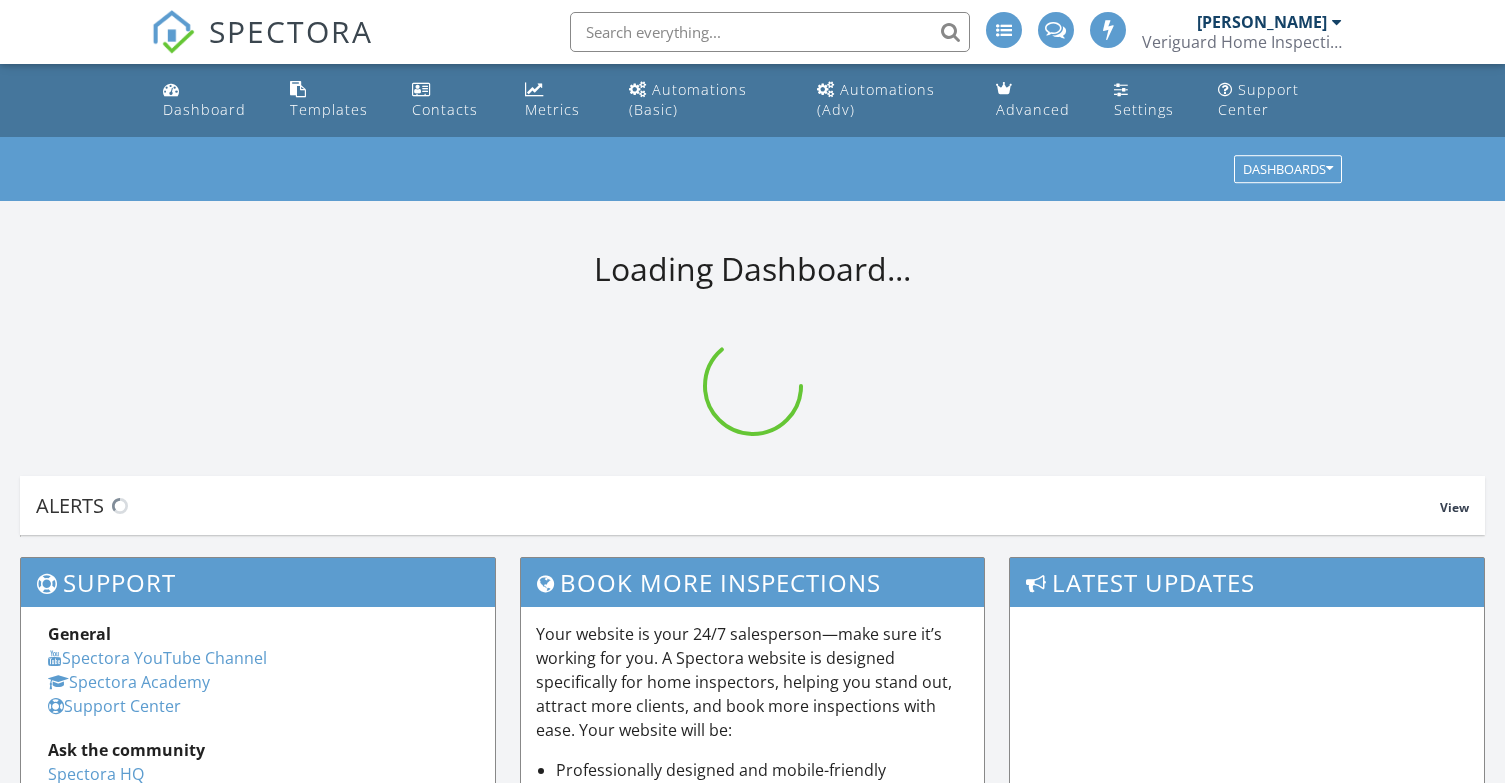 scroll, scrollTop: 0, scrollLeft: 0, axis: both 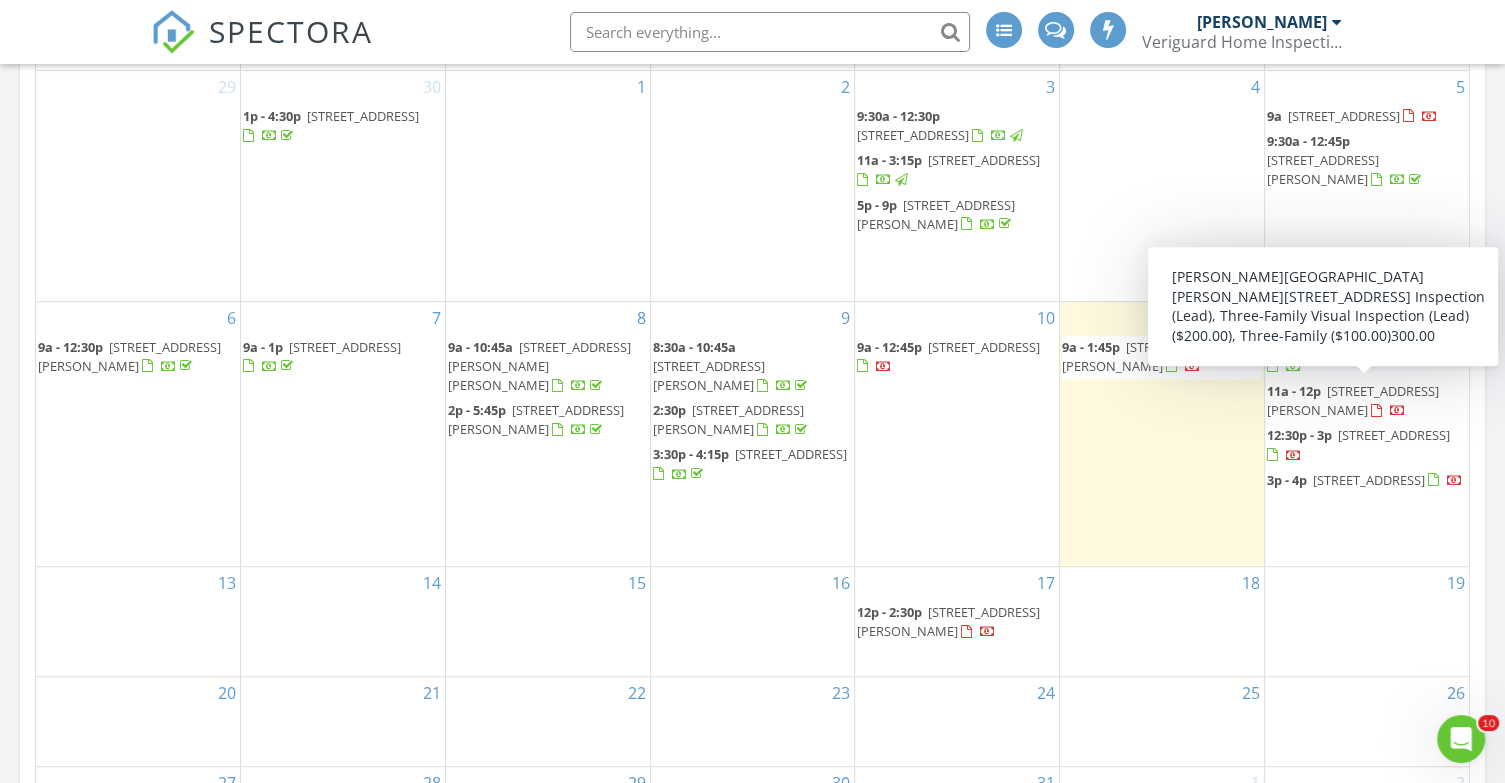 click on "66 Mitchell St, Lodi 07644" at bounding box center (1353, 400) 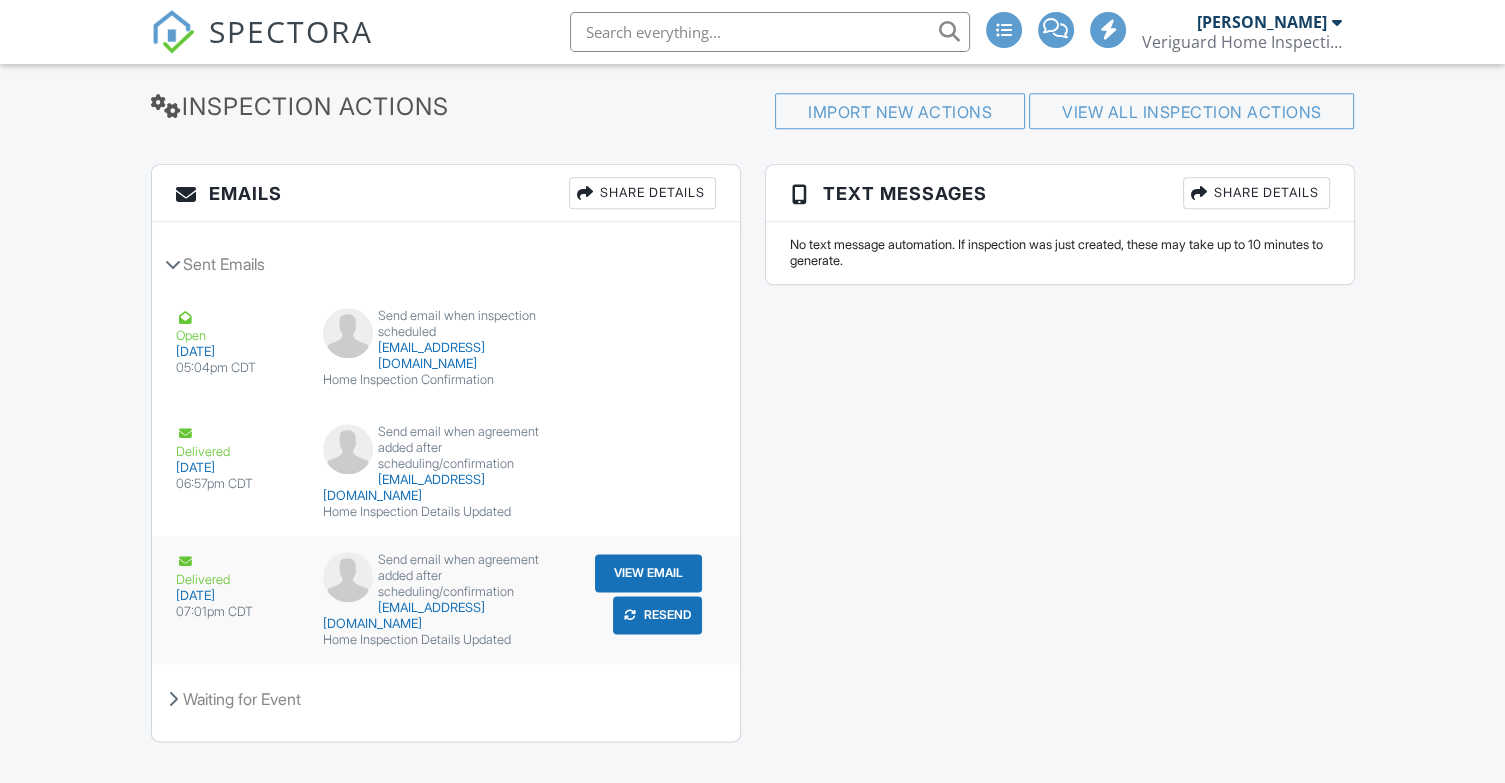 scroll, scrollTop: 2338, scrollLeft: 0, axis: vertical 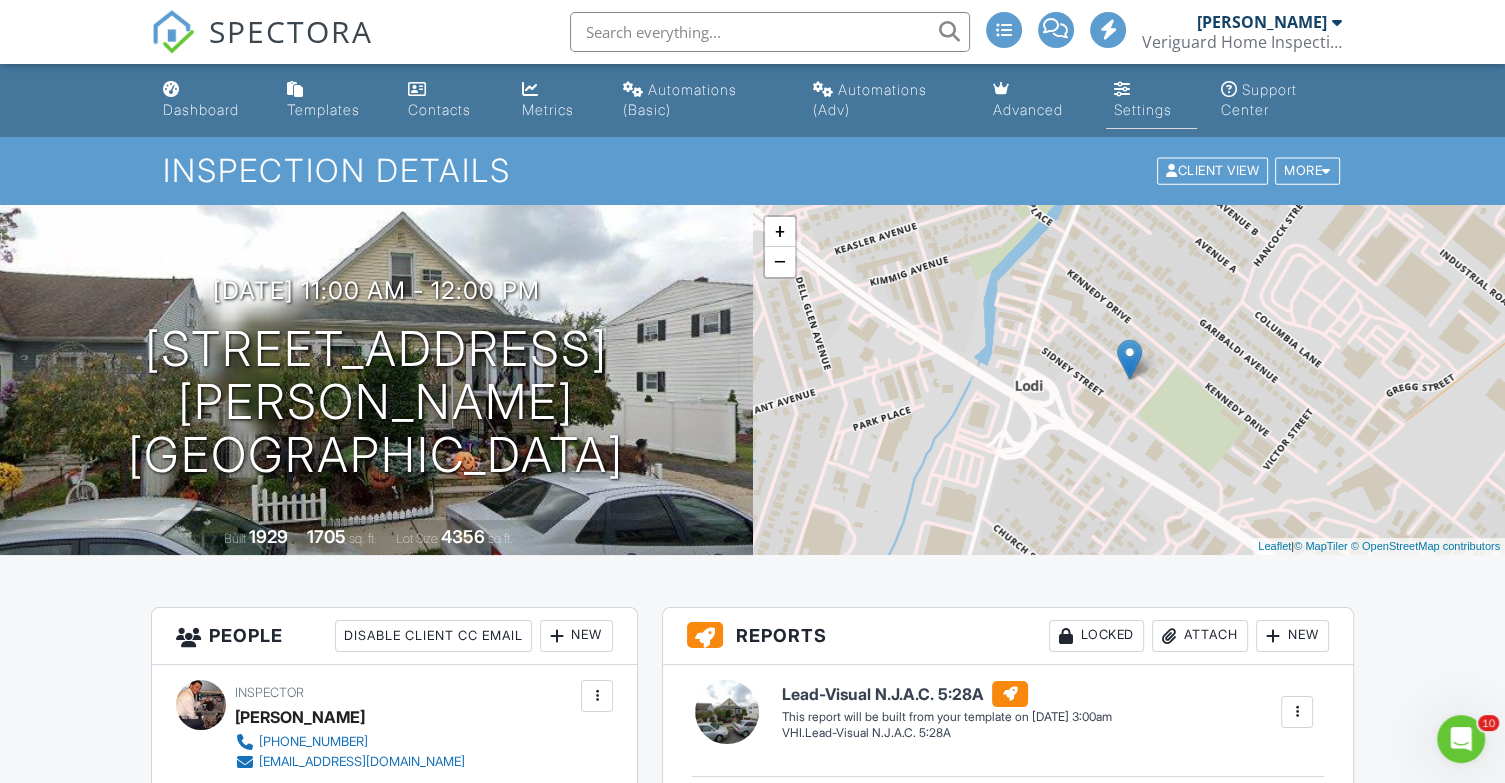 click on "Settings" at bounding box center [1143, 109] 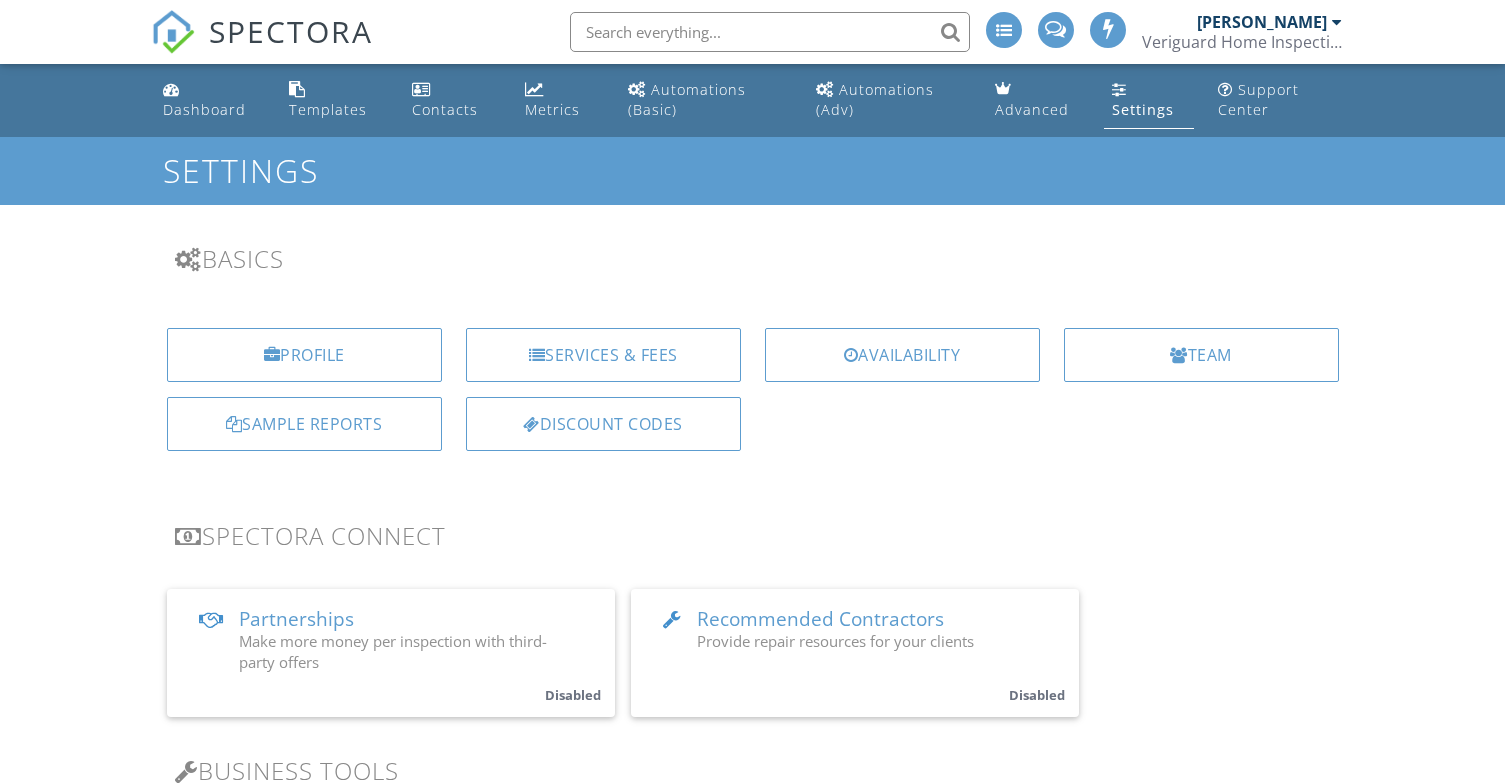 scroll, scrollTop: 0, scrollLeft: 0, axis: both 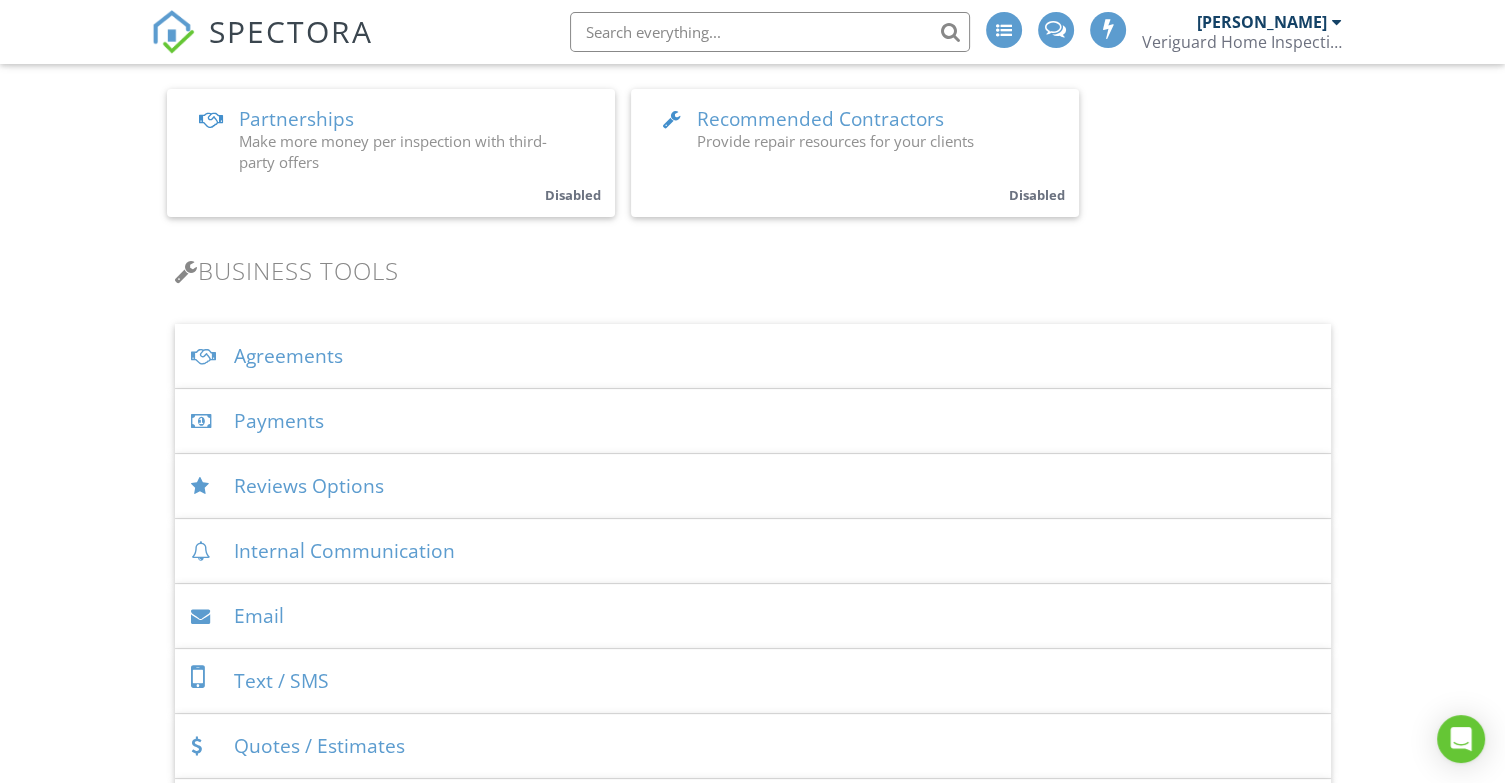 click on "Agreements" at bounding box center (753, 356) 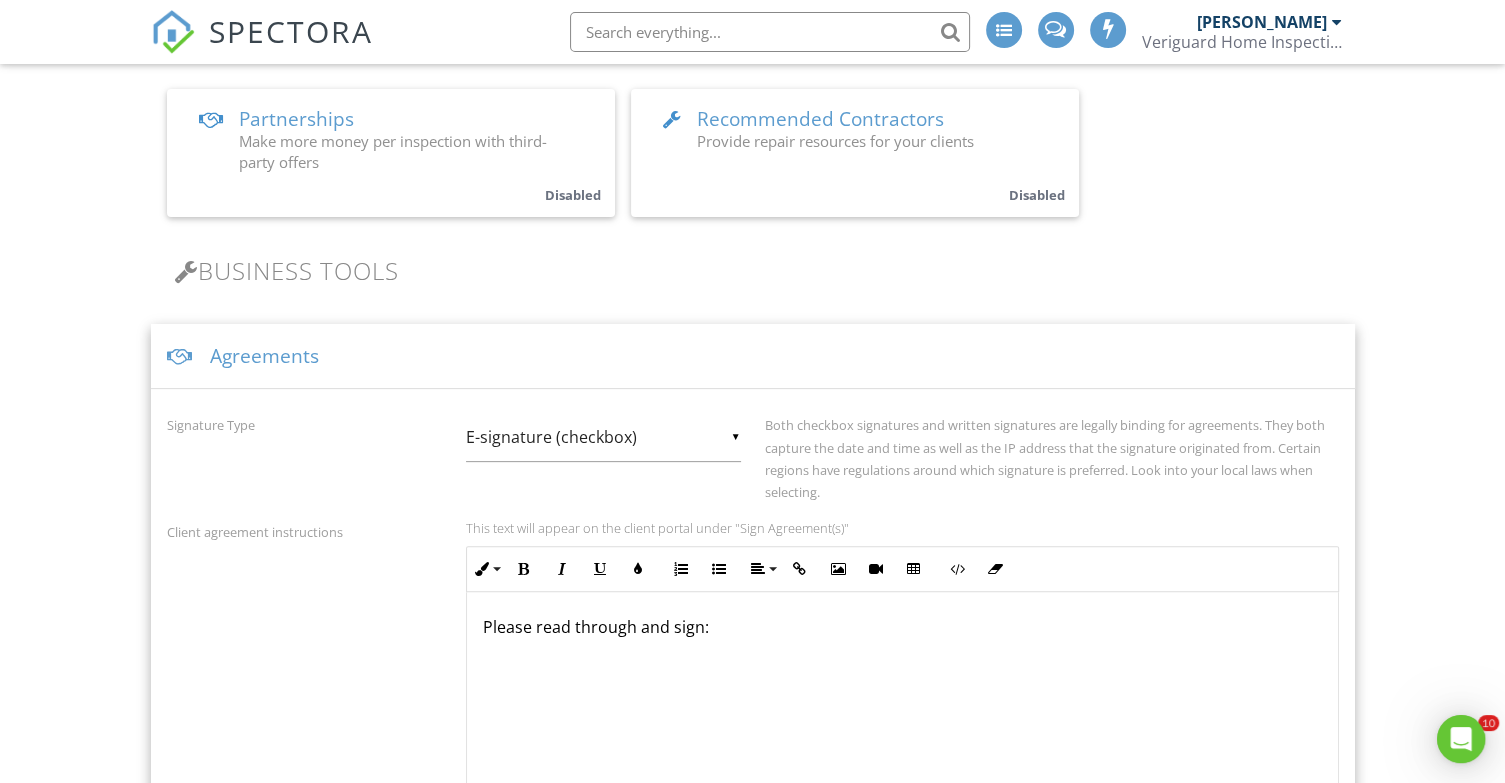 scroll, scrollTop: 0, scrollLeft: 0, axis: both 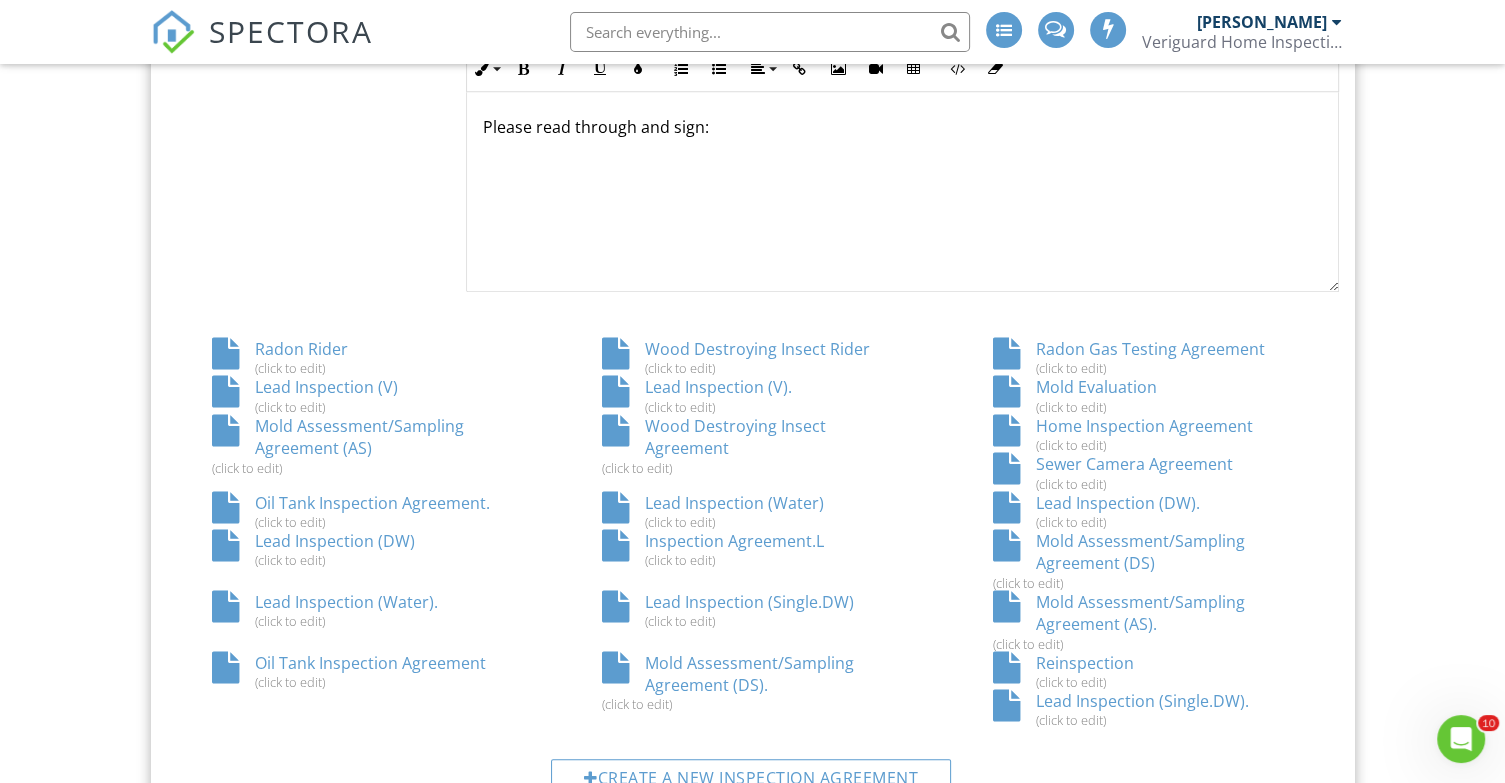 click on "Lead Inspection (V).
(click to edit)" at bounding box center [752, 395] 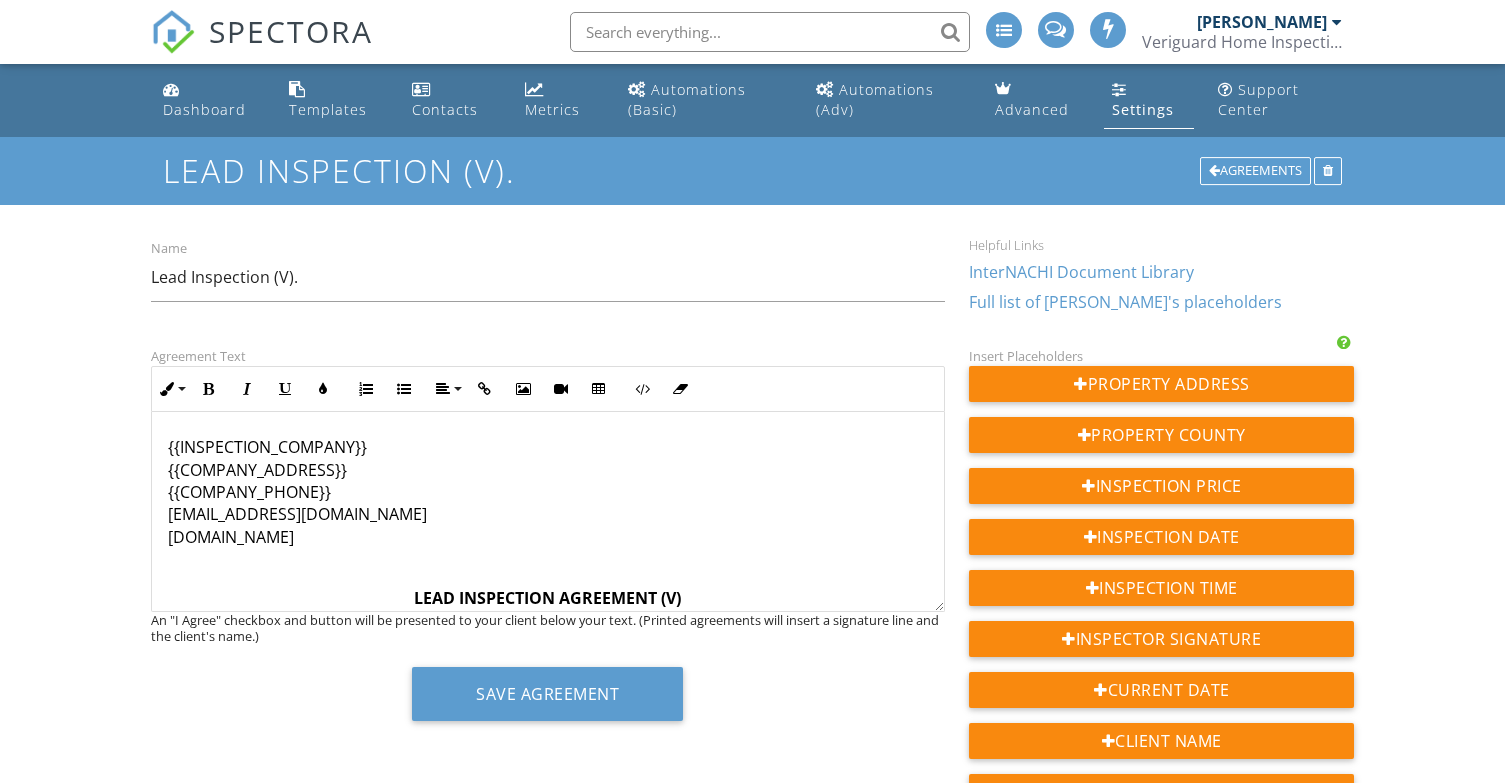 scroll, scrollTop: 0, scrollLeft: 0, axis: both 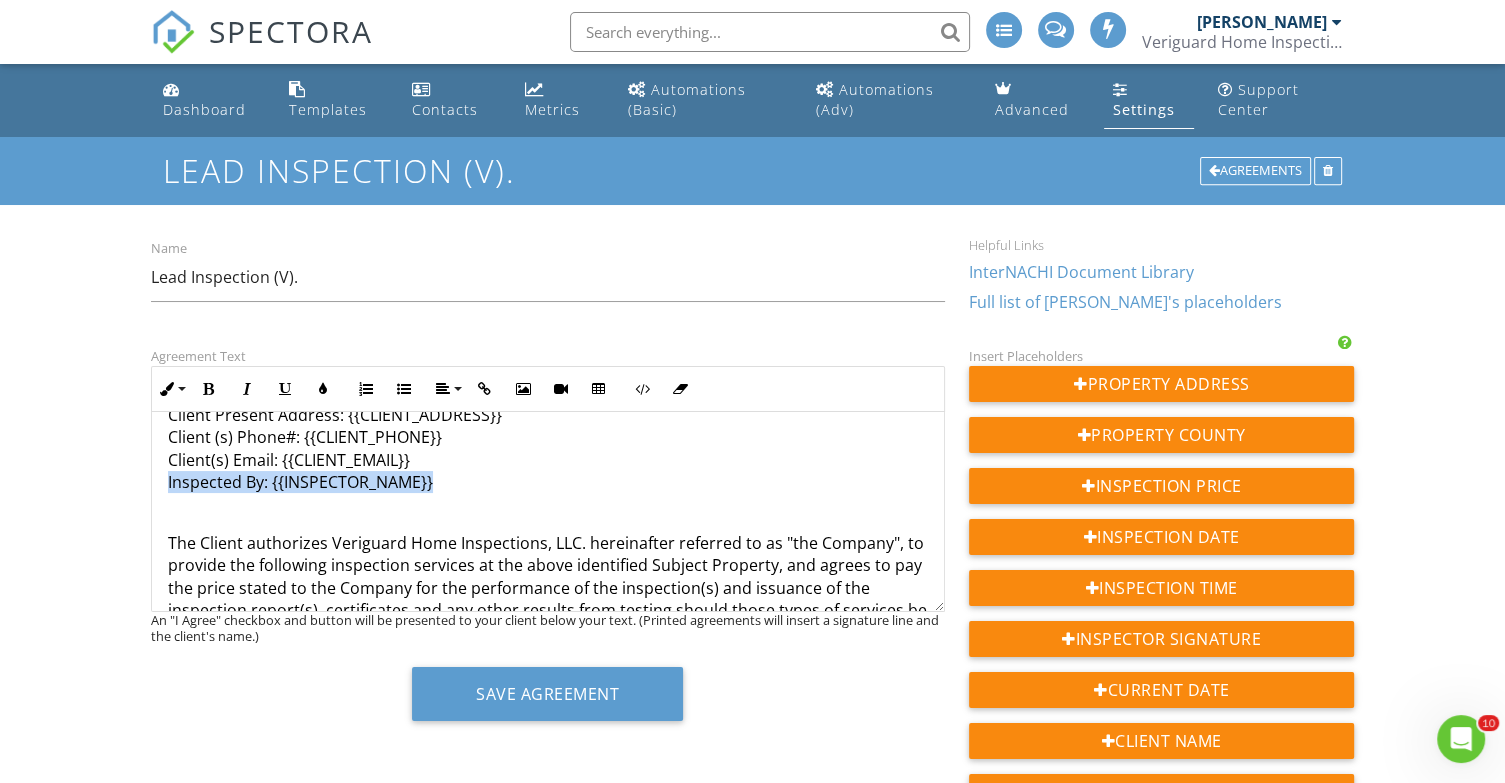 drag, startPoint x: 447, startPoint y: 483, endPoint x: 165, endPoint y: 482, distance: 282.00177 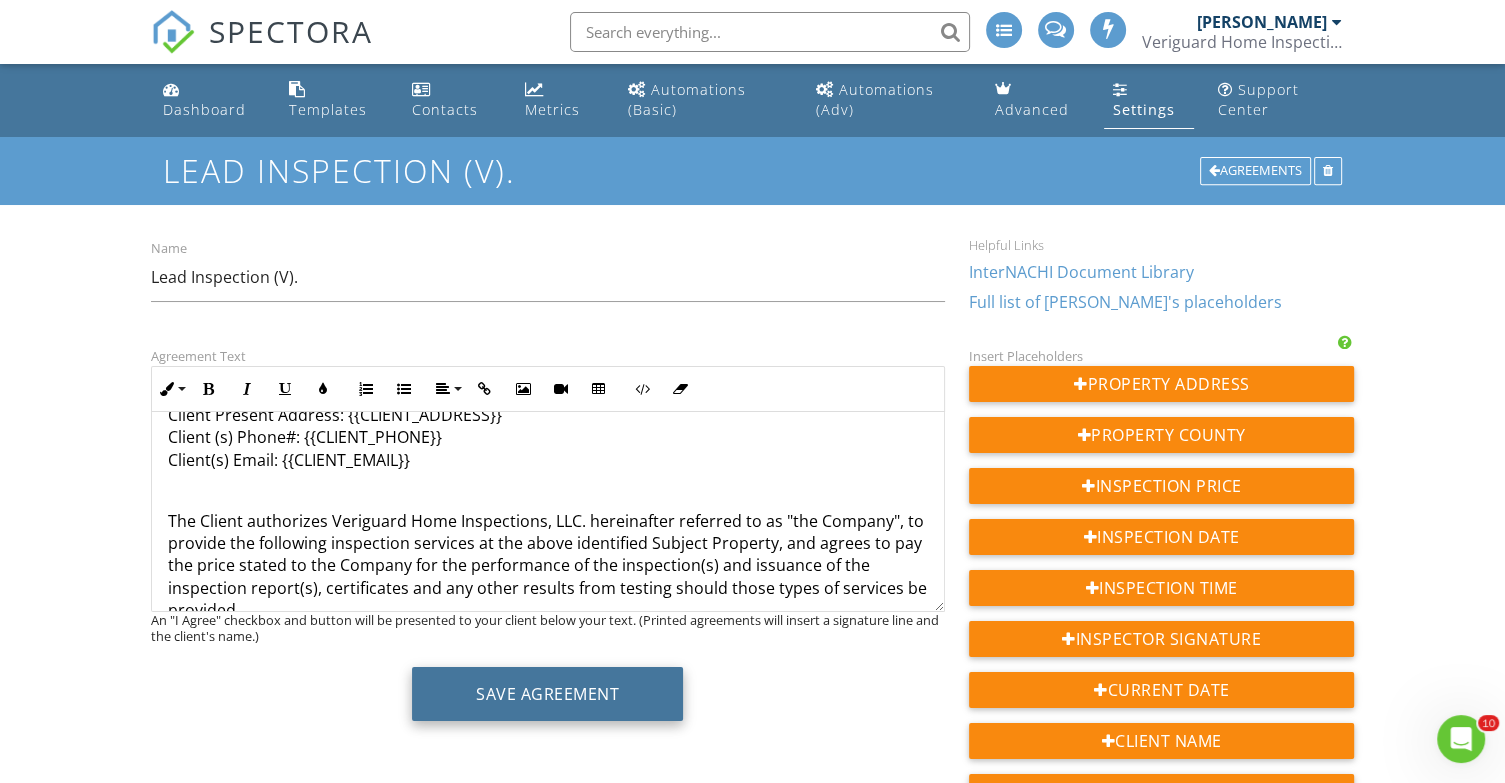 click on "Save Agreement" at bounding box center [547, 694] 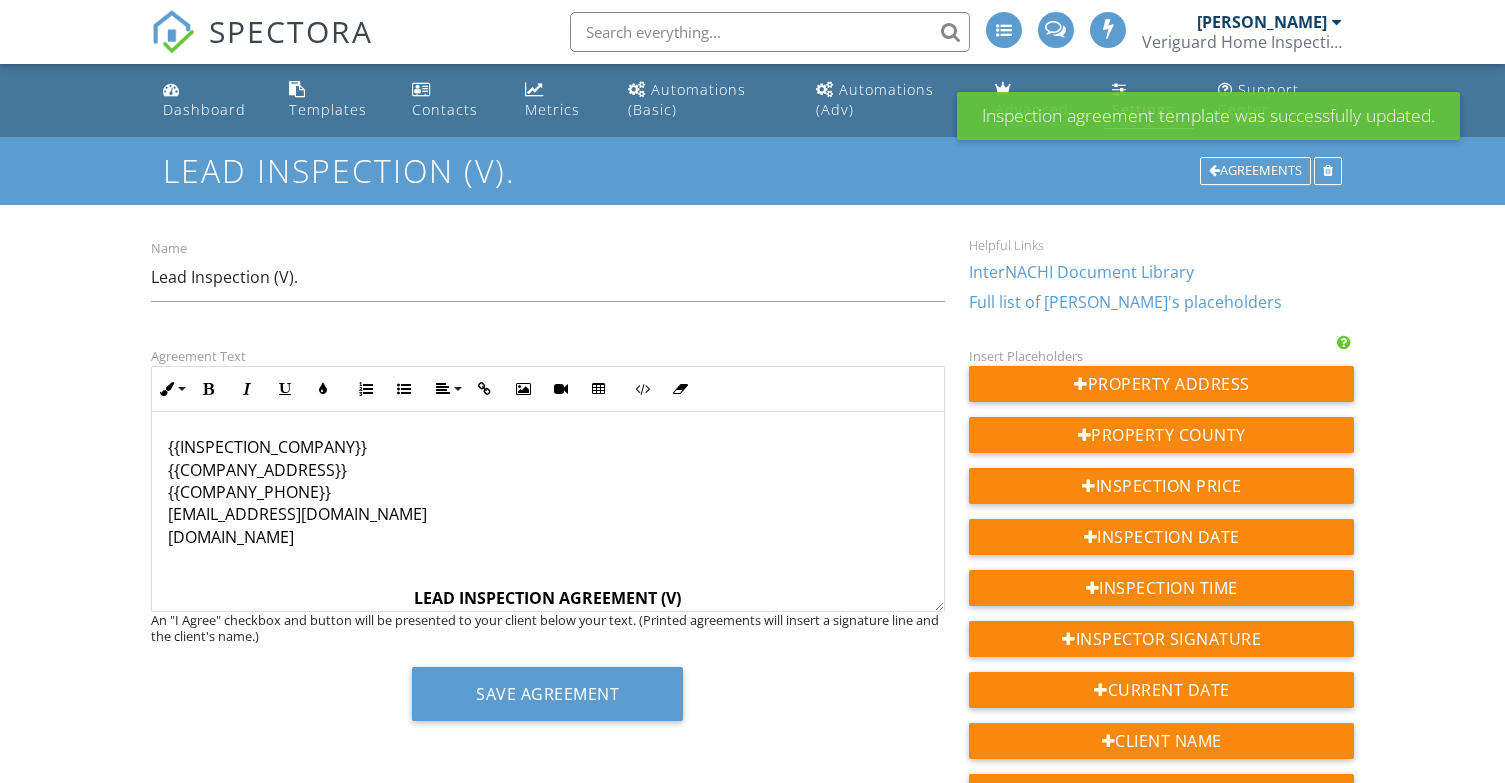scroll, scrollTop: 0, scrollLeft: 0, axis: both 